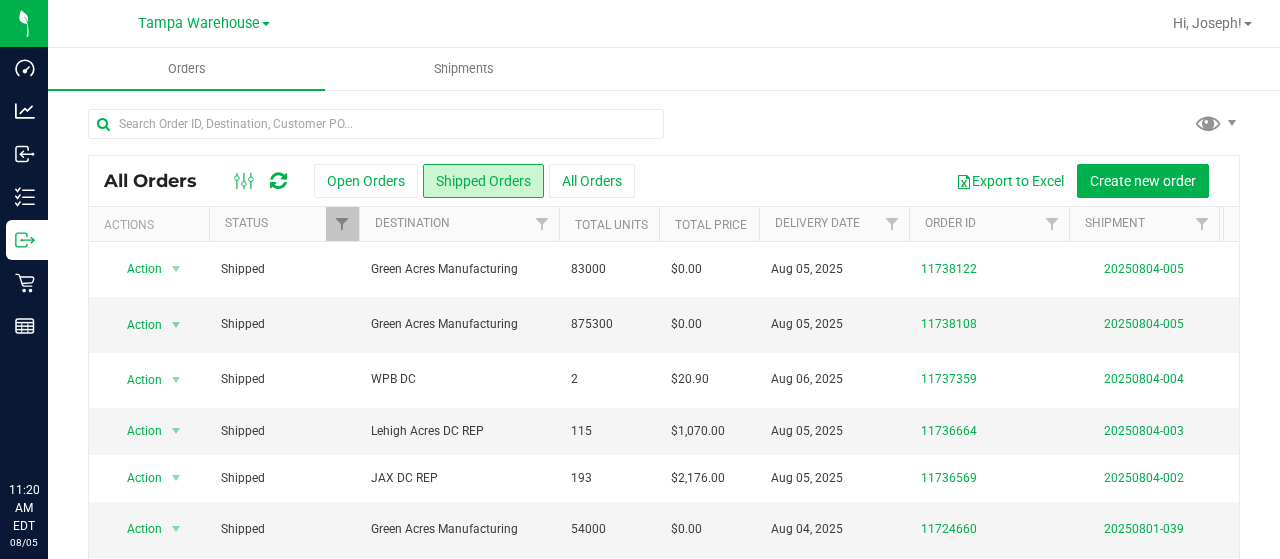 scroll, scrollTop: 0, scrollLeft: 0, axis: both 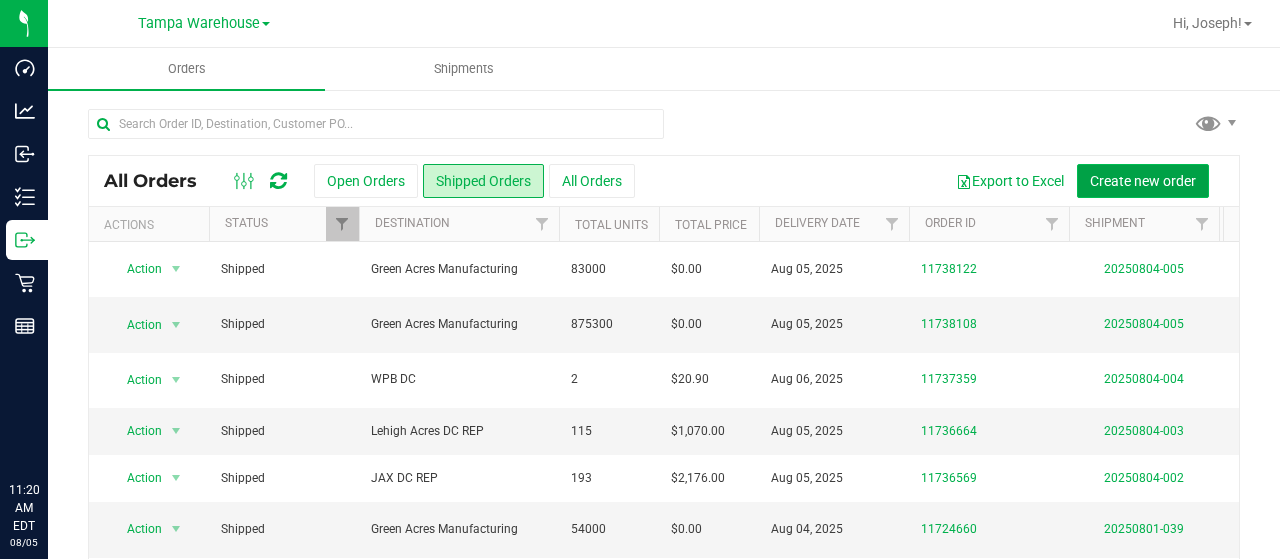 click on "Create new order" at bounding box center (1143, 181) 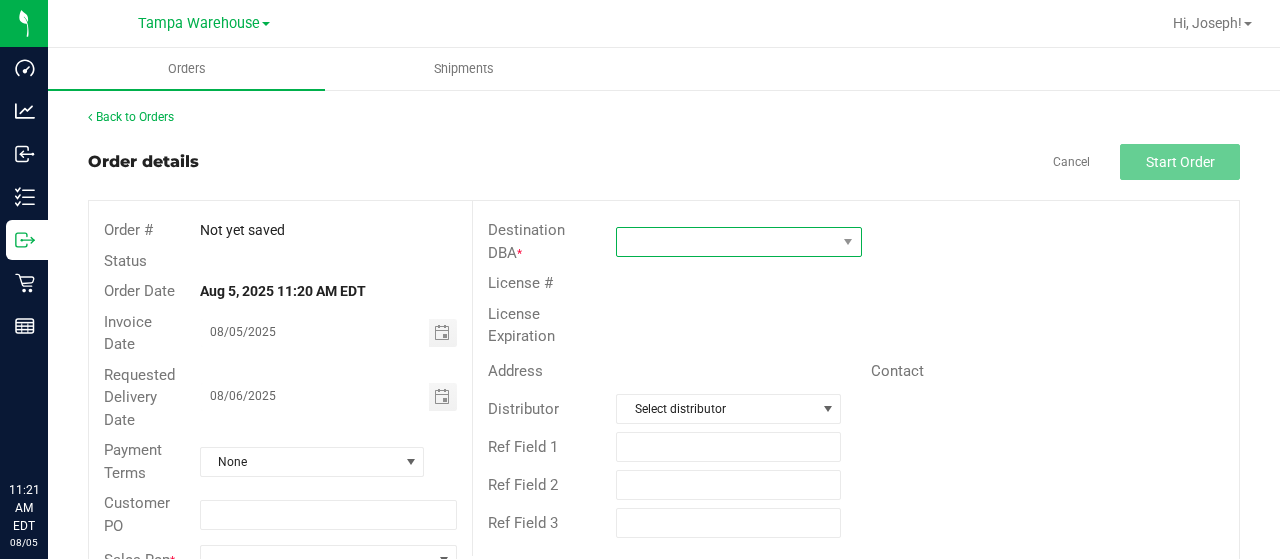 click at bounding box center (726, 242) 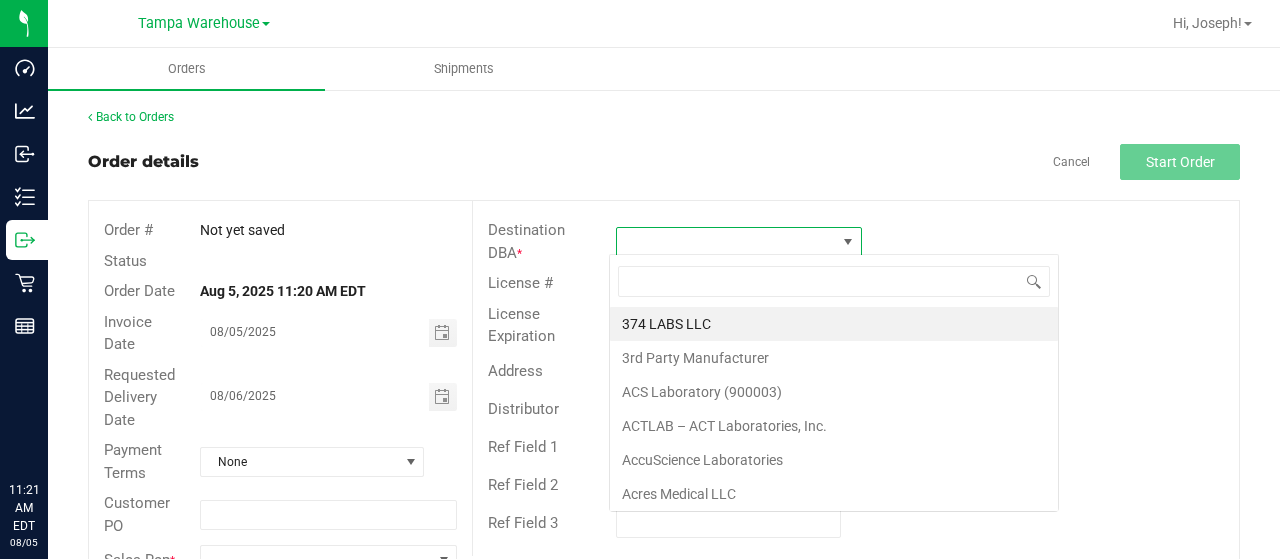 scroll, scrollTop: 99970, scrollLeft: 99758, axis: both 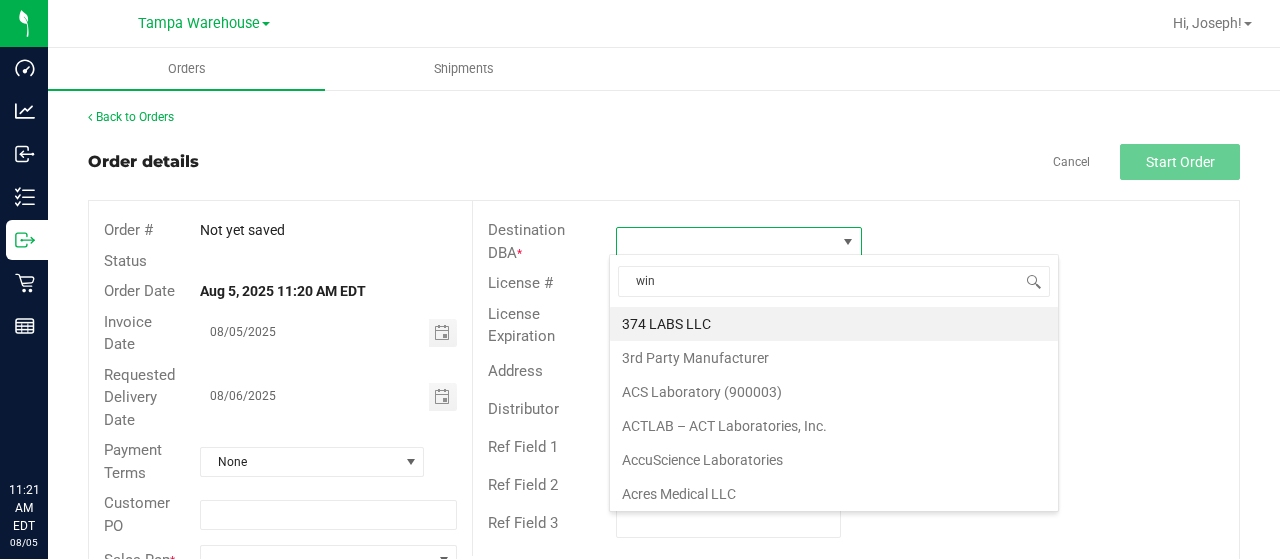 type on "wint" 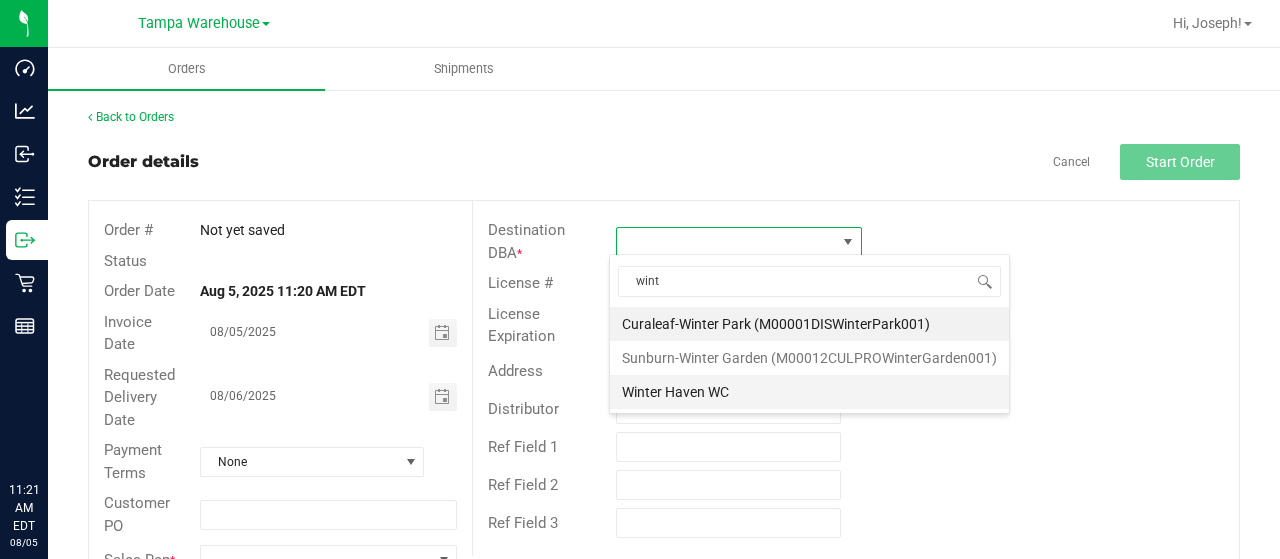 click on "Winter Haven WC" at bounding box center (809, 392) 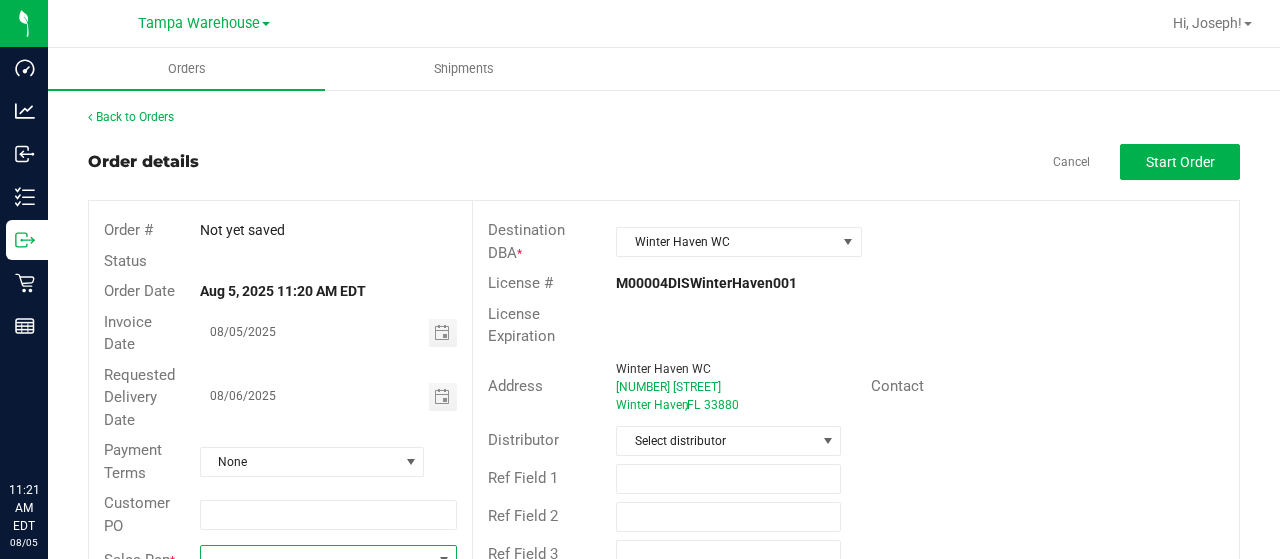 click at bounding box center (316, 560) 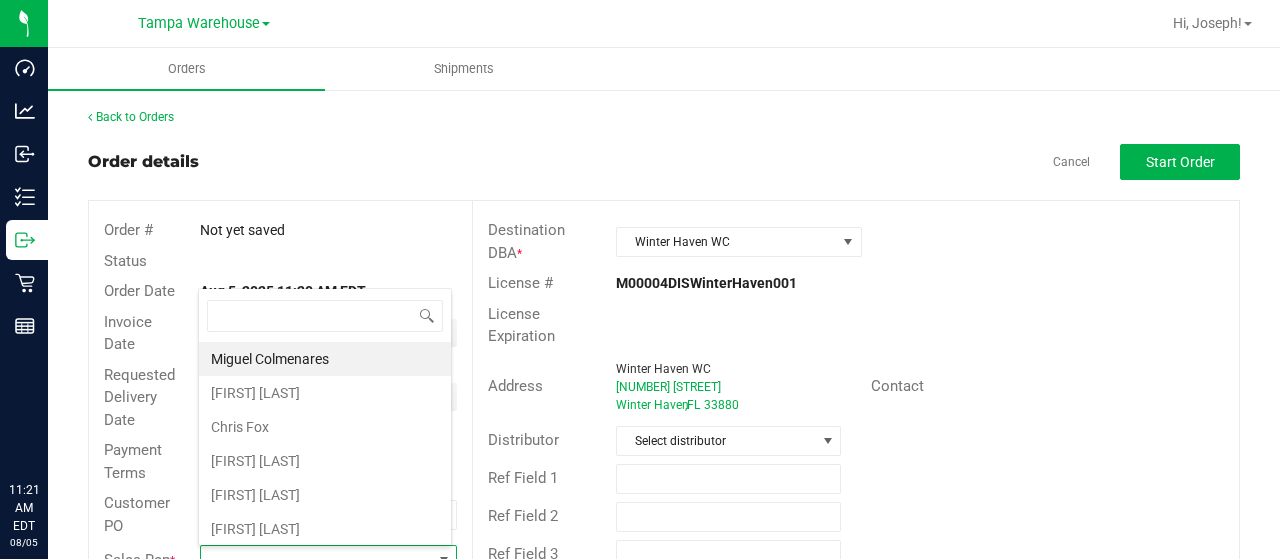 scroll, scrollTop: 99970, scrollLeft: 99746, axis: both 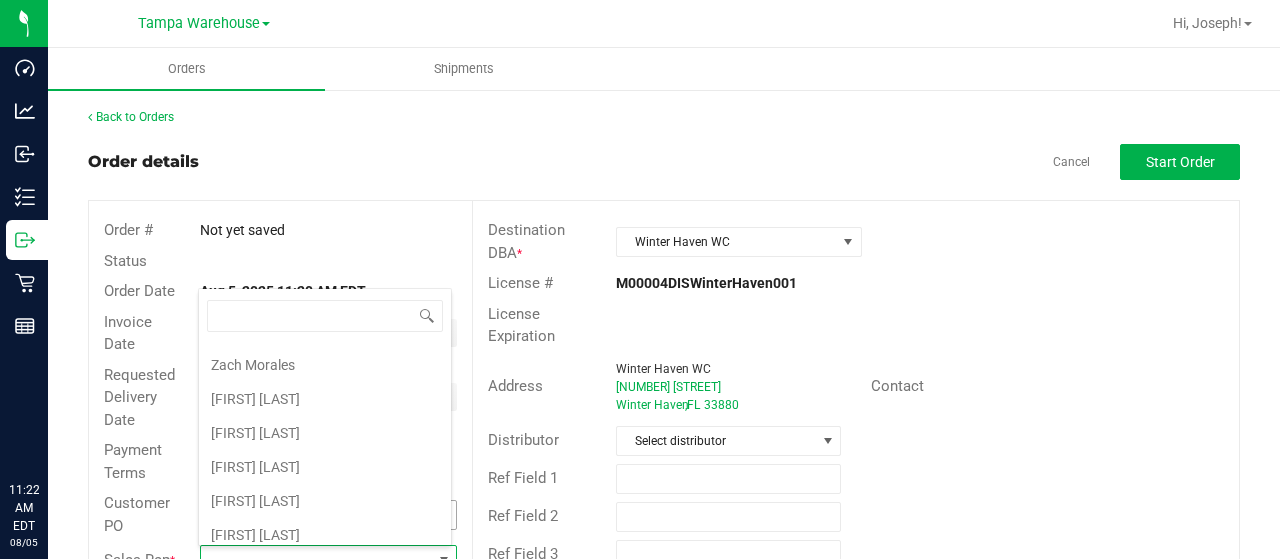 click on "Joseph [LAST]" at bounding box center (325, 501) 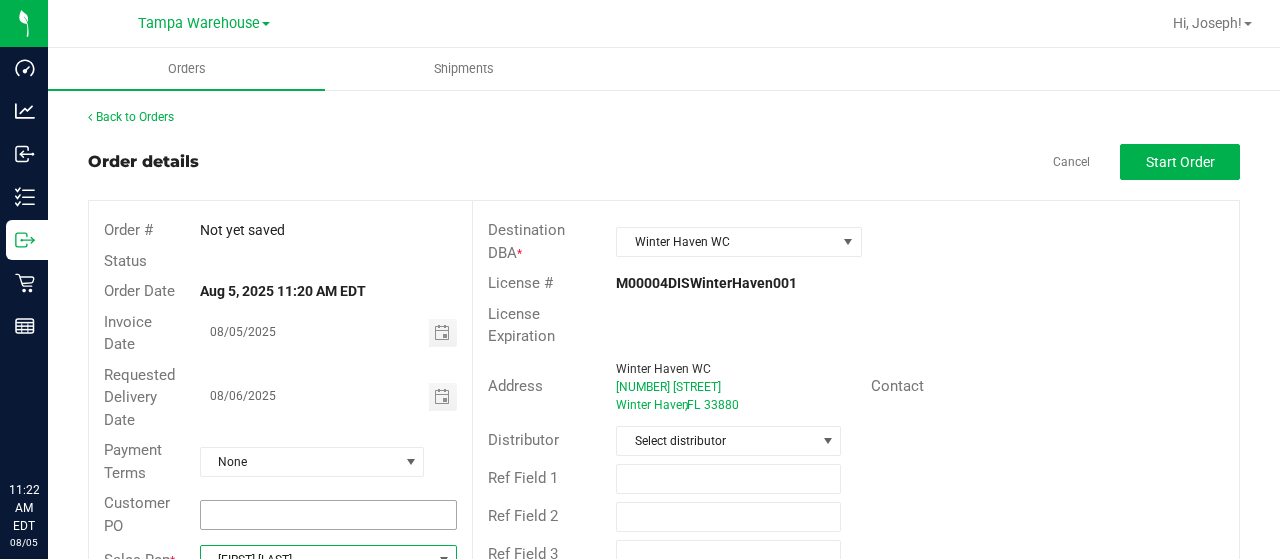 scroll, scrollTop: 14, scrollLeft: 0, axis: vertical 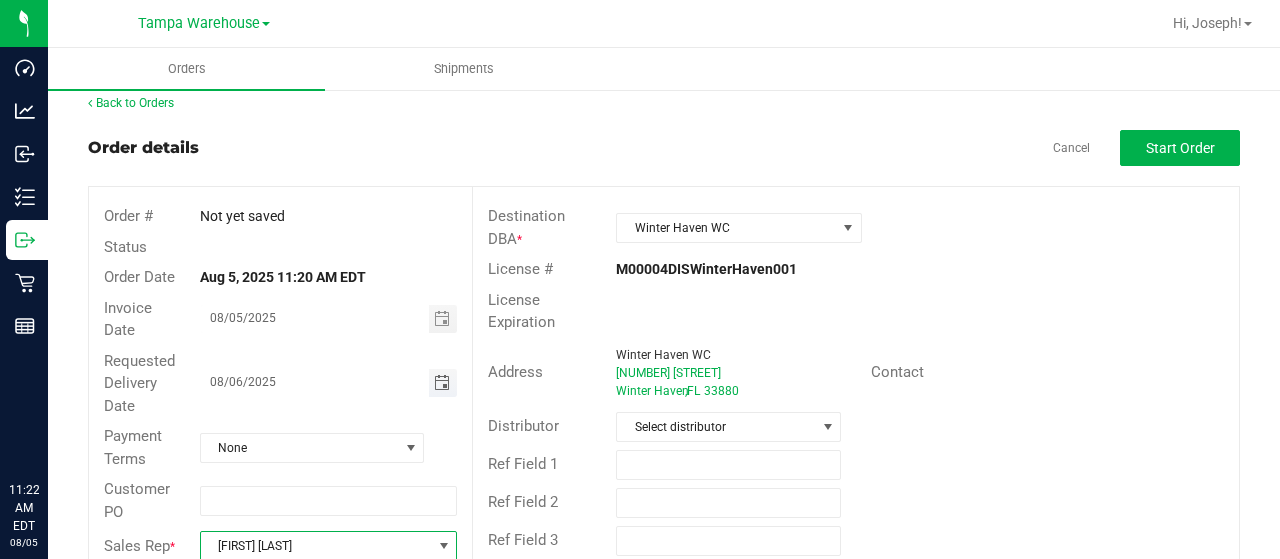 click at bounding box center (442, 383) 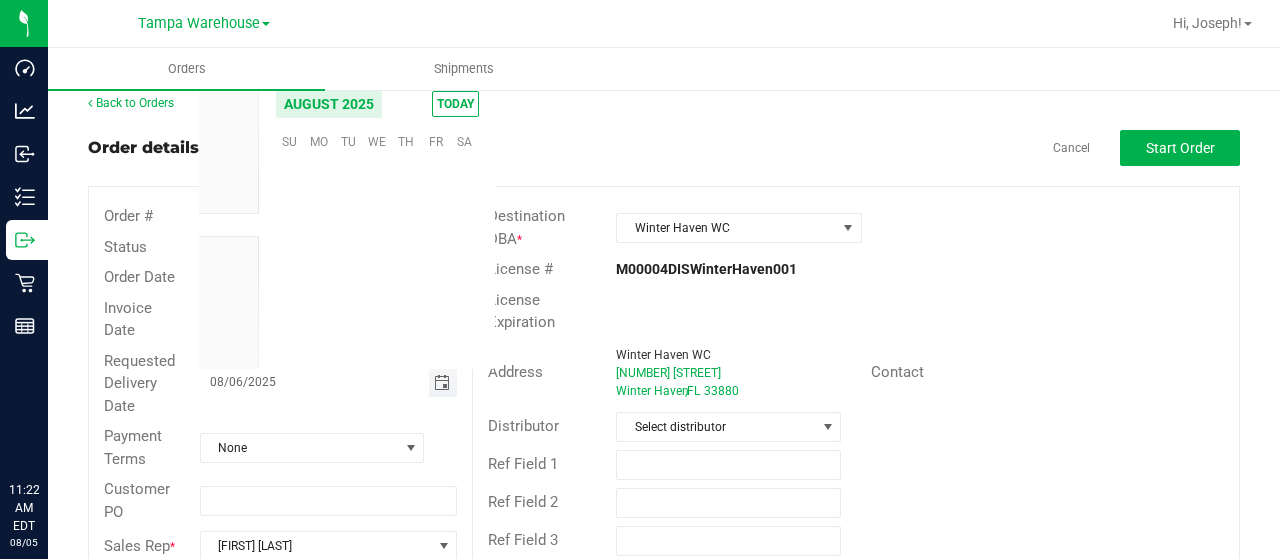 scroll, scrollTop: 74, scrollLeft: 0, axis: vertical 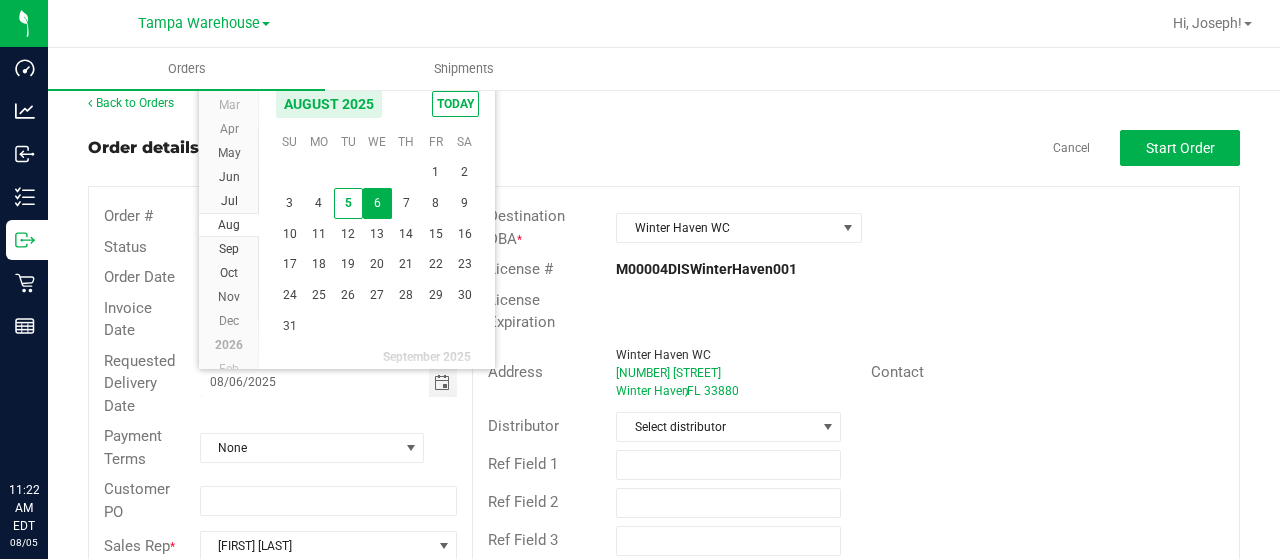 click on "7" at bounding box center [406, 203] 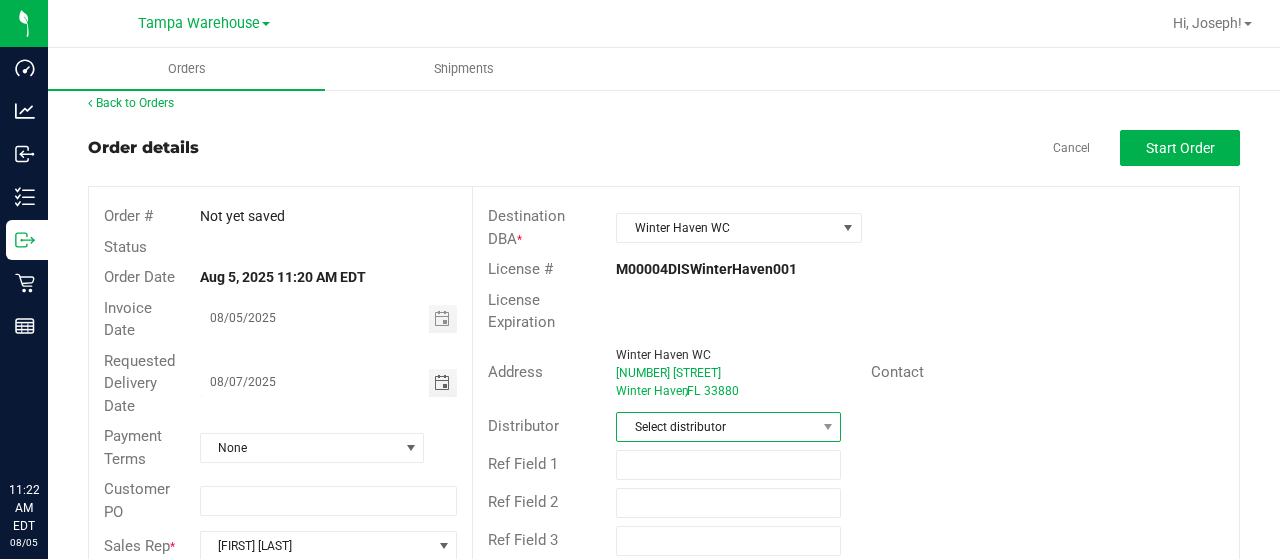 click on "Select distributor" at bounding box center (716, 427) 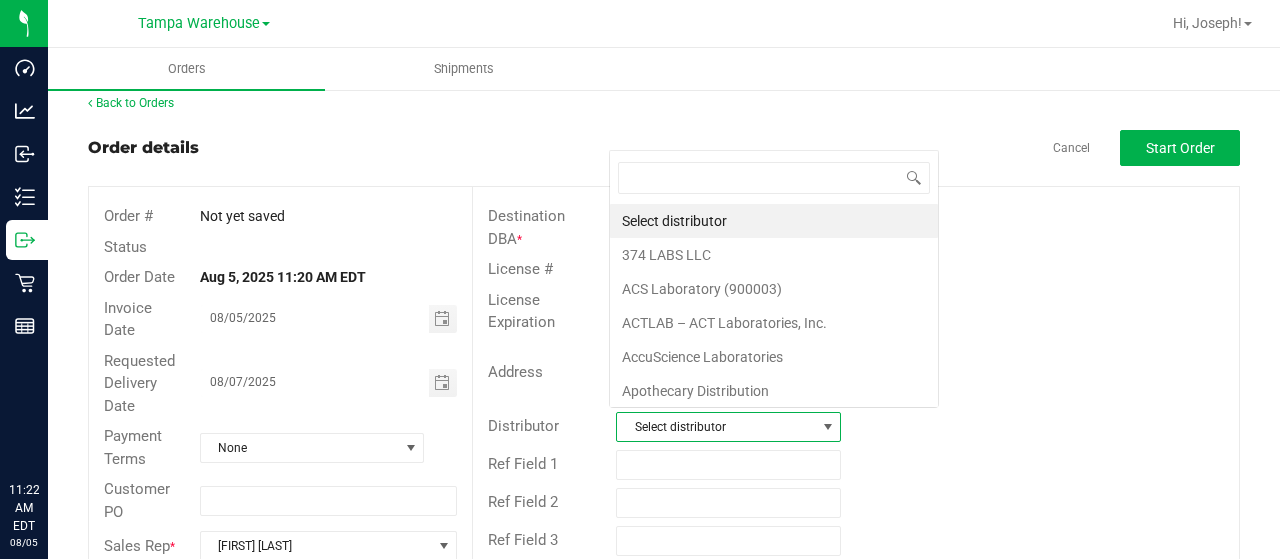 scroll, scrollTop: 0, scrollLeft: 0, axis: both 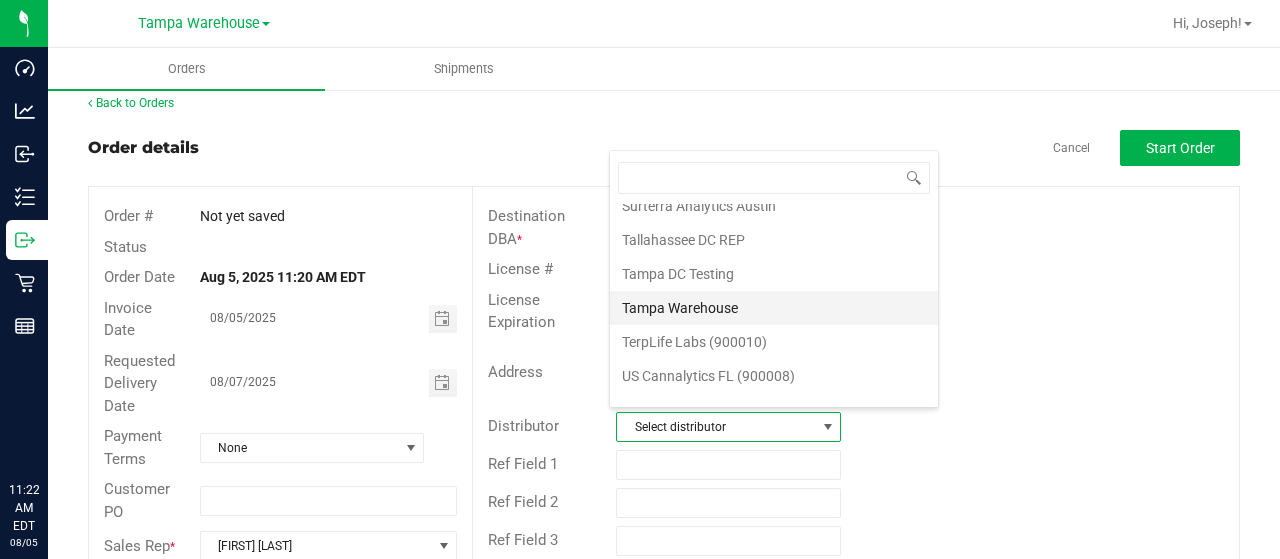 click on "Tampa Warehouse" at bounding box center (774, 308) 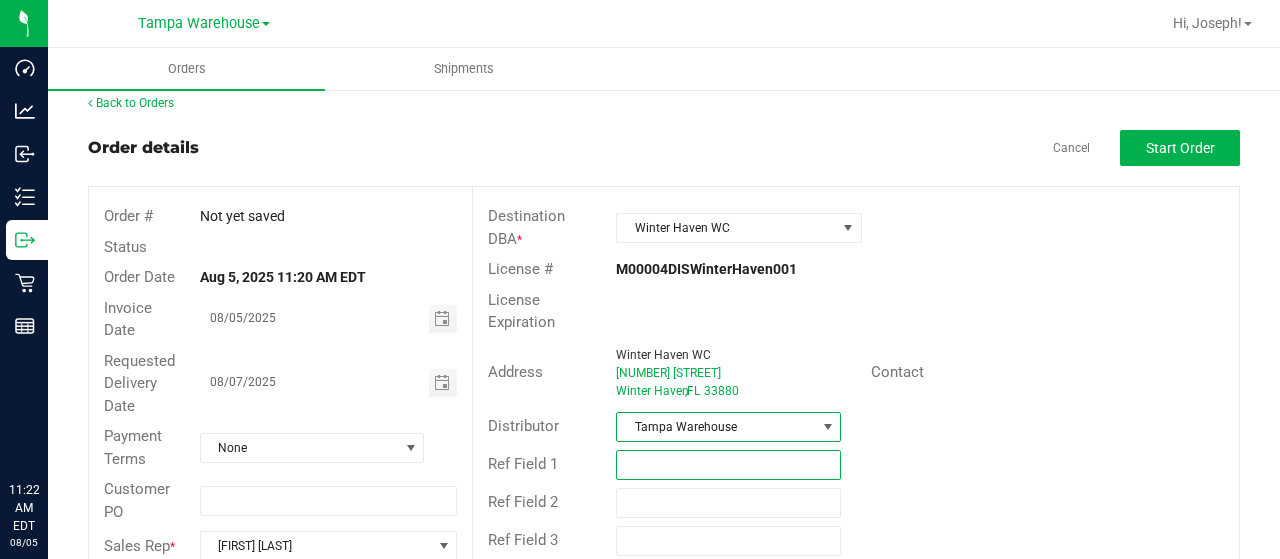 click at bounding box center (728, 465) 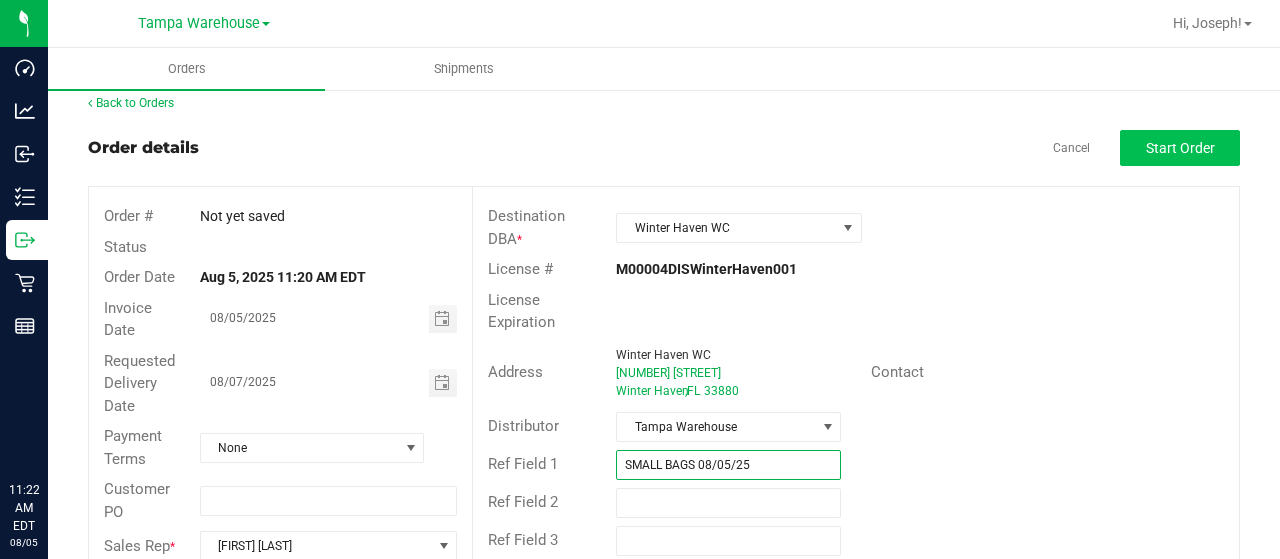 type on "SMALL BAGS 08/05/25" 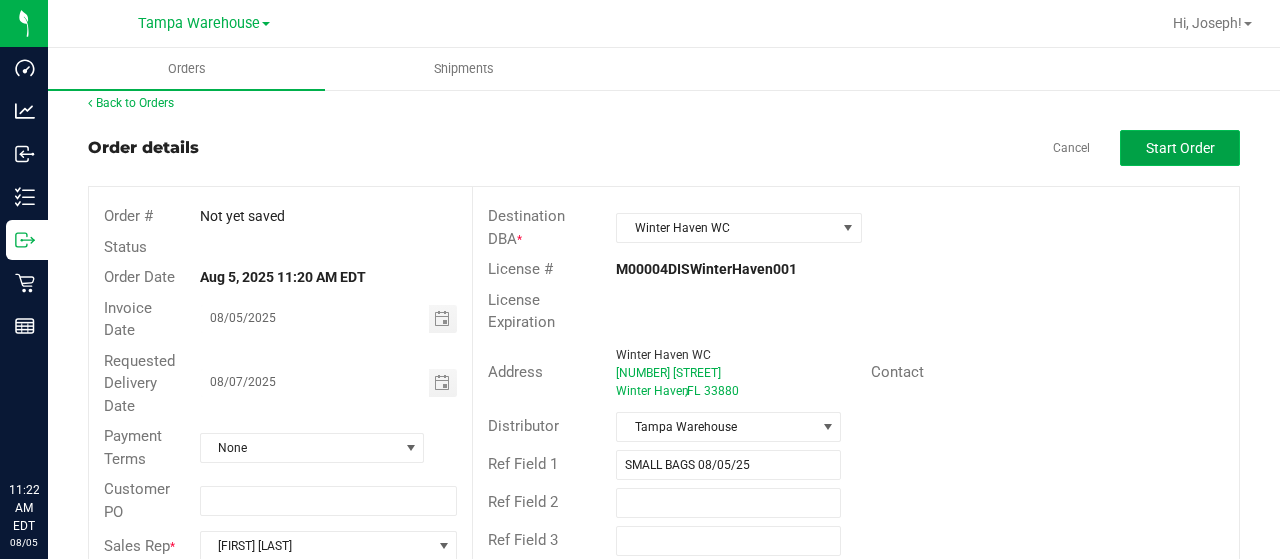 click on "Start Order" at bounding box center (1180, 148) 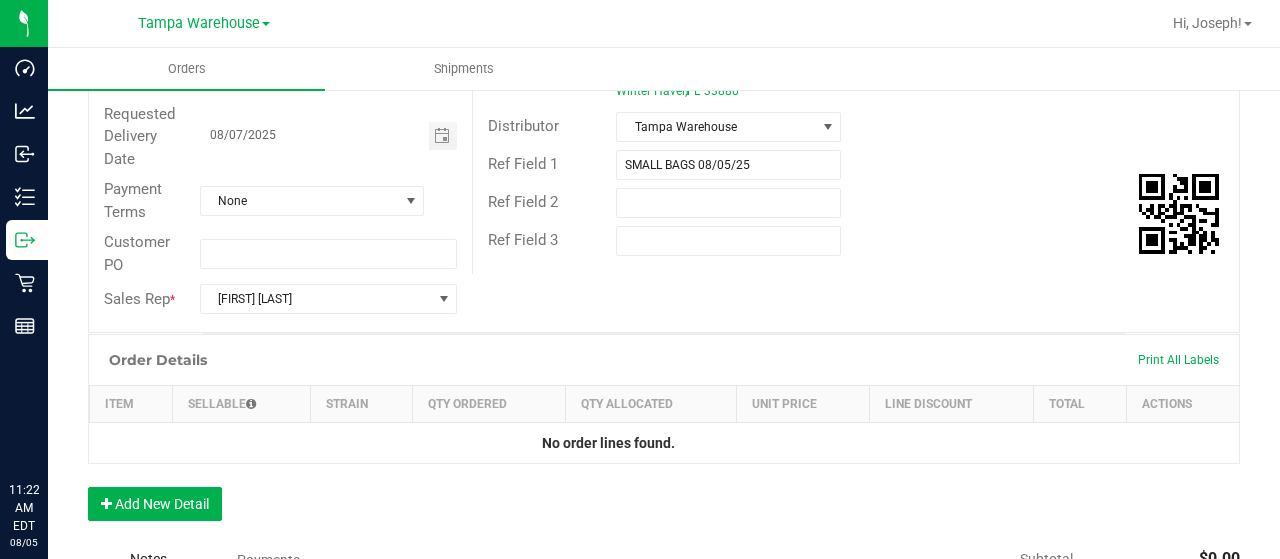 scroll, scrollTop: 414, scrollLeft: 0, axis: vertical 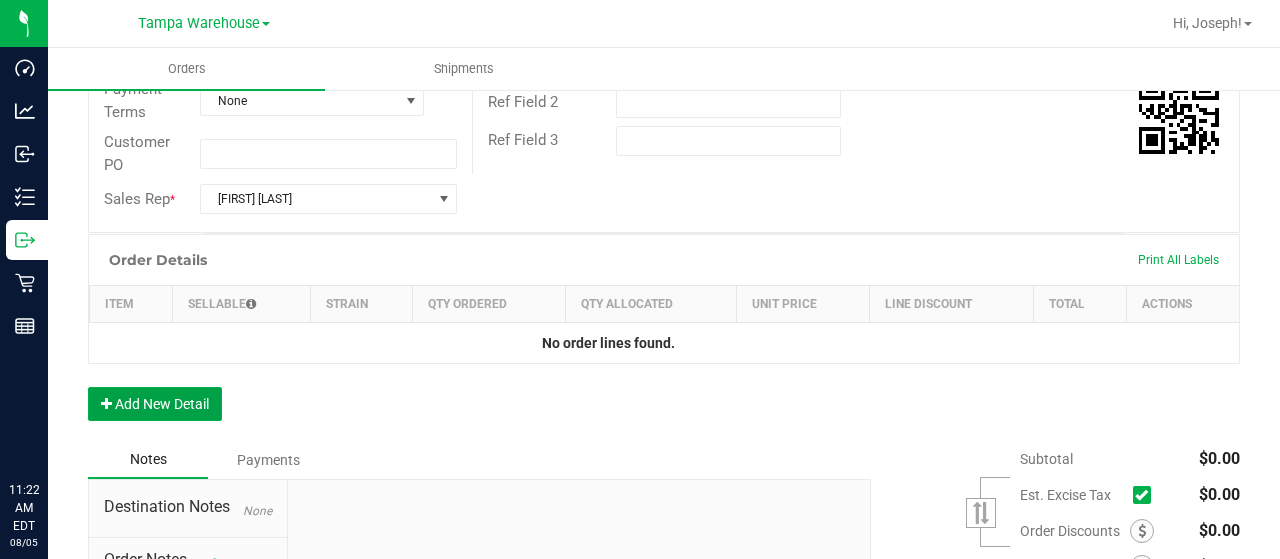click on "Add New Detail" at bounding box center [155, 404] 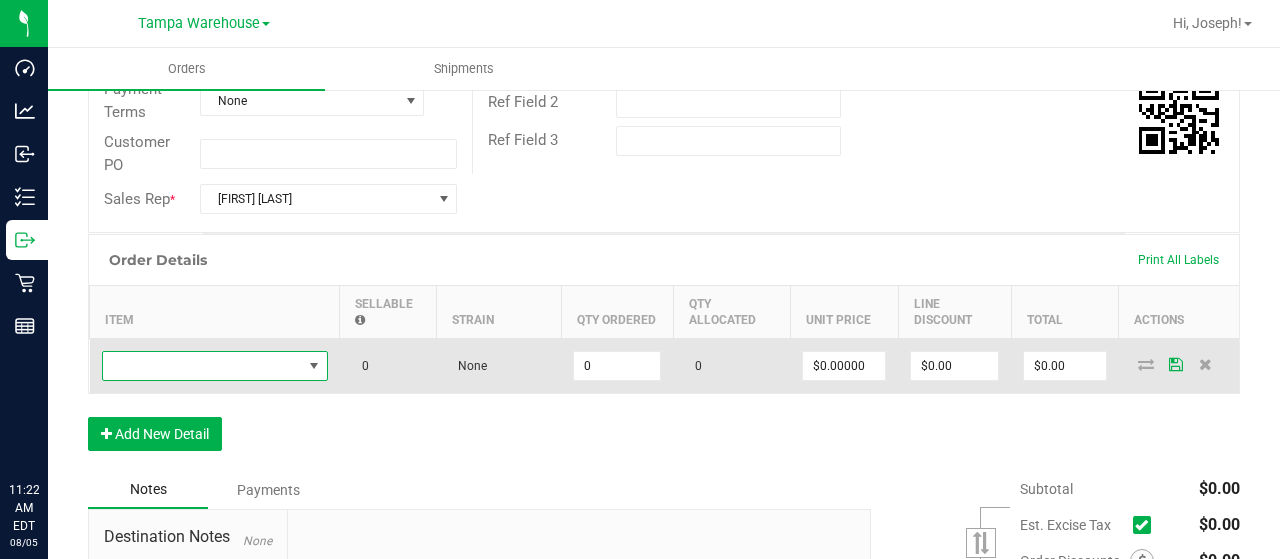 click at bounding box center [202, 366] 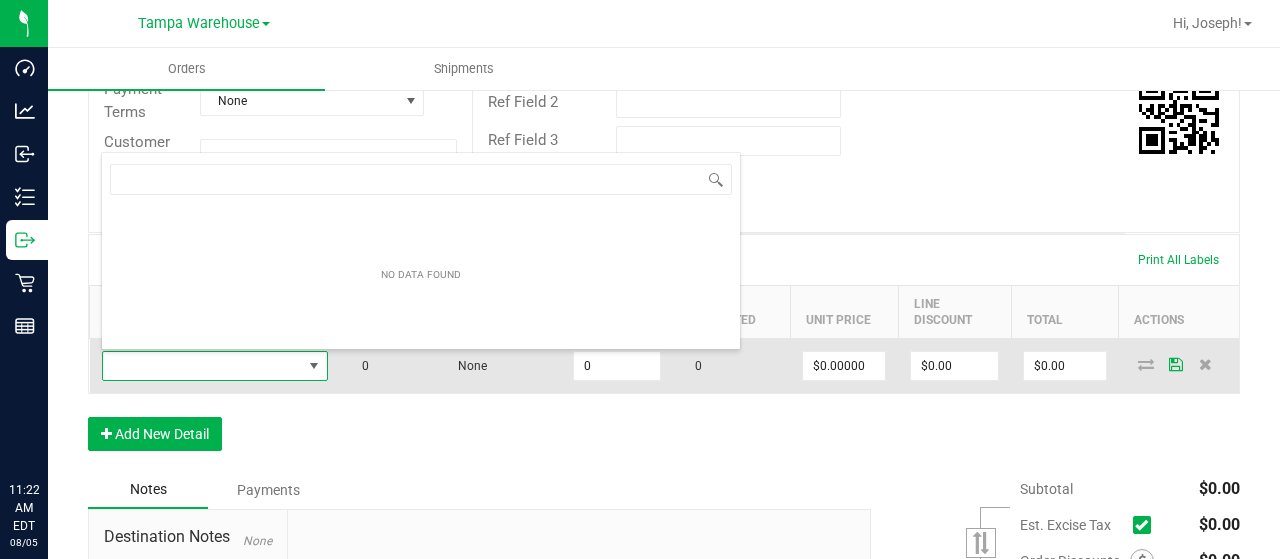 scroll, scrollTop: 99970, scrollLeft: 99774, axis: both 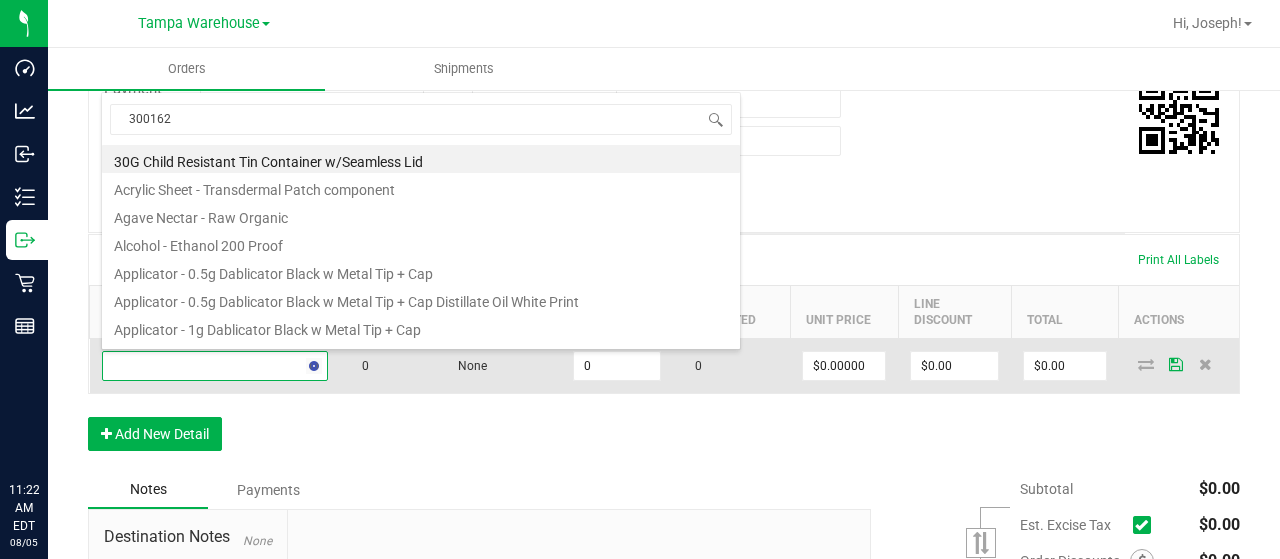 type on "3001626" 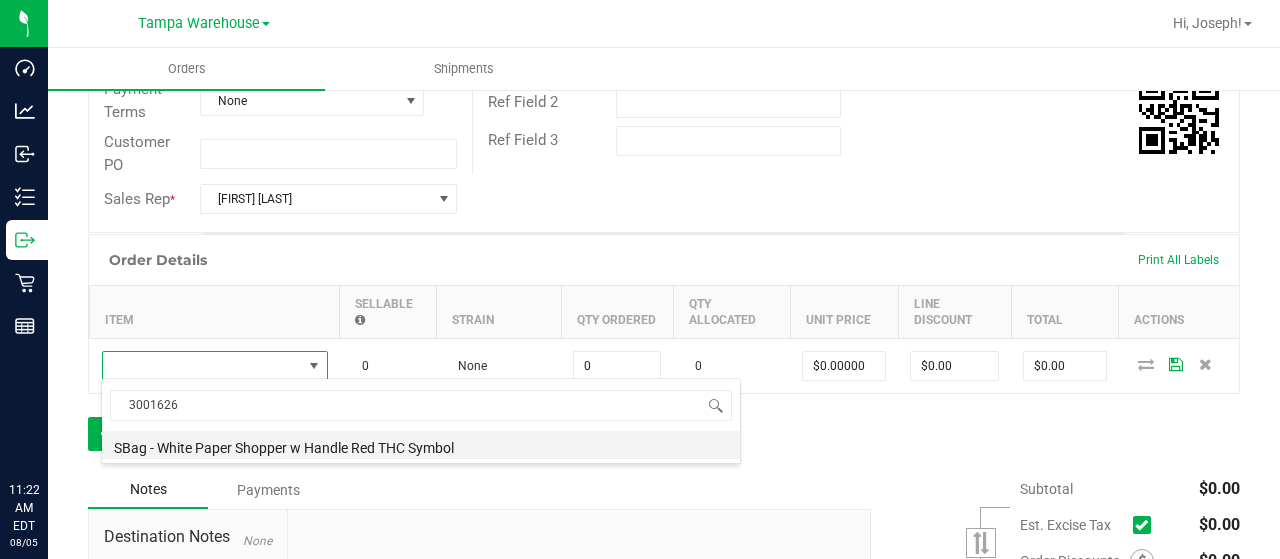 click on "SBag - White Paper Shopper w Handle Red THC Symbol" at bounding box center (421, 445) 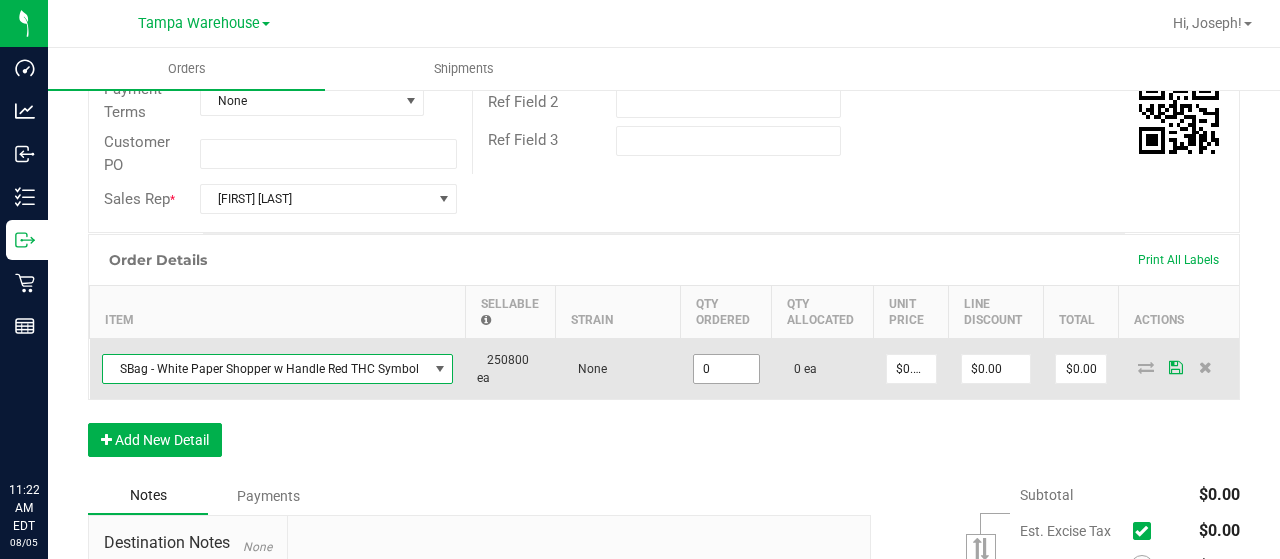 click on "0" at bounding box center [726, 369] 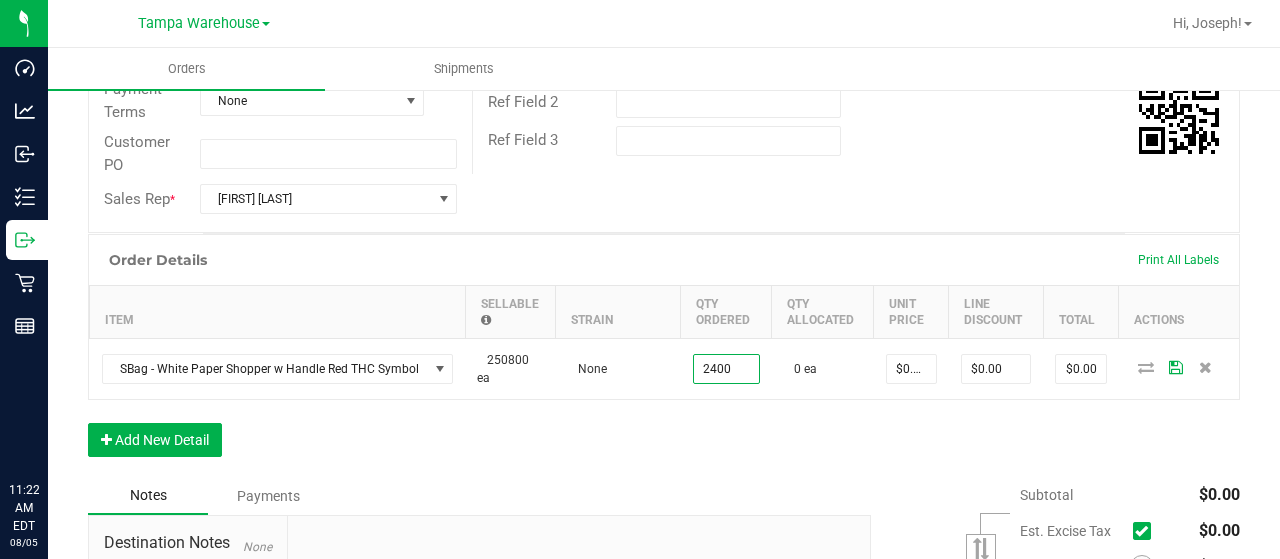 type on "2400 ea" 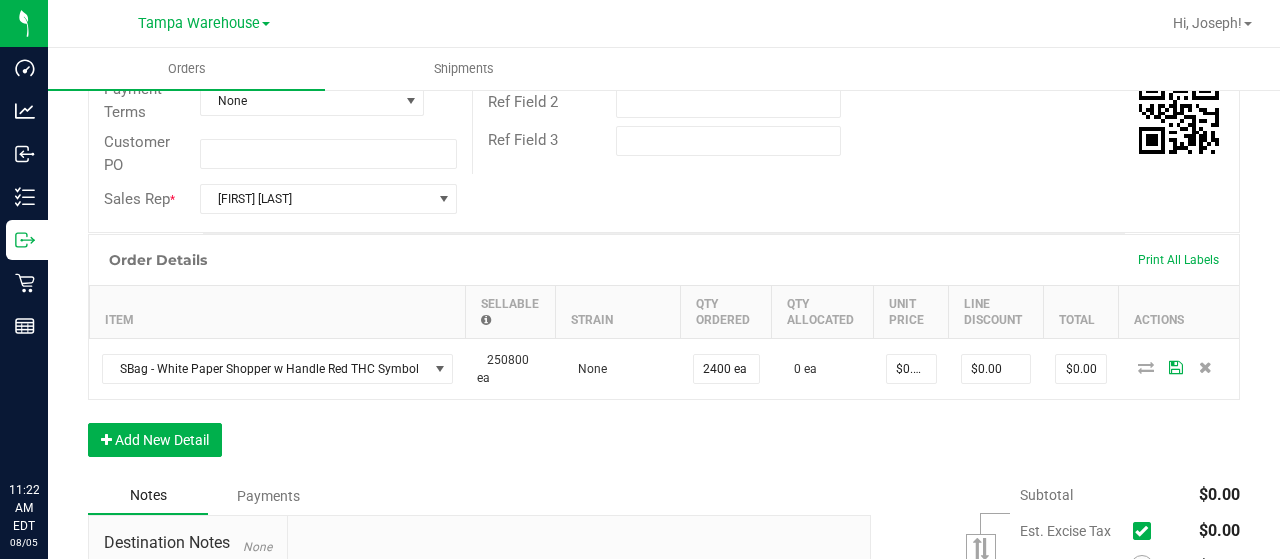 click on "Order Details Print All Labels Item  Sellable  Strain Qty Ordered Qty Allocated Unit Price Line Discount Total Actions SBag - White Paper Shopper w Handle Red THC Symbol  250800 ea   None  2400 ea  0 ea  $0.00000 $0.00 $0.00
Add New Detail" at bounding box center (664, 355) 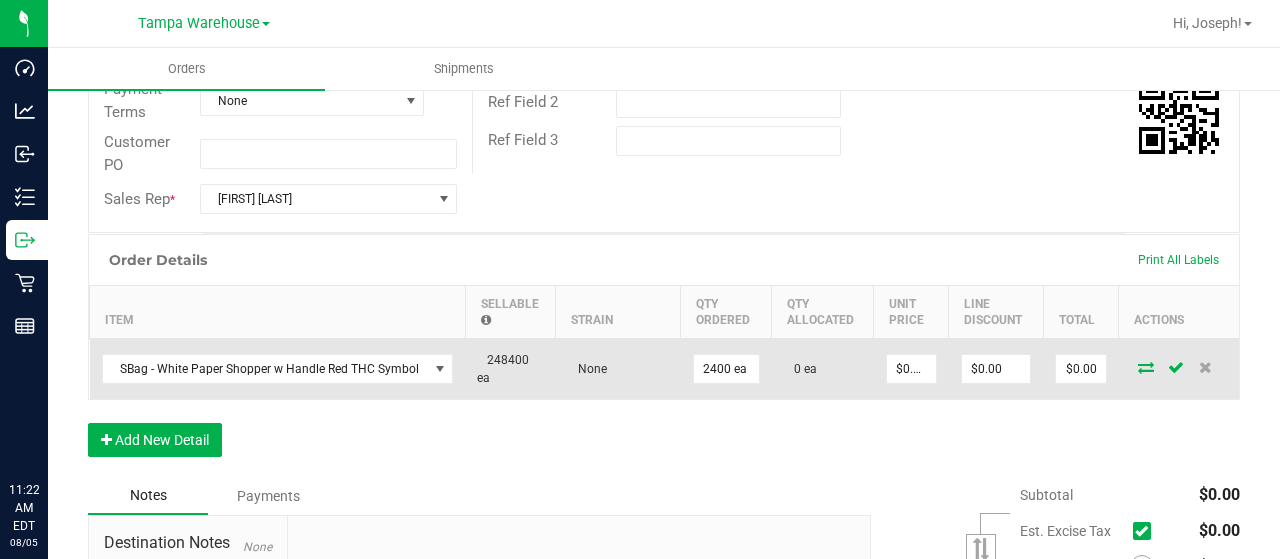 click at bounding box center [1146, 367] 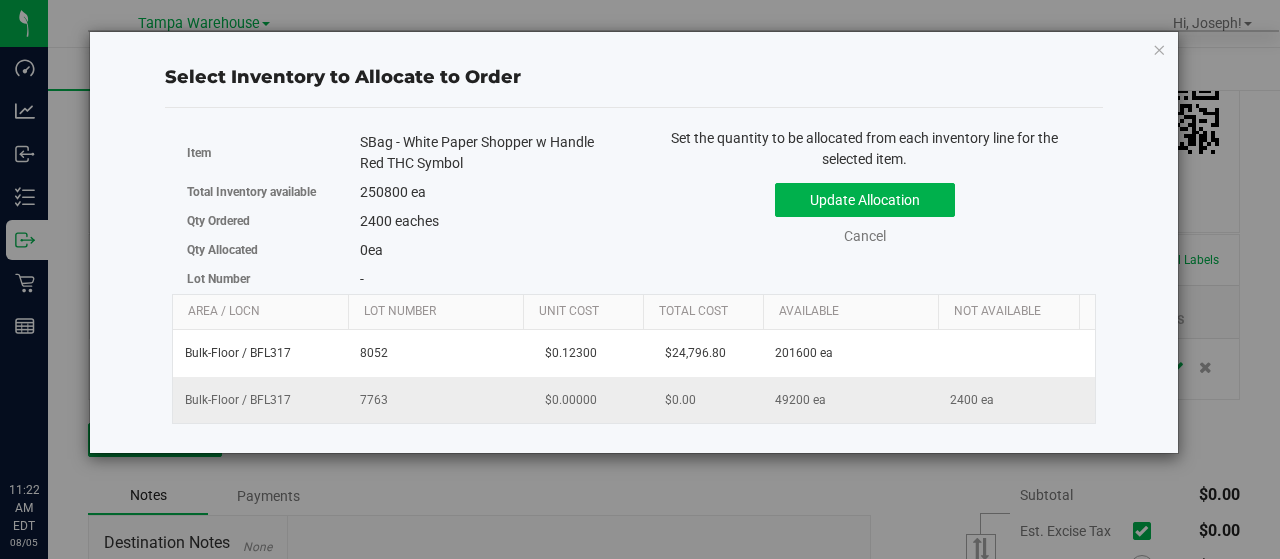 scroll, scrollTop: 0, scrollLeft: 74, axis: horizontal 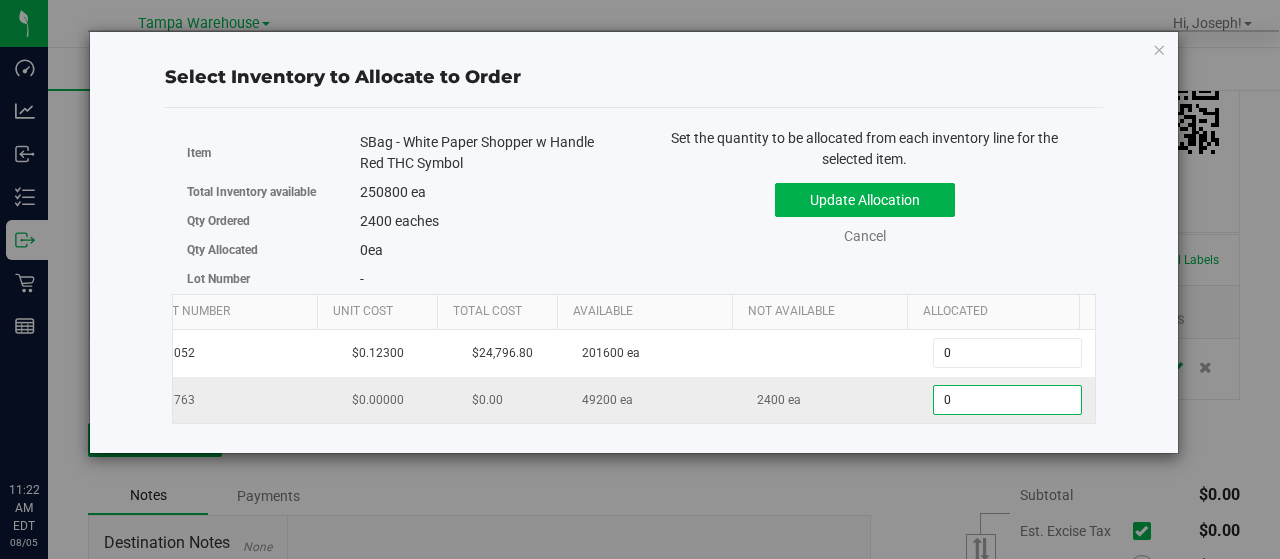 click on "0 0" at bounding box center [1007, 400] 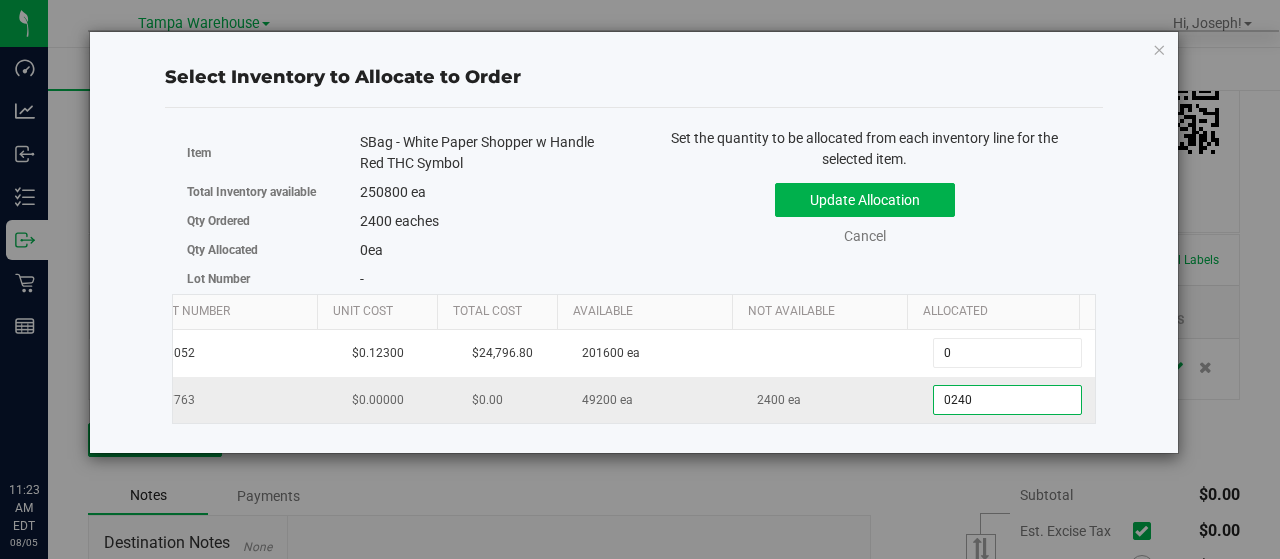 type on "02400" 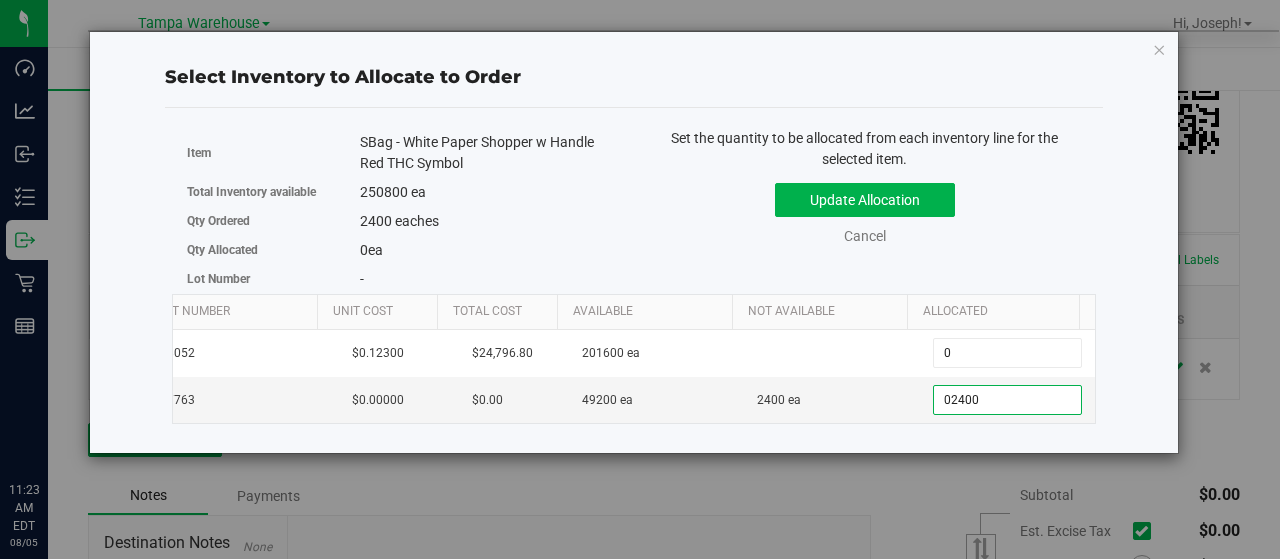 type on "2,400" 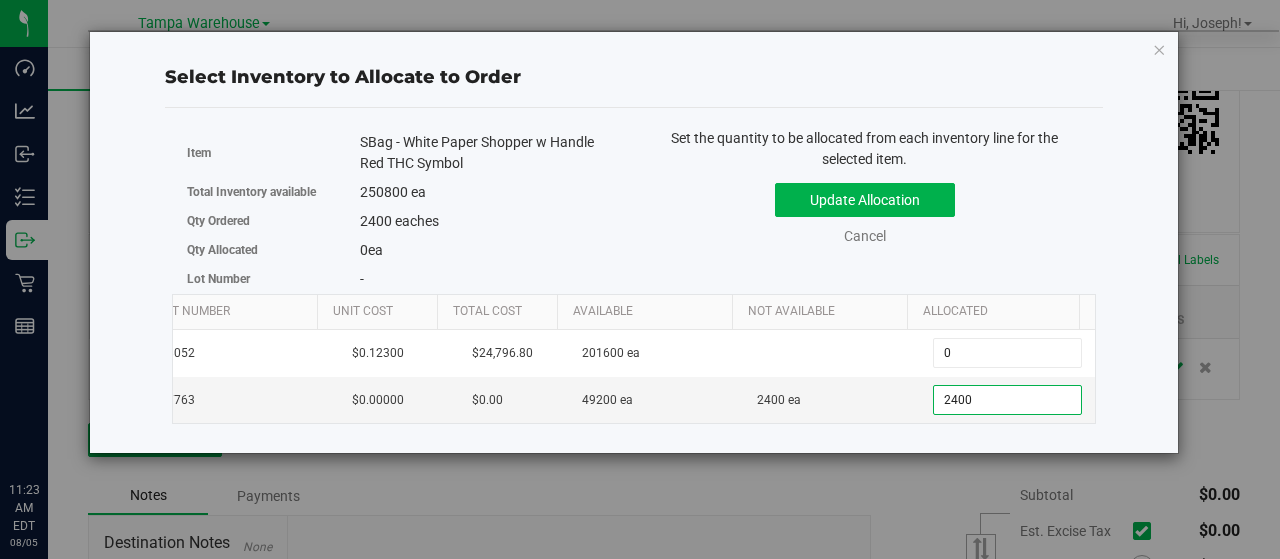 click on "Update Allocation
Cancel" at bounding box center (865, 210) 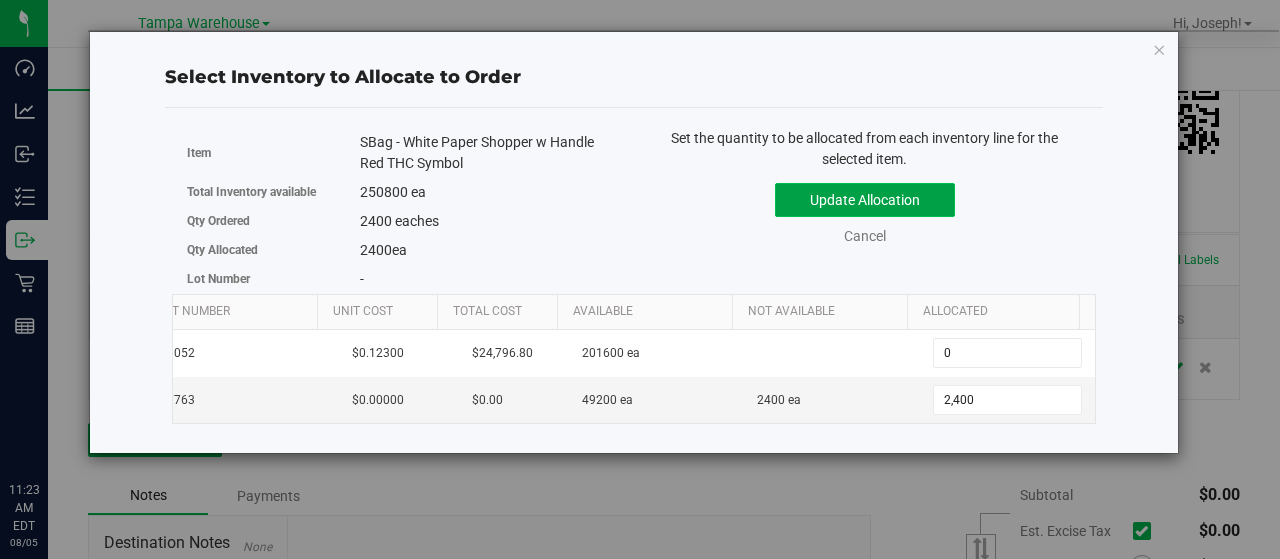 click on "Update Allocation" at bounding box center (865, 200) 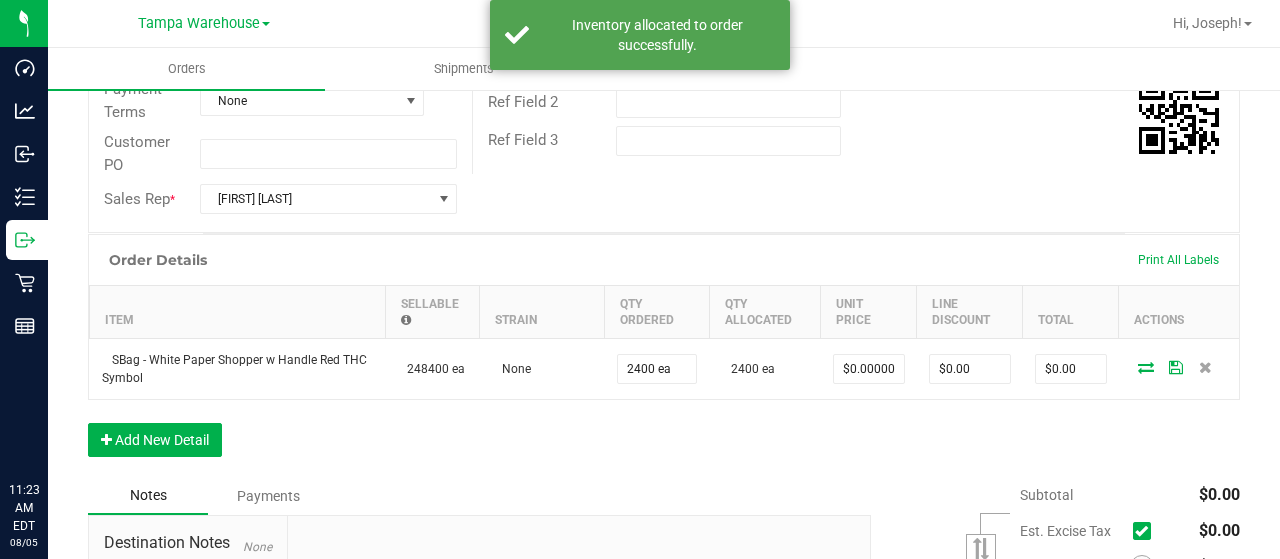 scroll, scrollTop: 0, scrollLeft: 0, axis: both 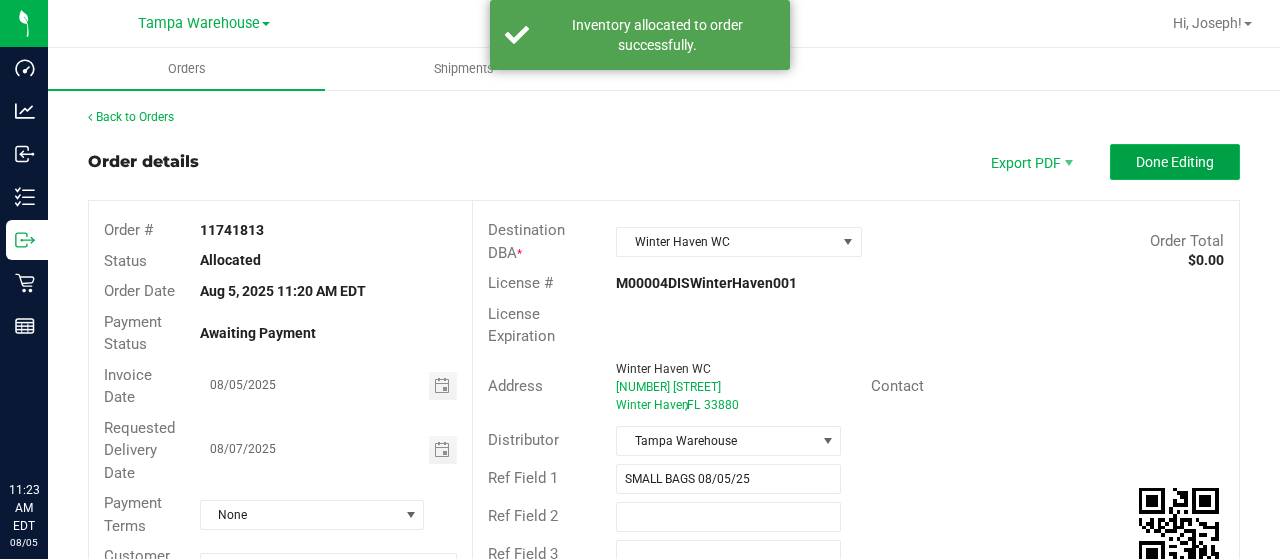 click on "Done Editing" at bounding box center (1175, 162) 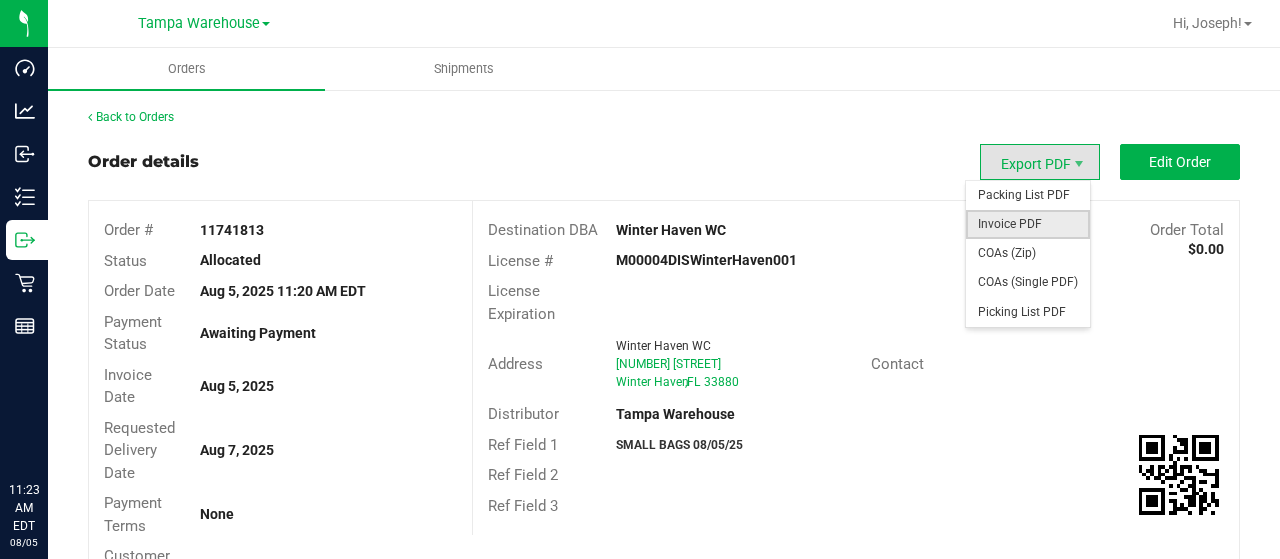 click on "Invoice PDF" at bounding box center [1028, 224] 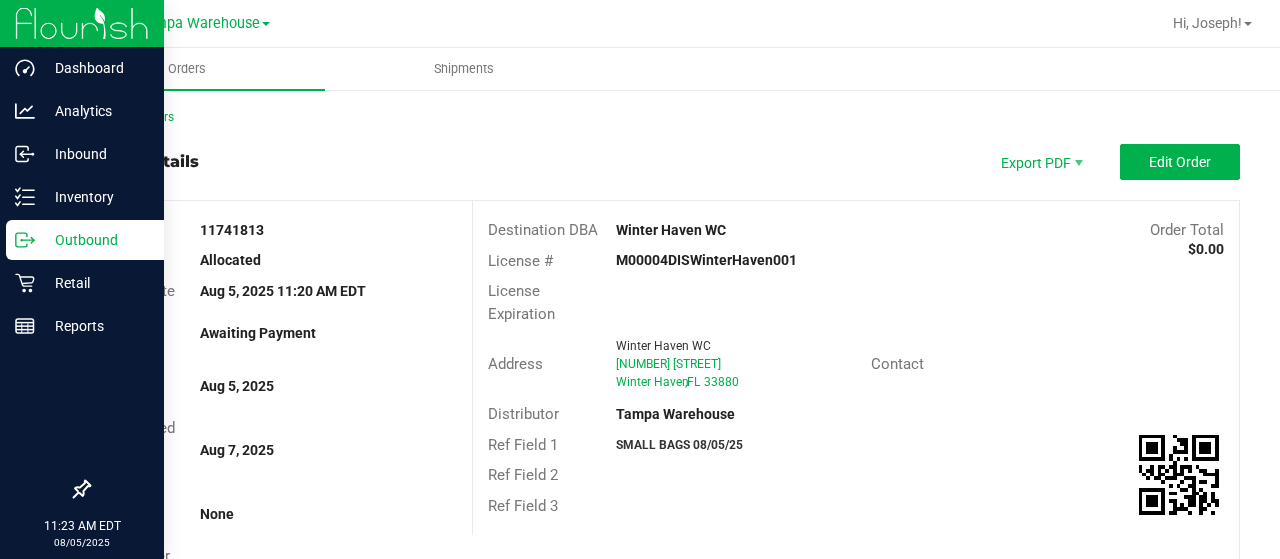 click on "Outbound" at bounding box center (95, 240) 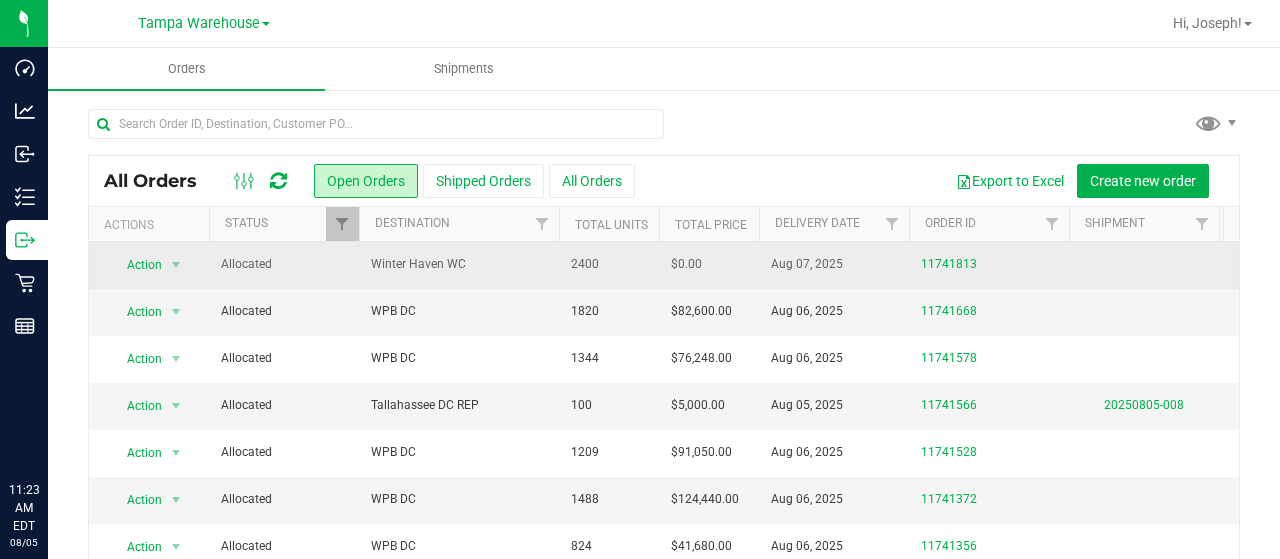 click on "Allocated" at bounding box center [284, 264] 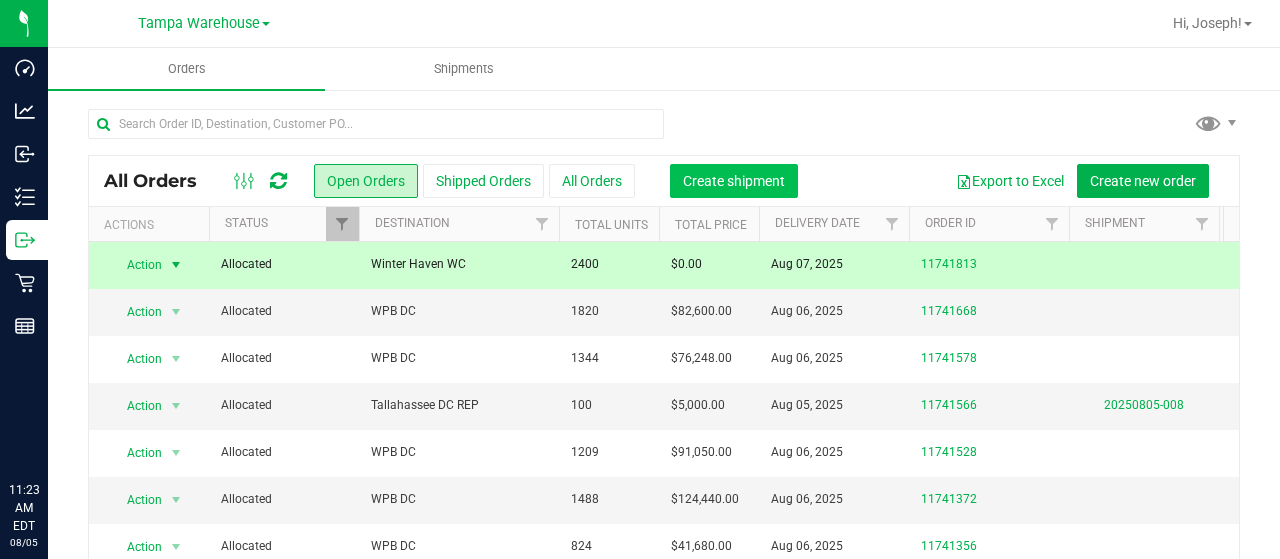 click on "Create shipment" at bounding box center [734, 181] 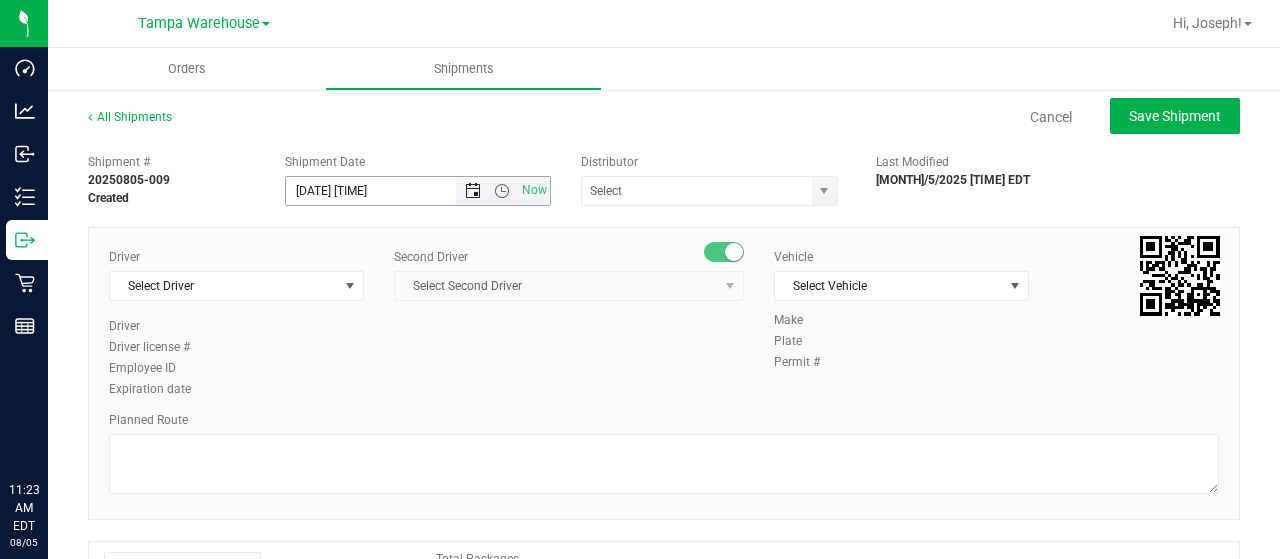 click at bounding box center (473, 191) 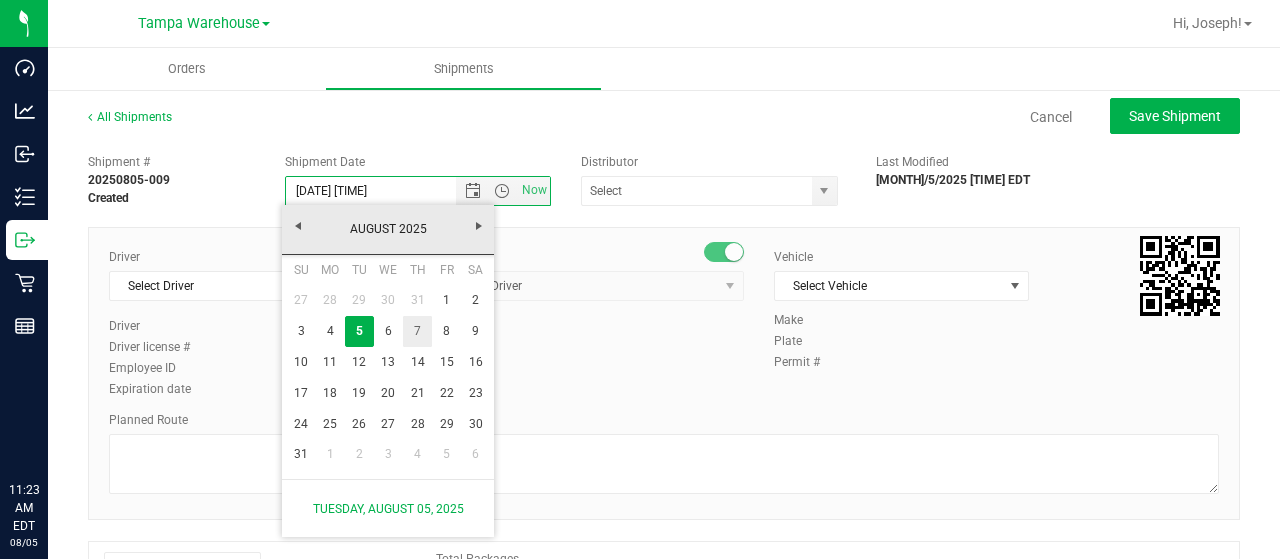 click on "7" at bounding box center [417, 331] 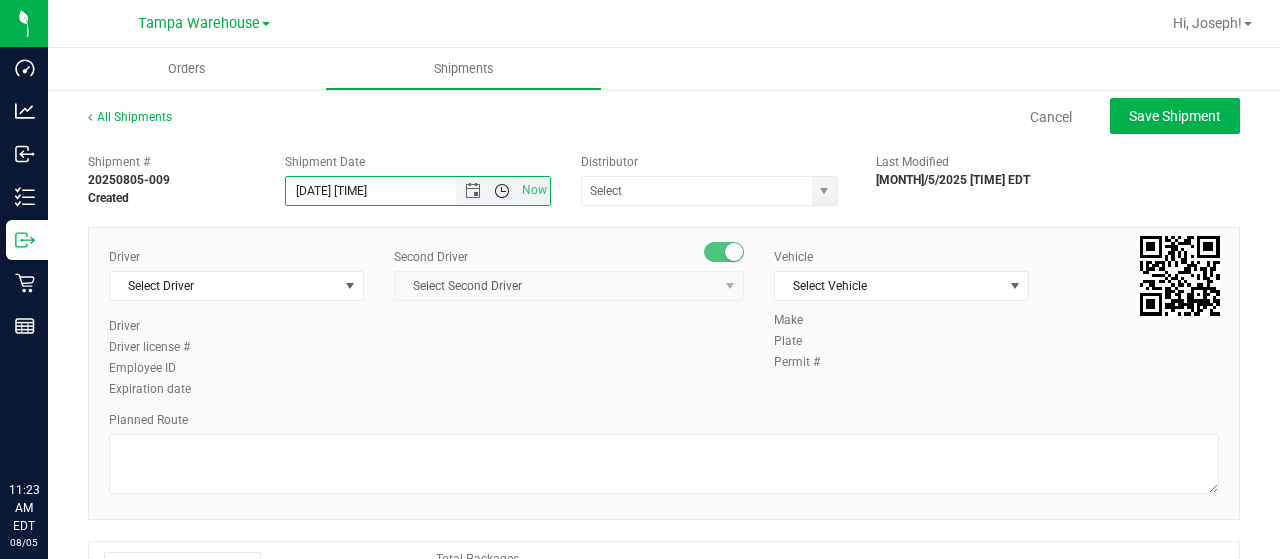 click at bounding box center (502, 191) 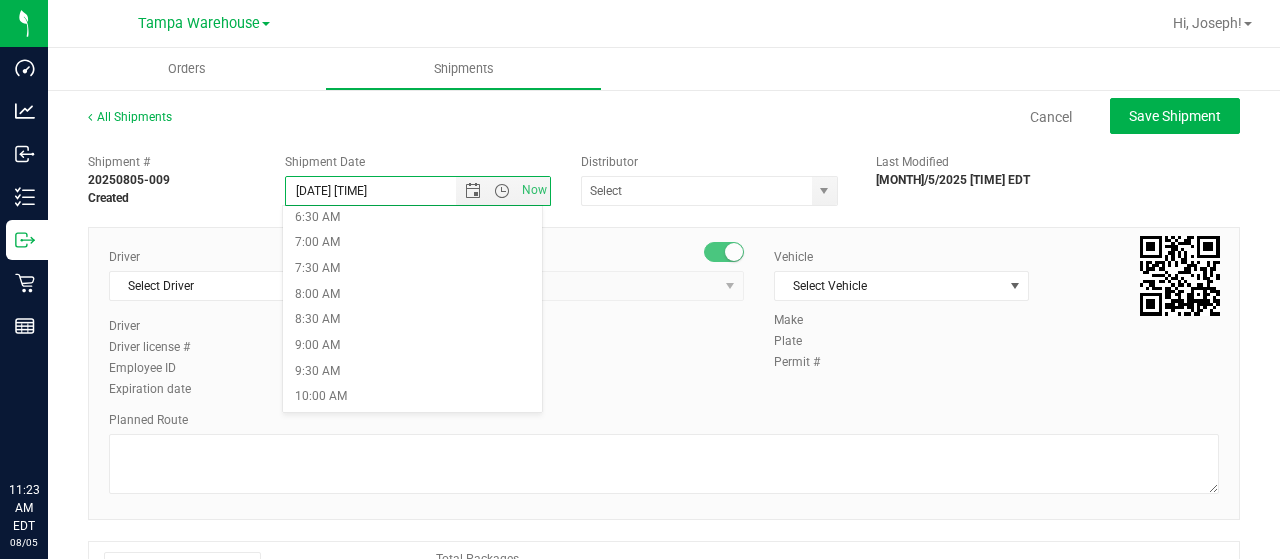 scroll, scrollTop: 300, scrollLeft: 0, axis: vertical 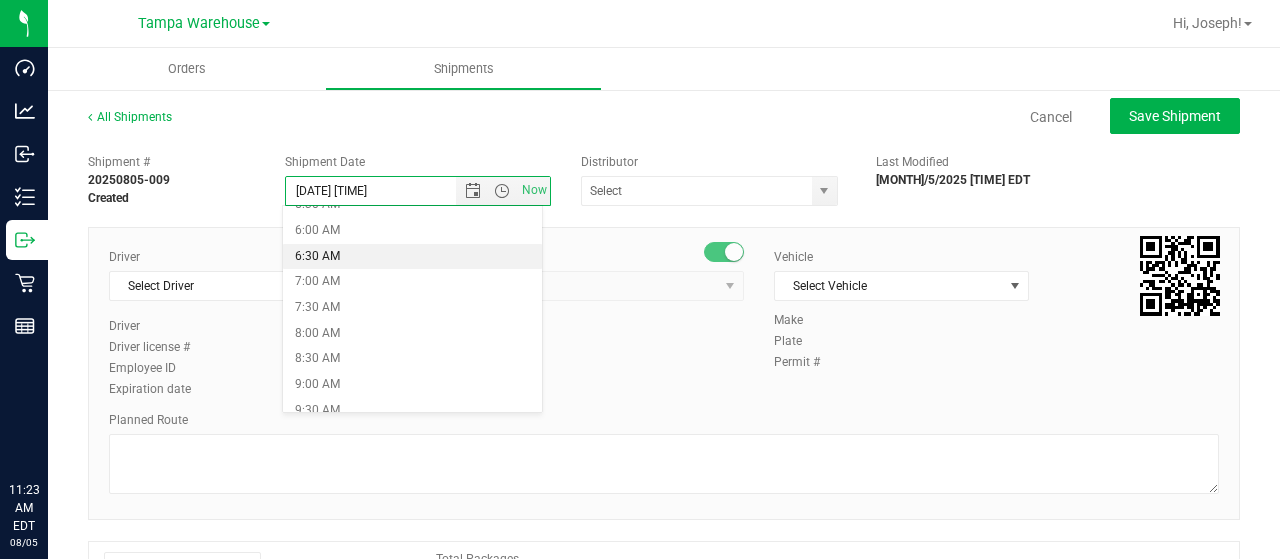 click on "6:30 AM" at bounding box center (412, 257) 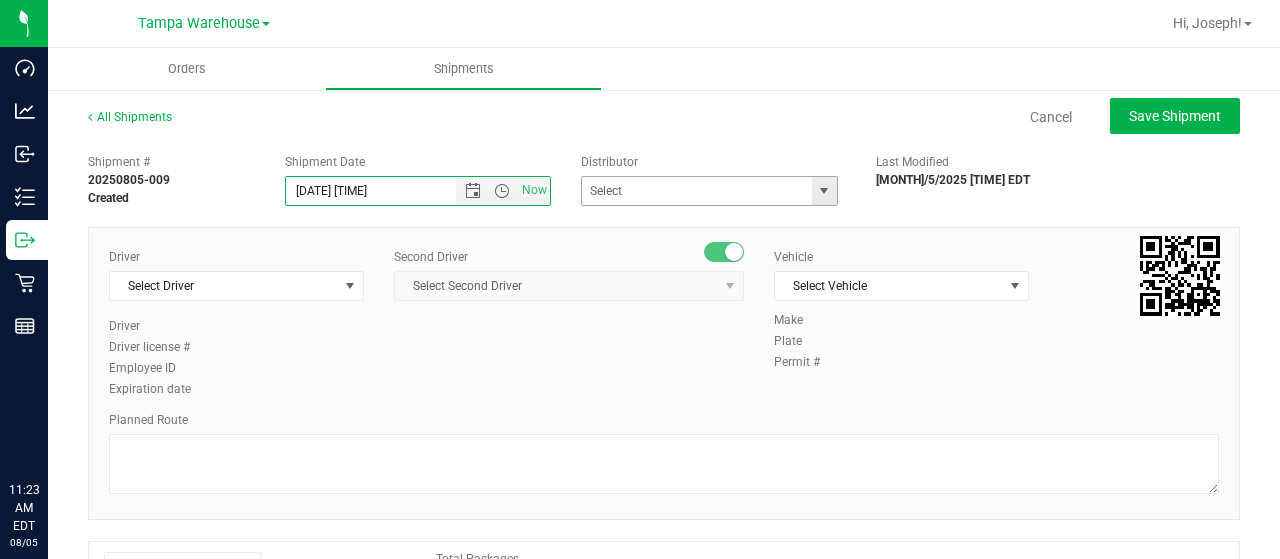 click at bounding box center [824, 191] 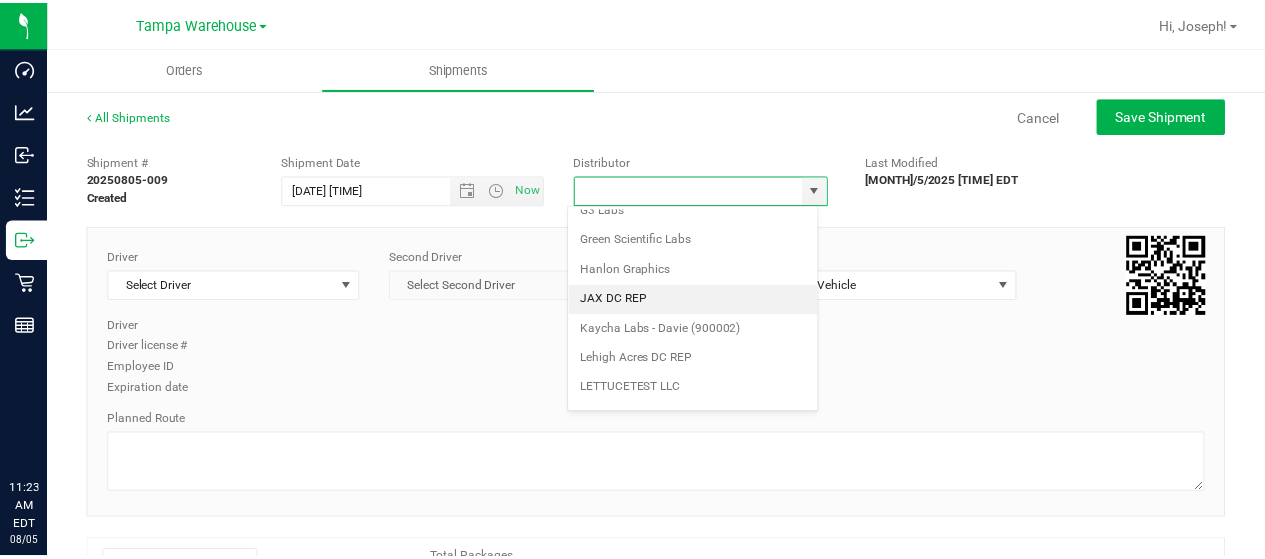 scroll, scrollTop: 784, scrollLeft: 0, axis: vertical 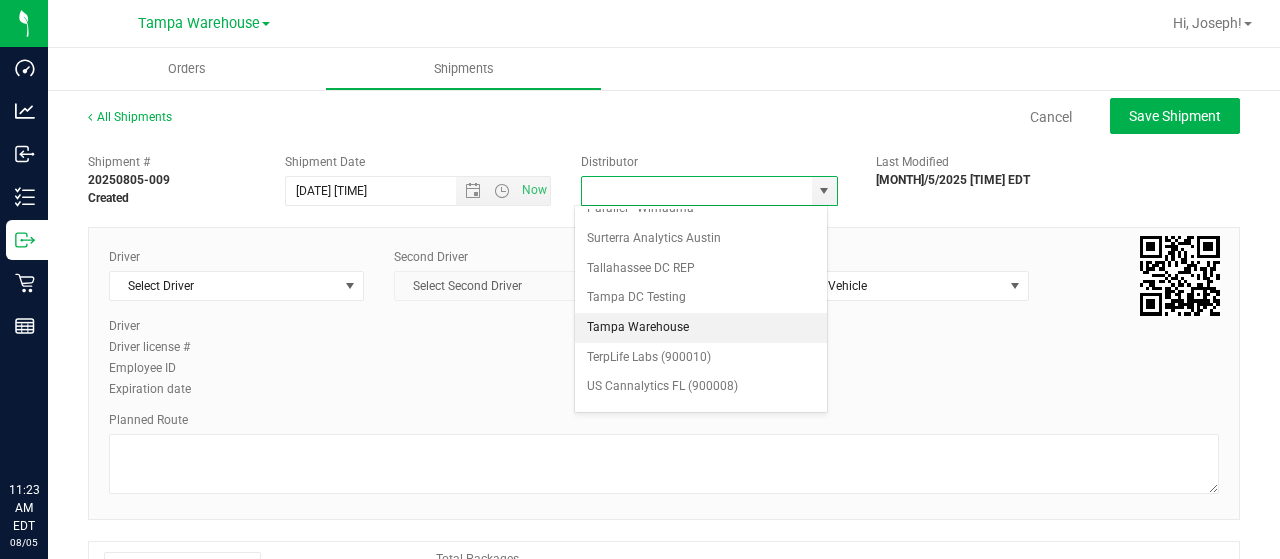click on "Tampa Warehouse" at bounding box center (701, 328) 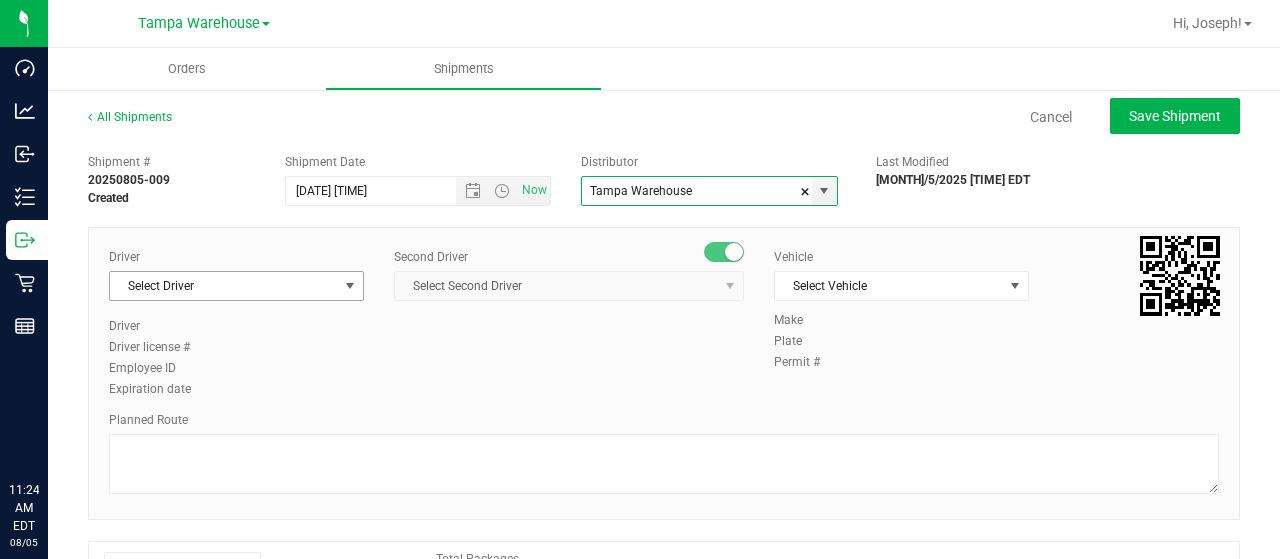 click on "Select Driver" at bounding box center (224, 286) 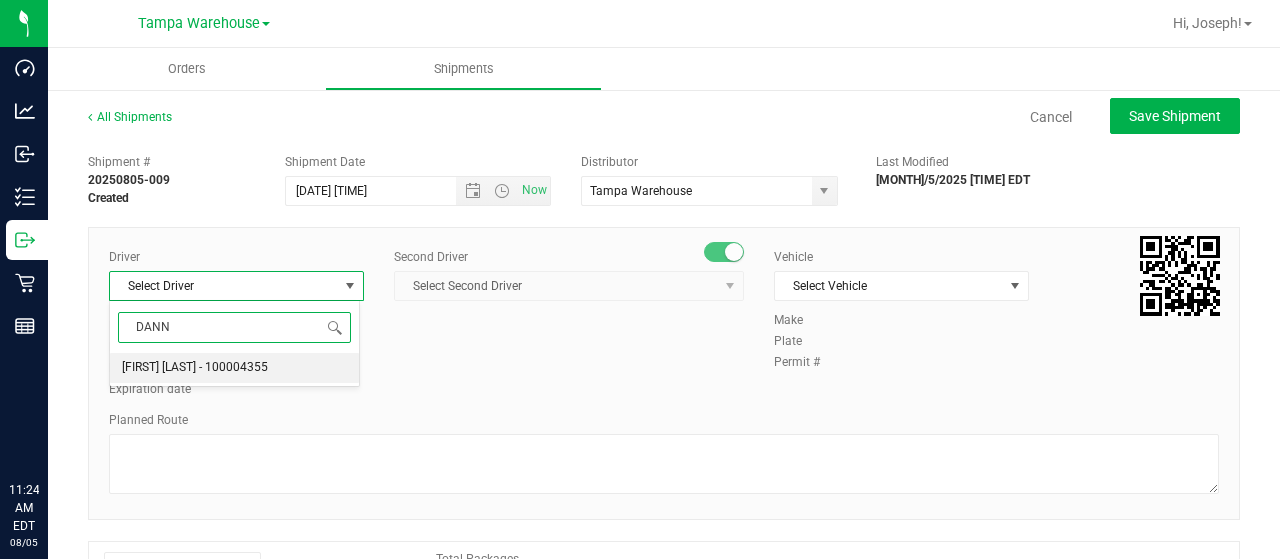 click on "Danny [LAST] - [ID]" at bounding box center [195, 368] 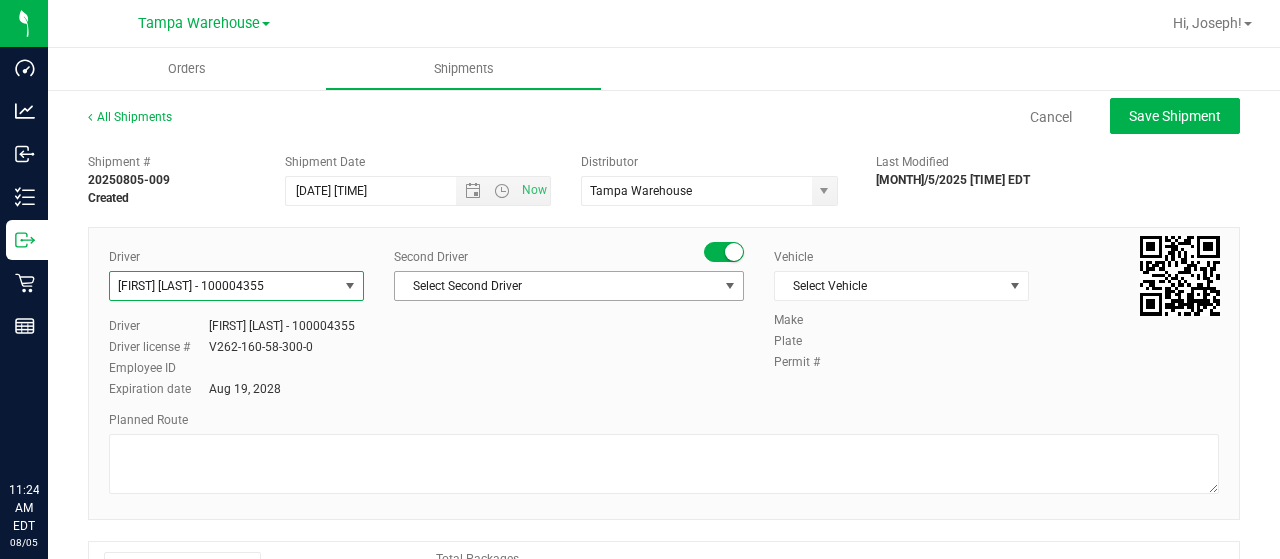 click on "Select Second Driver" at bounding box center (556, 286) 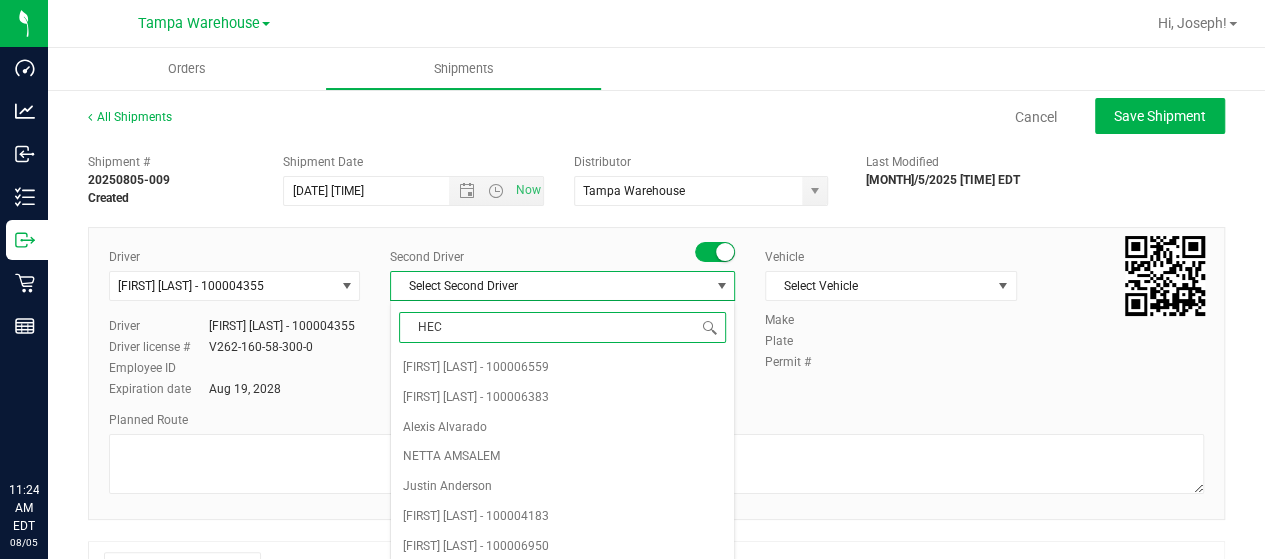 type on "HECT" 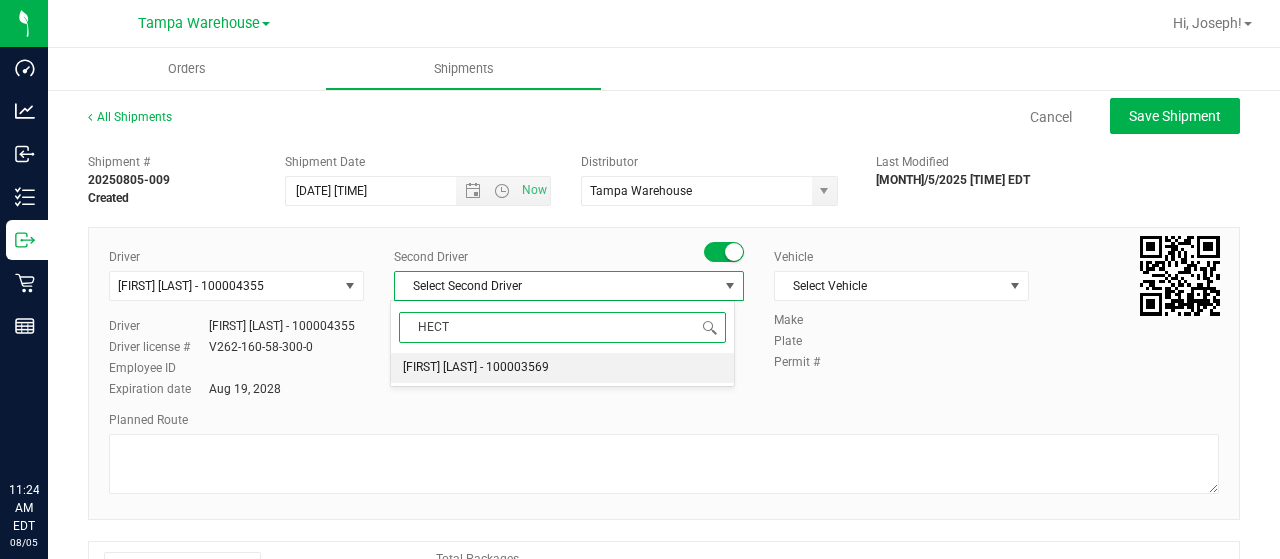 click on "Hector [LAST] - [ID]" at bounding box center (476, 368) 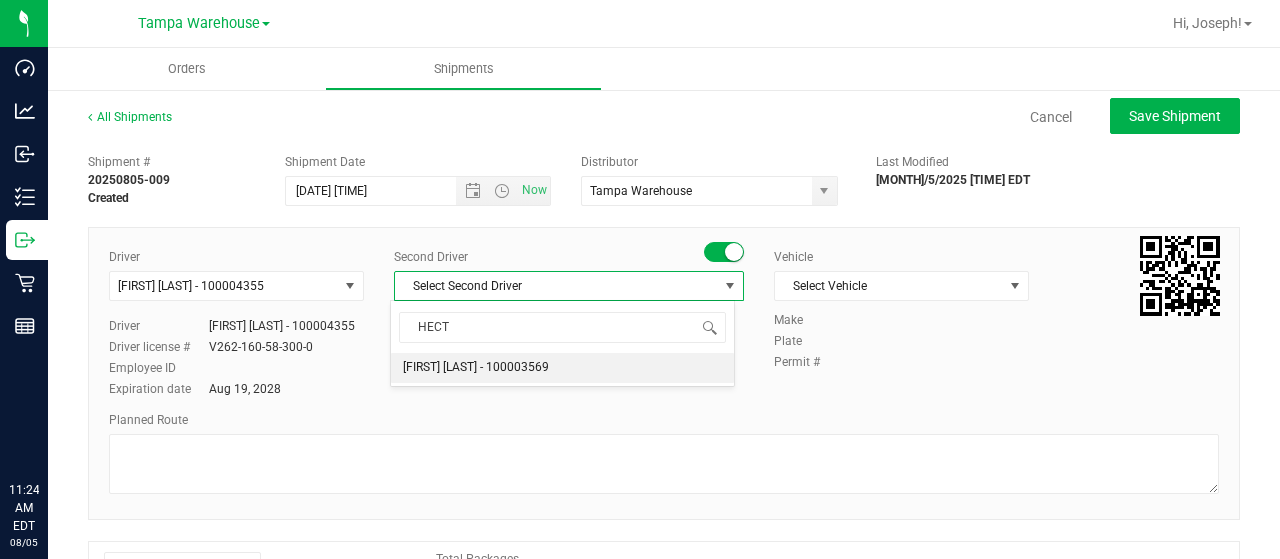 type 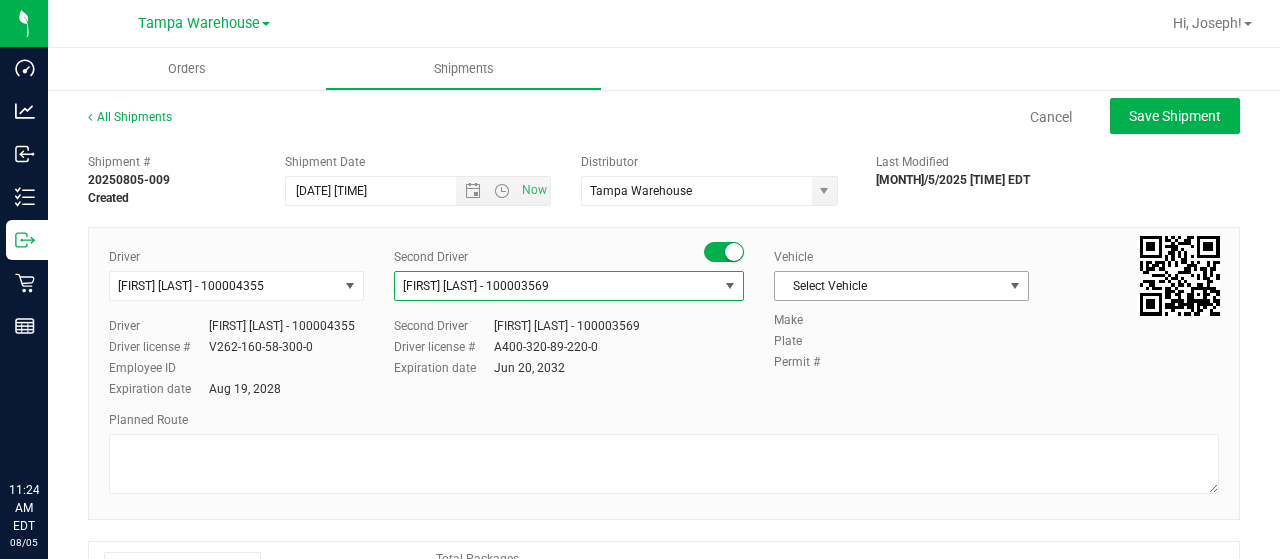 click at bounding box center (1015, 286) 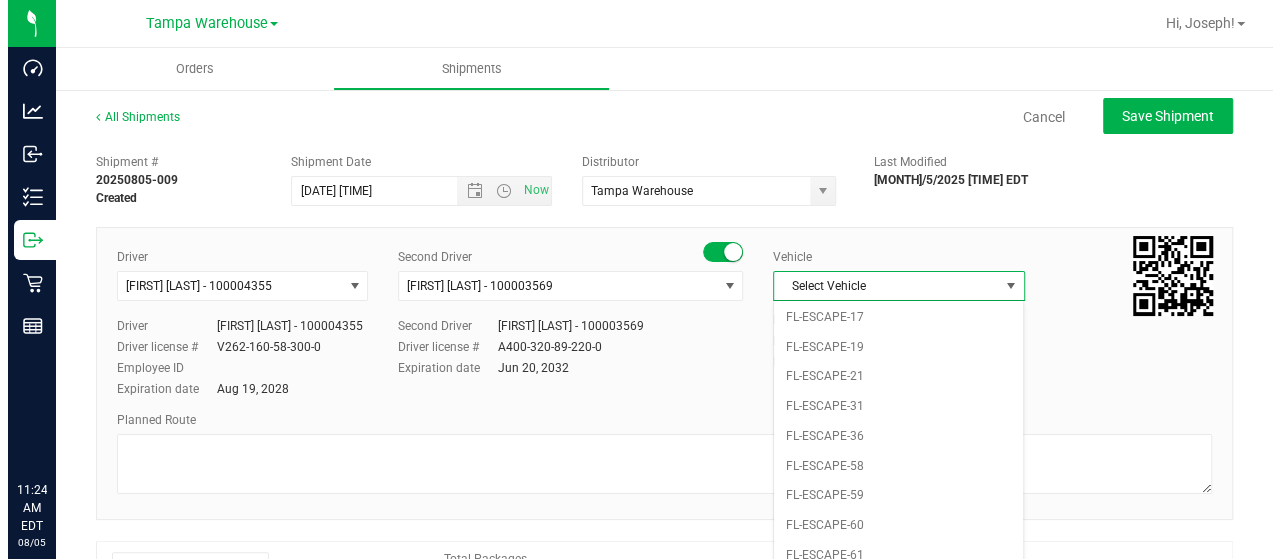 scroll, scrollTop: 241, scrollLeft: 0, axis: vertical 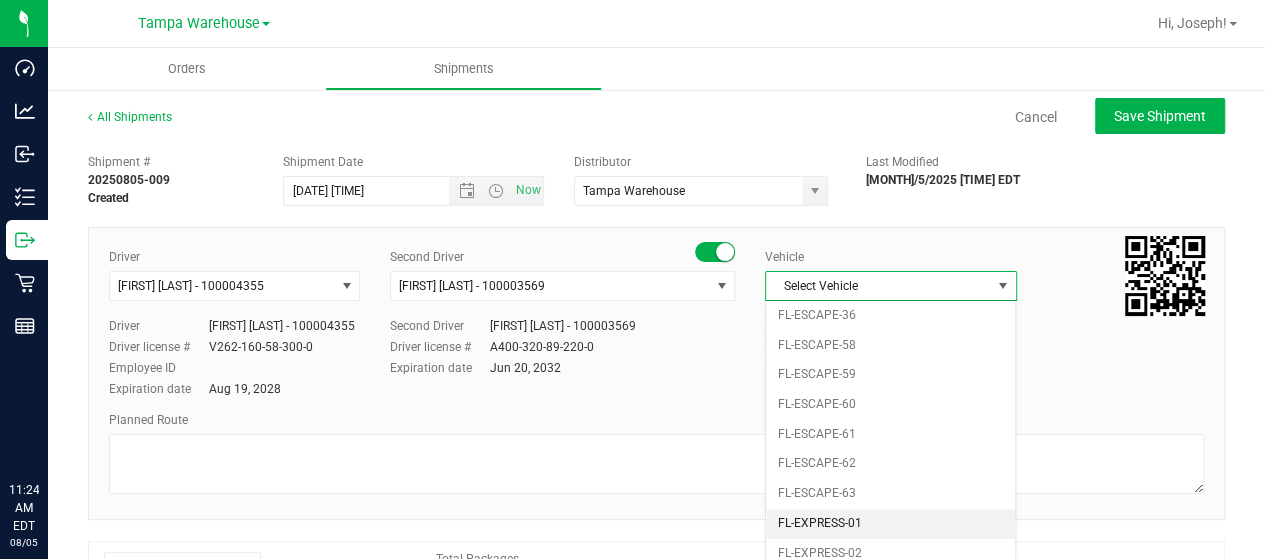 click on "FL-EXPRESS-01" at bounding box center [890, 524] 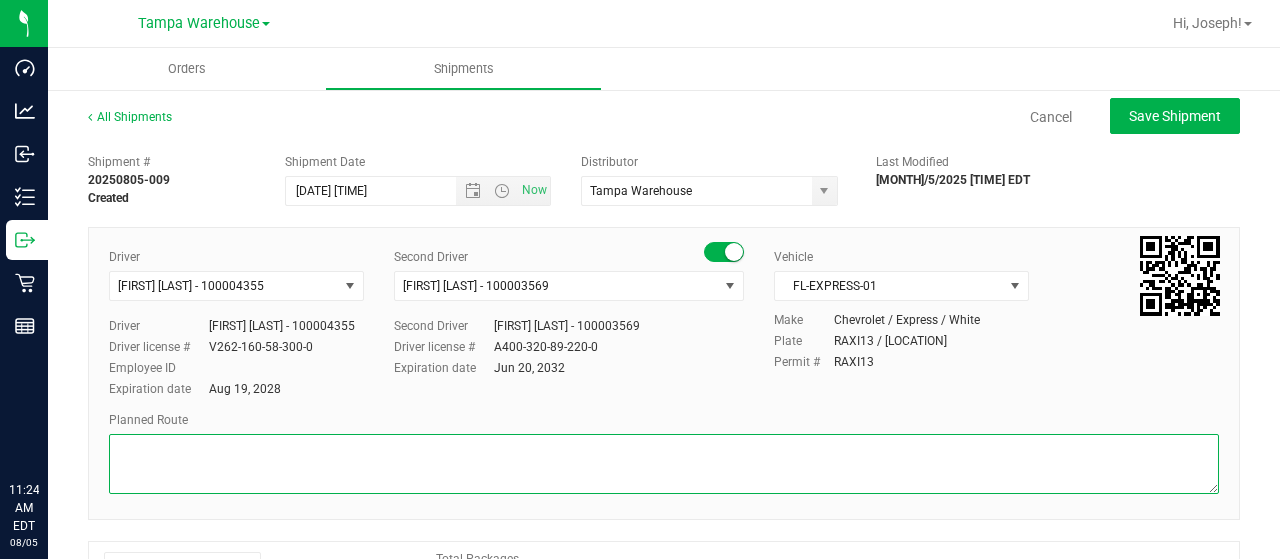 click at bounding box center [664, 464] 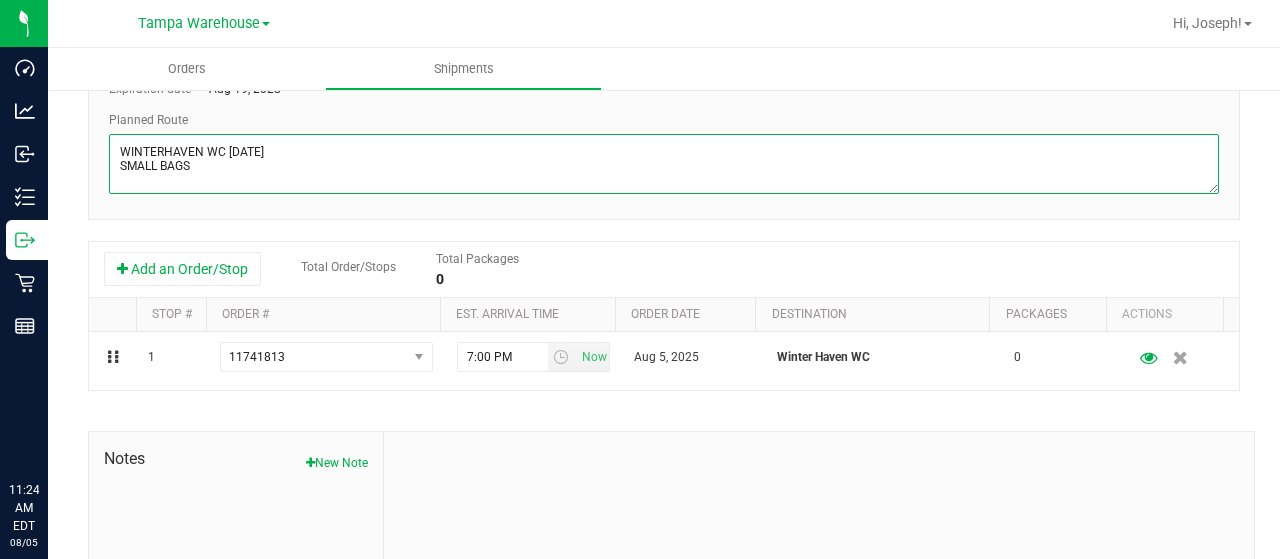 scroll, scrollTop: 400, scrollLeft: 0, axis: vertical 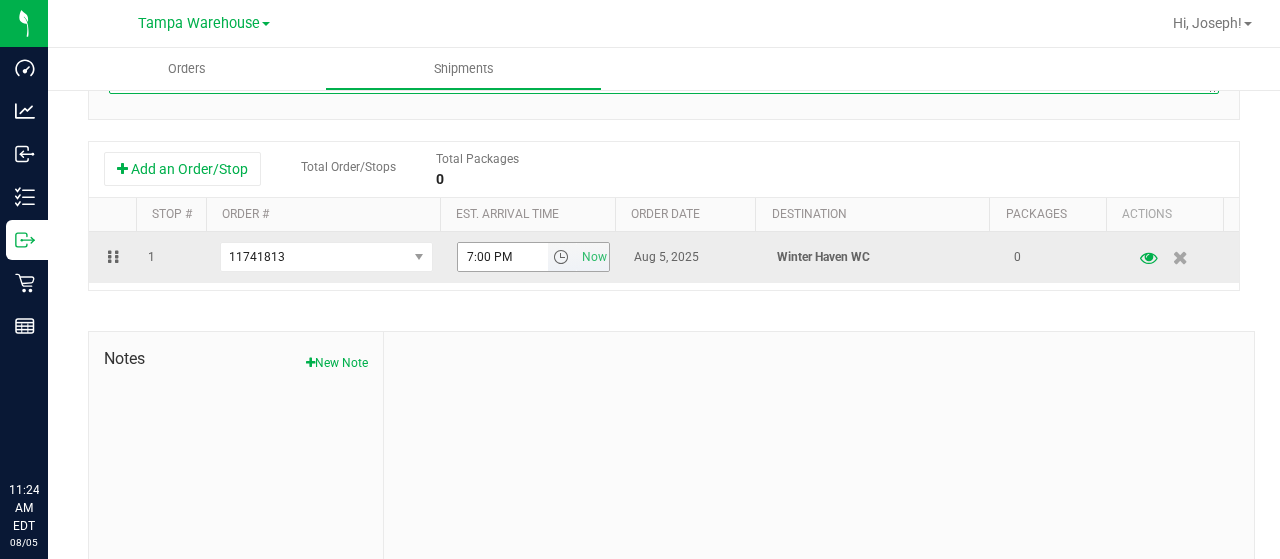click at bounding box center (561, 257) 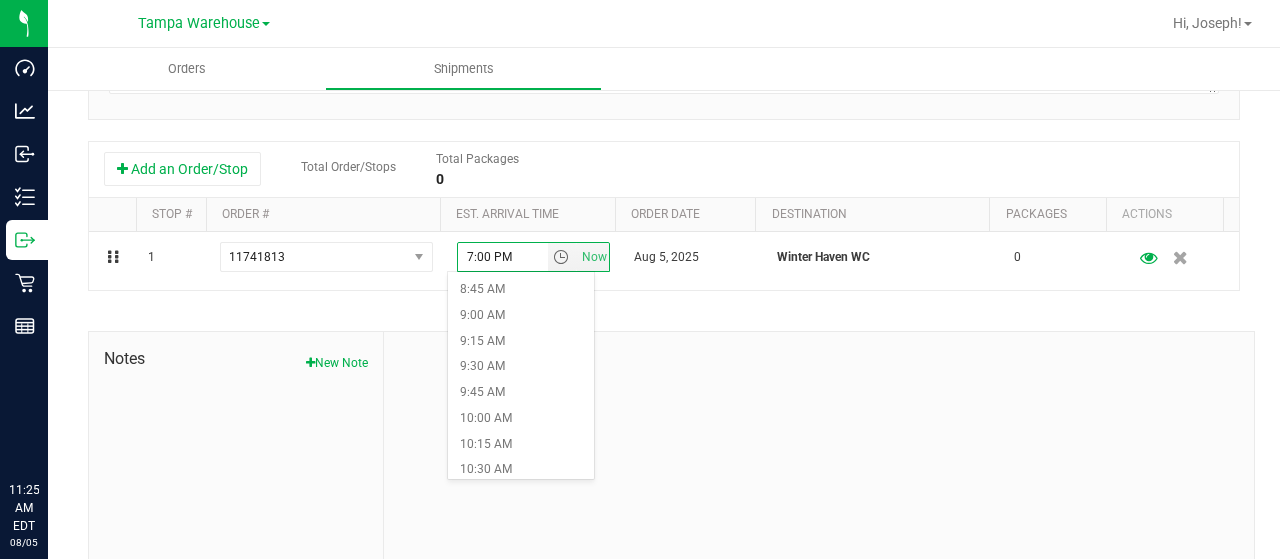 scroll, scrollTop: 900, scrollLeft: 0, axis: vertical 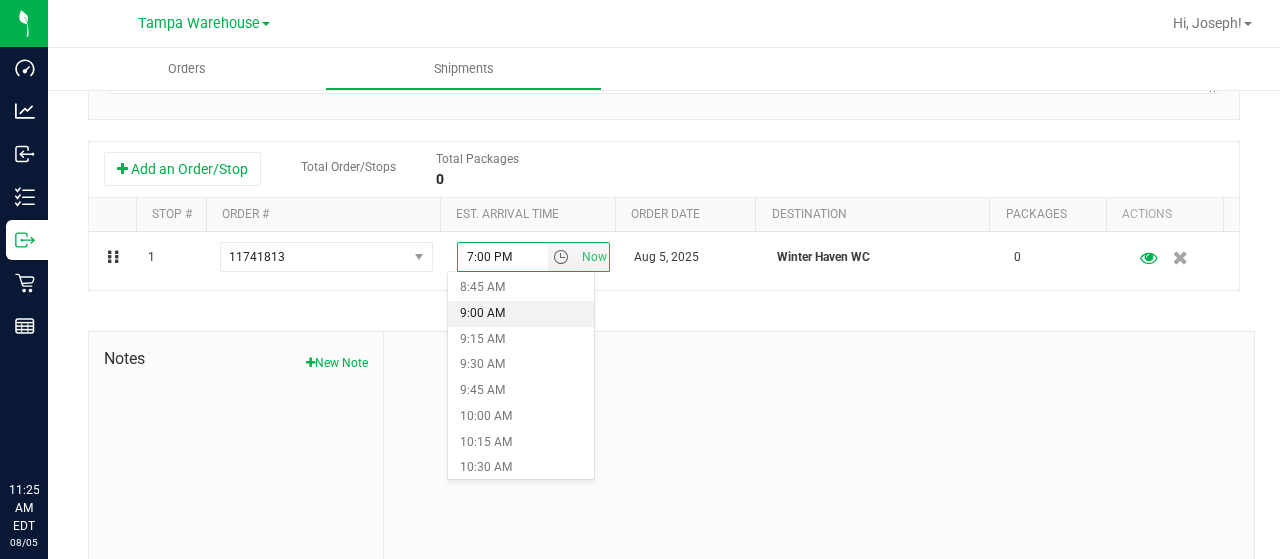 click on "9:00 AM" at bounding box center [521, 314] 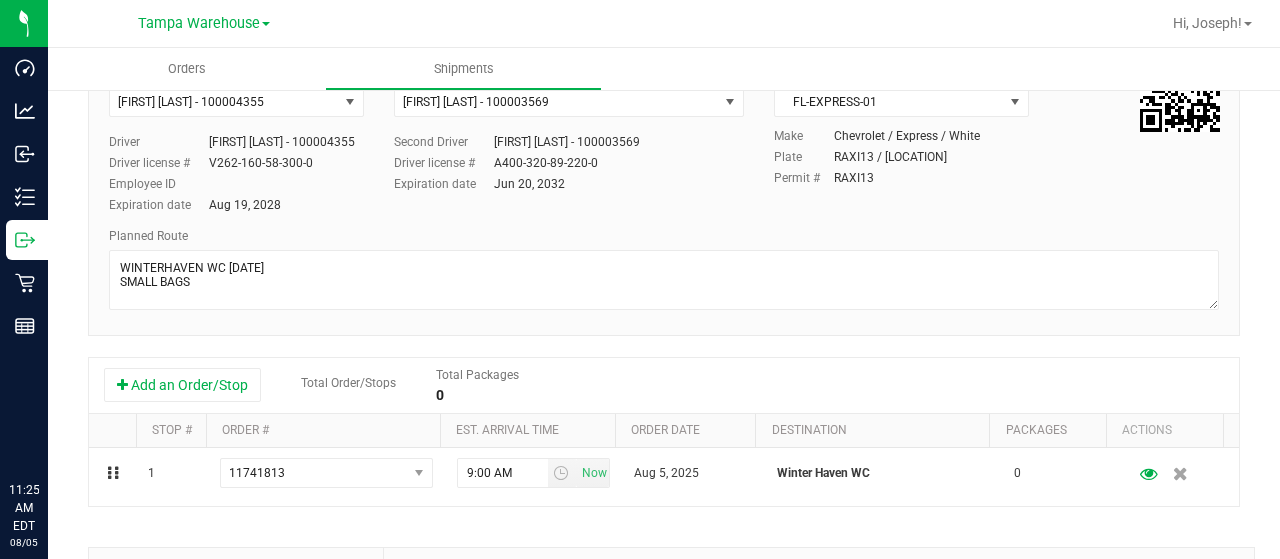 scroll, scrollTop: 0, scrollLeft: 0, axis: both 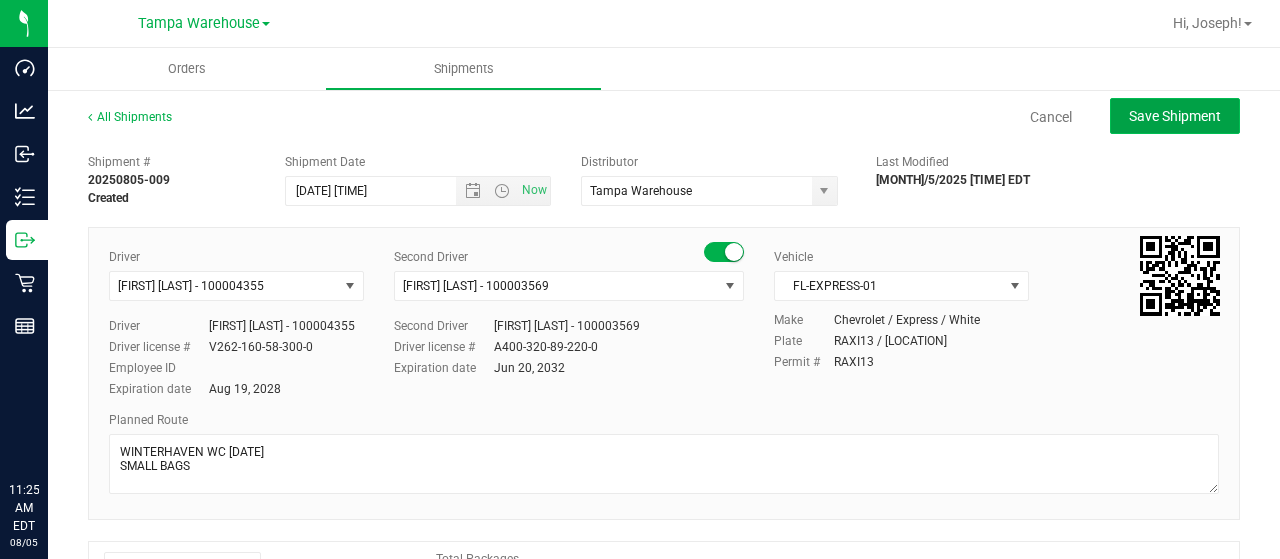 click on "Save Shipment" 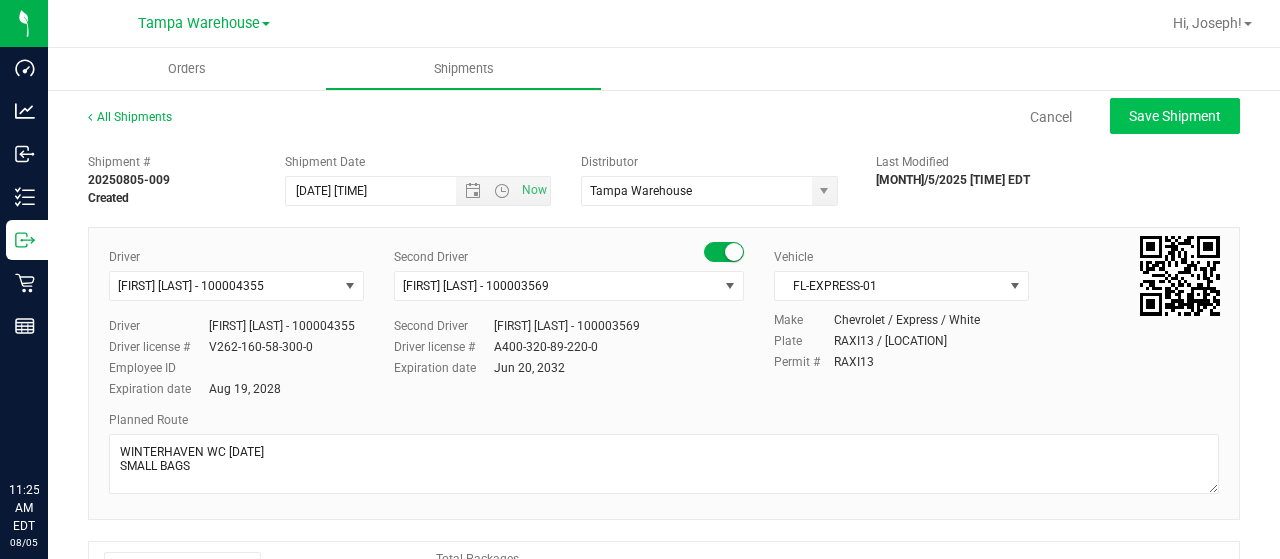 type on "8/7/2025 10:30 AM" 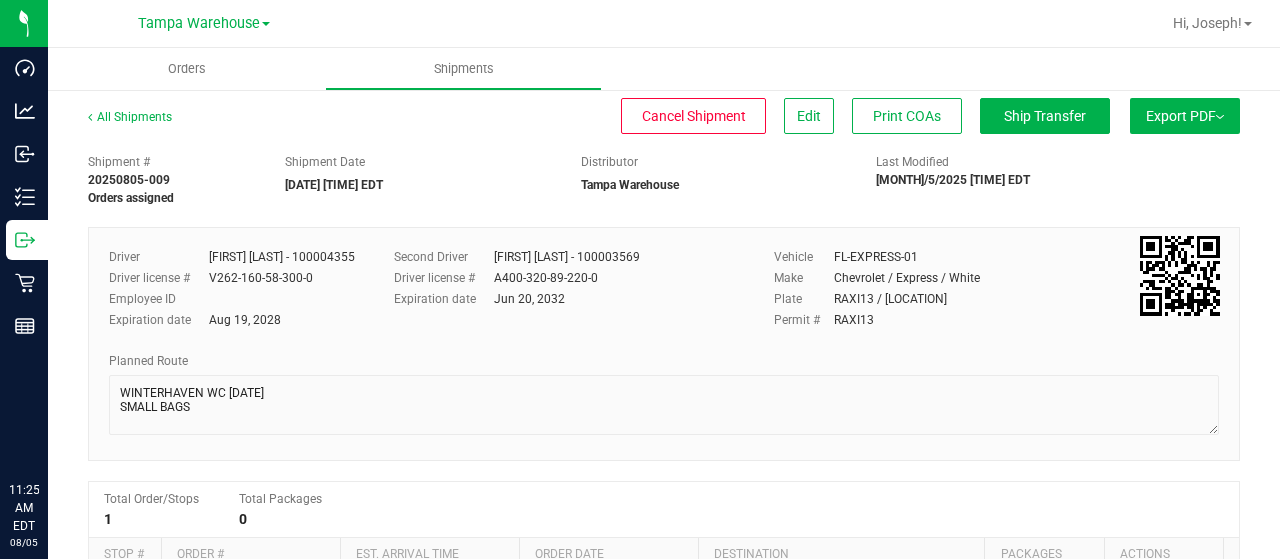 click on "Export PDF" at bounding box center (1185, 116) 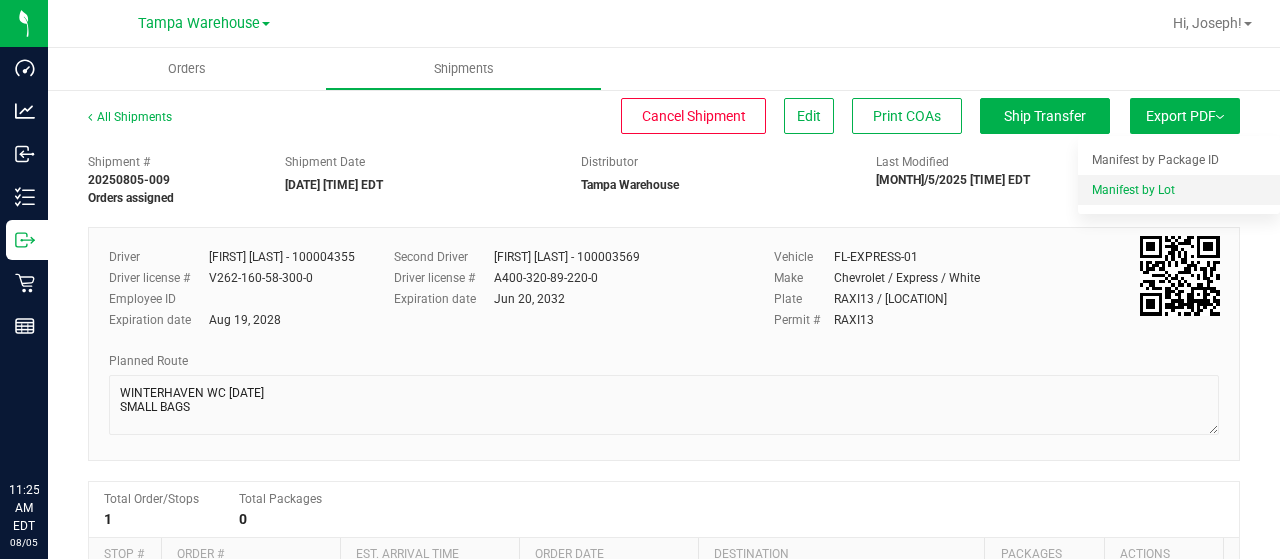 click on "Manifest by Lot" at bounding box center (1133, 190) 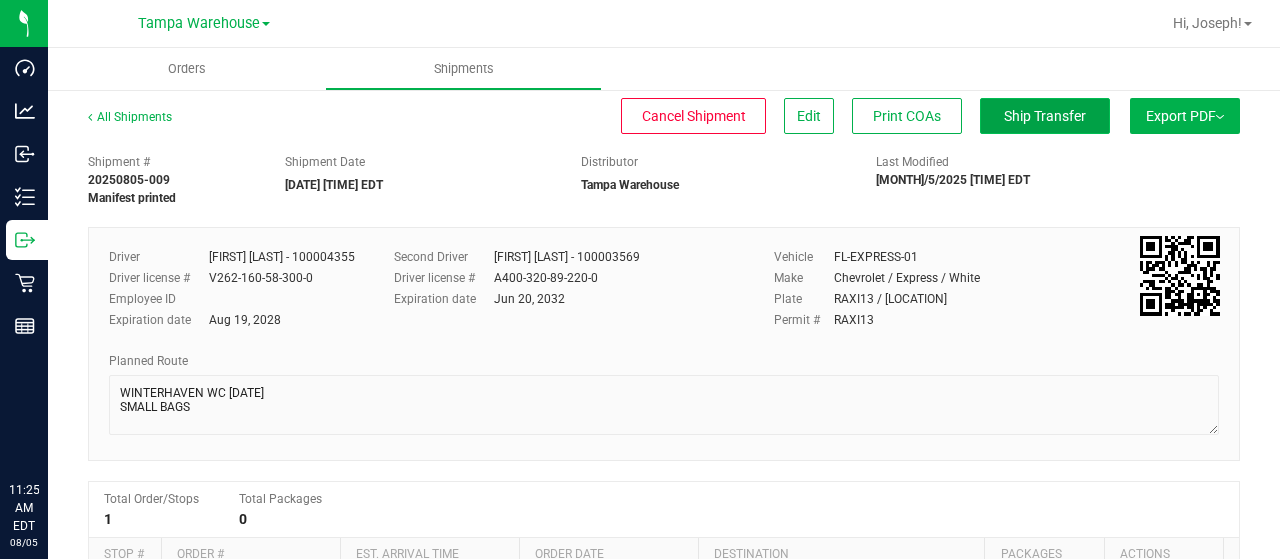 click on "Ship Transfer" at bounding box center [1045, 116] 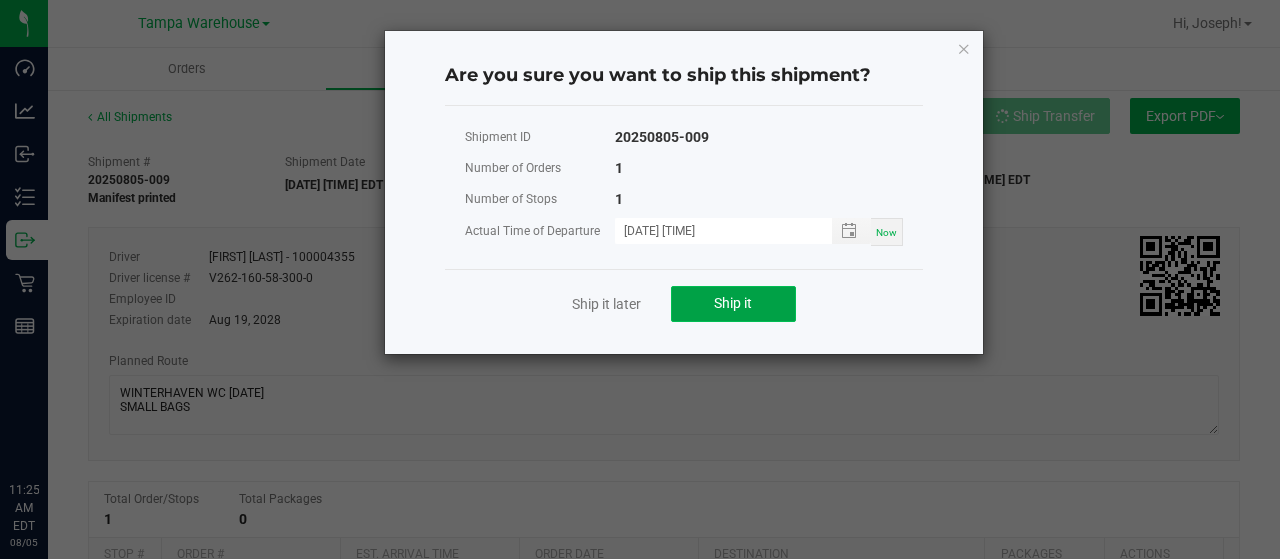 click on "Ship it" 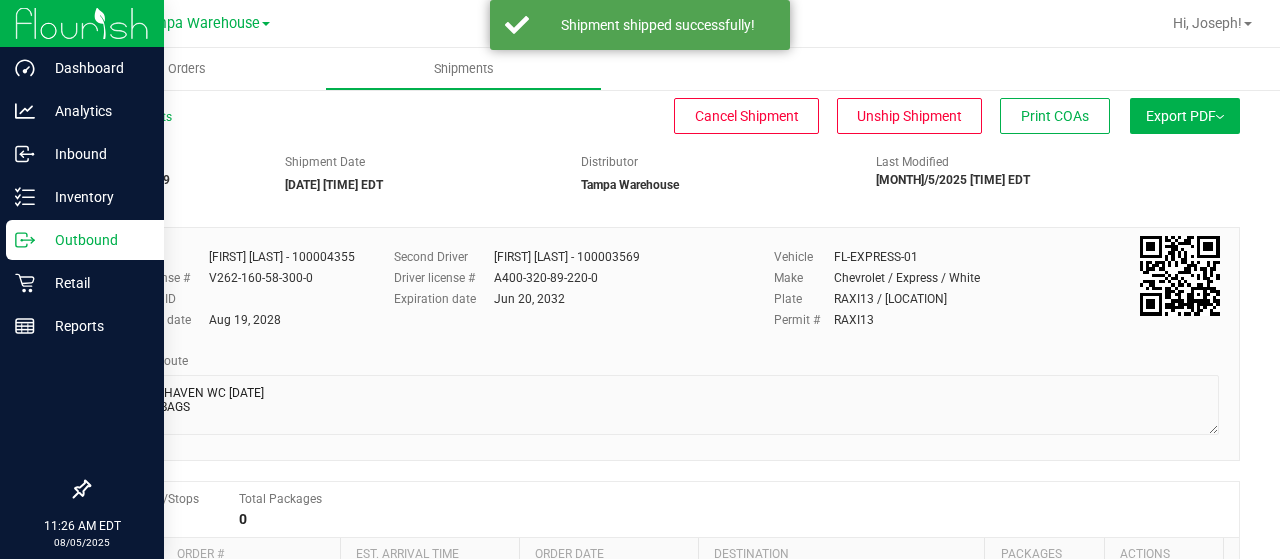 click on "Outbound" at bounding box center [95, 240] 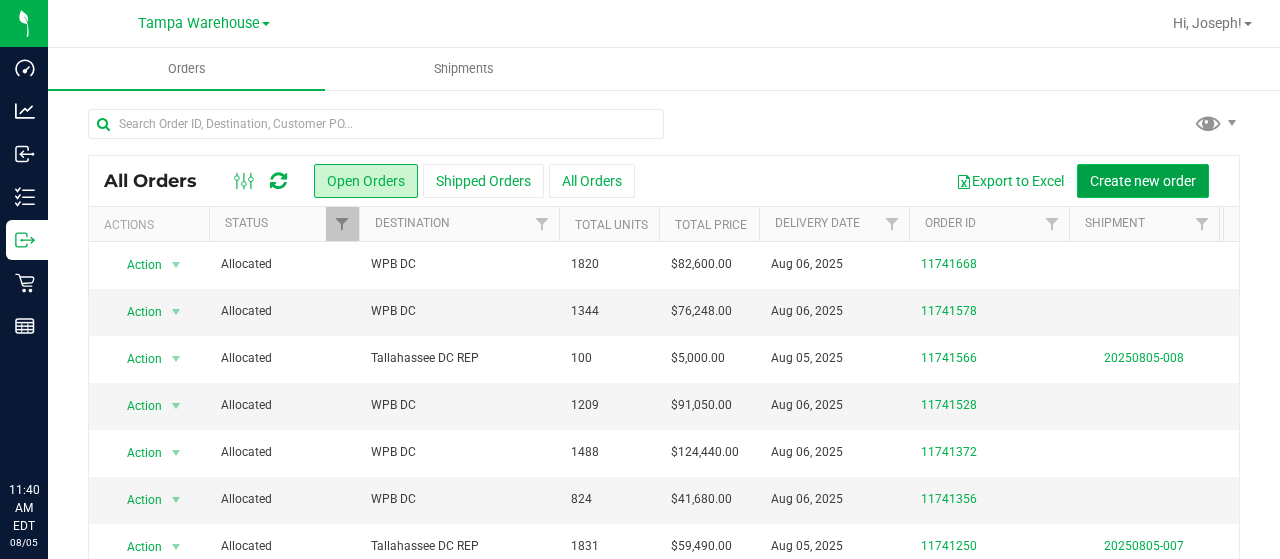 click on "Create new order" at bounding box center (1143, 181) 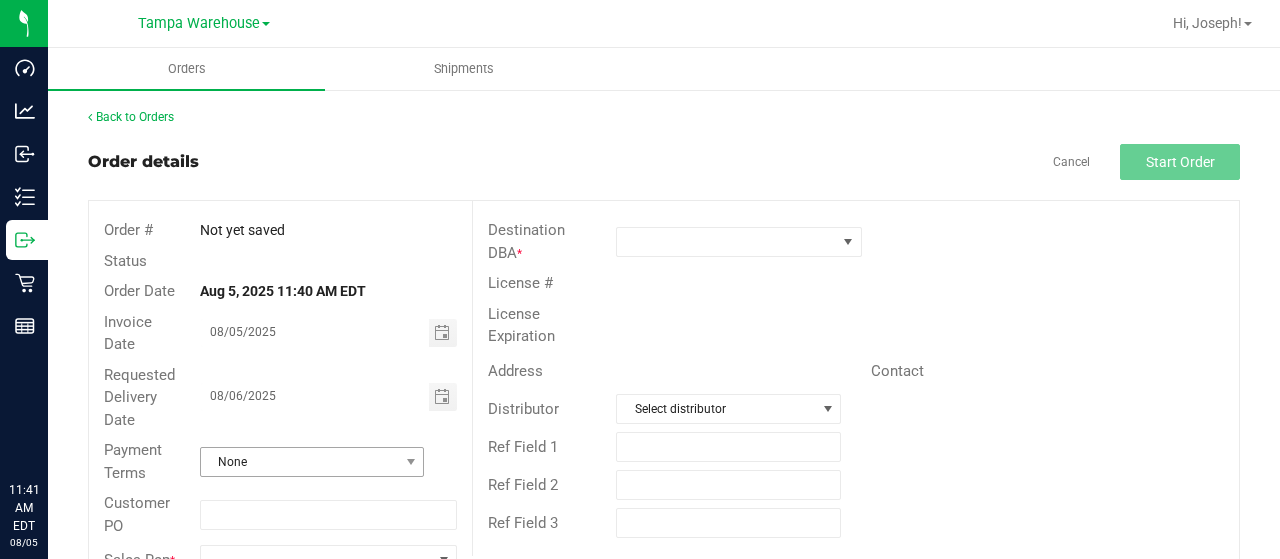 scroll, scrollTop: 54, scrollLeft: 0, axis: vertical 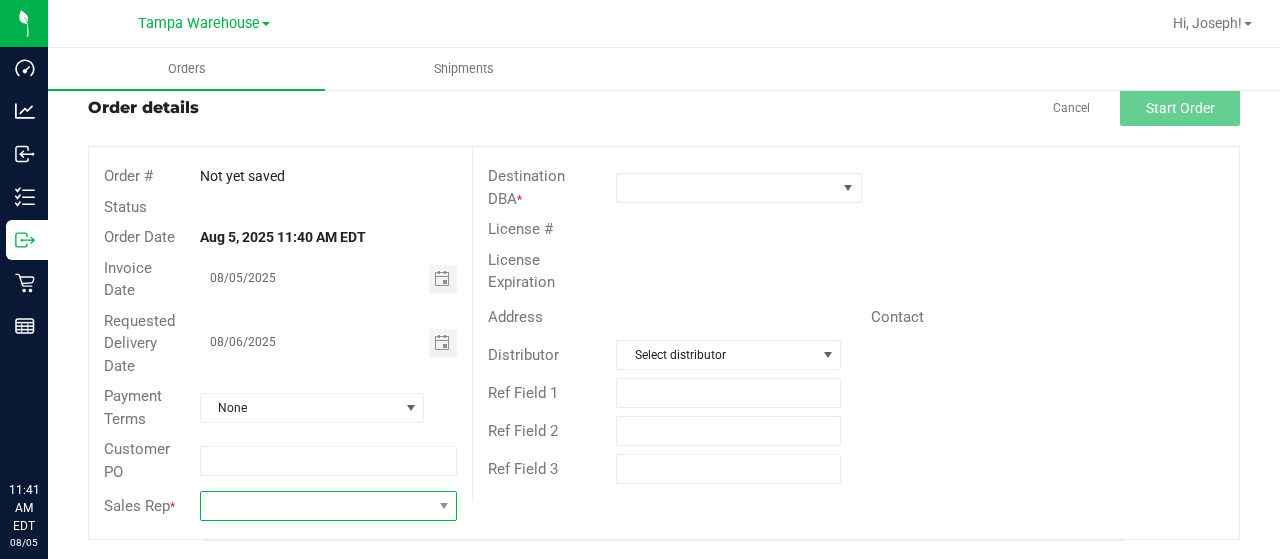 click at bounding box center (316, 506) 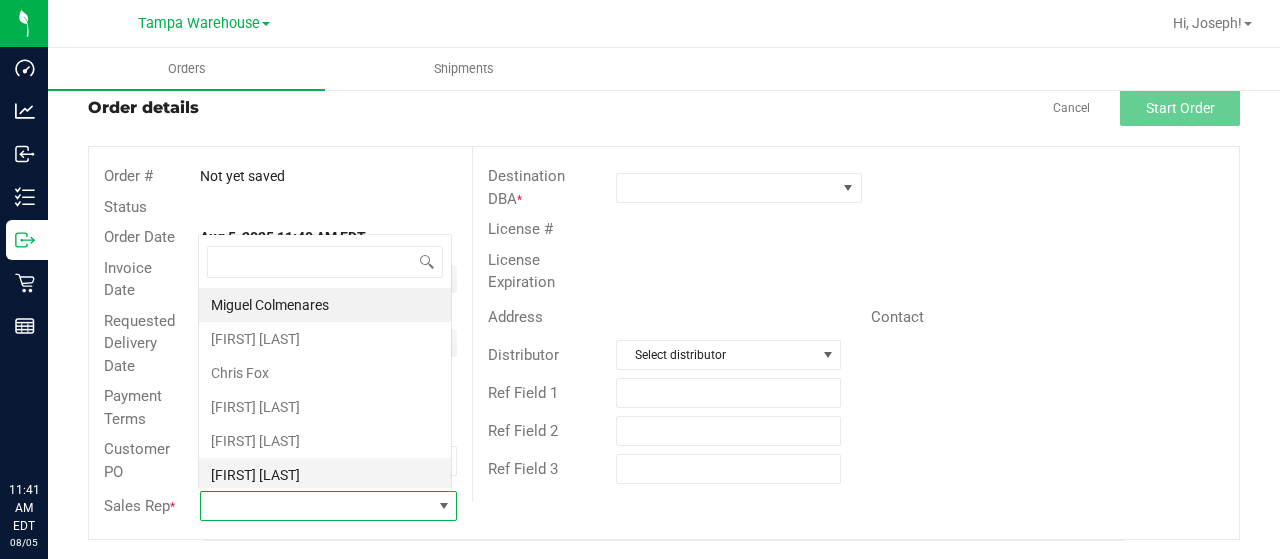 scroll, scrollTop: 0, scrollLeft: 0, axis: both 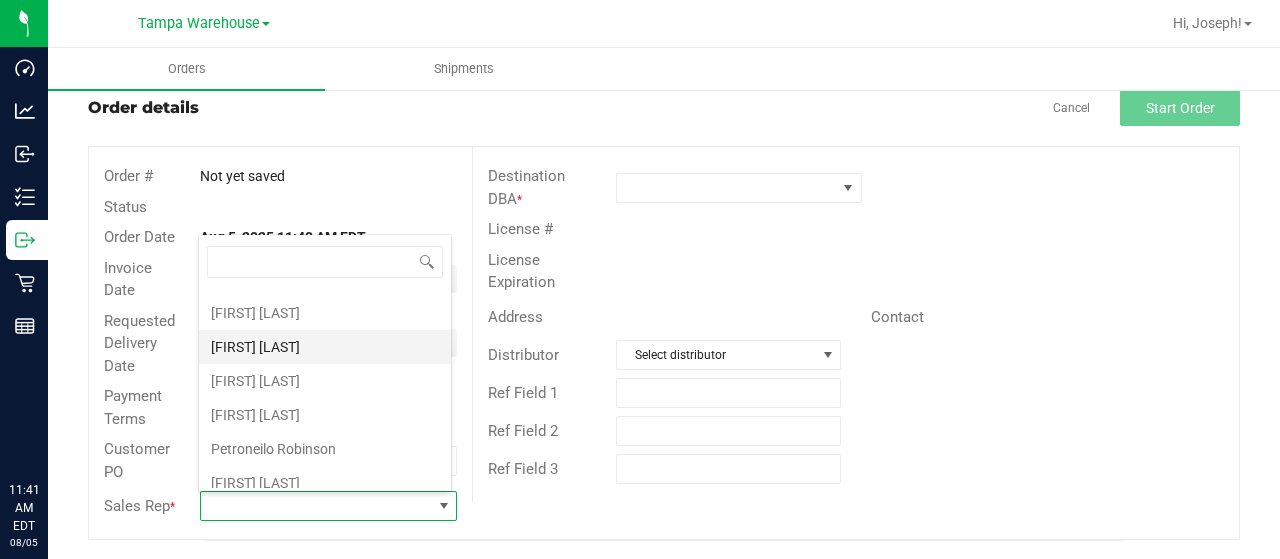 click on "Joseph [LAST]" at bounding box center [325, 347] 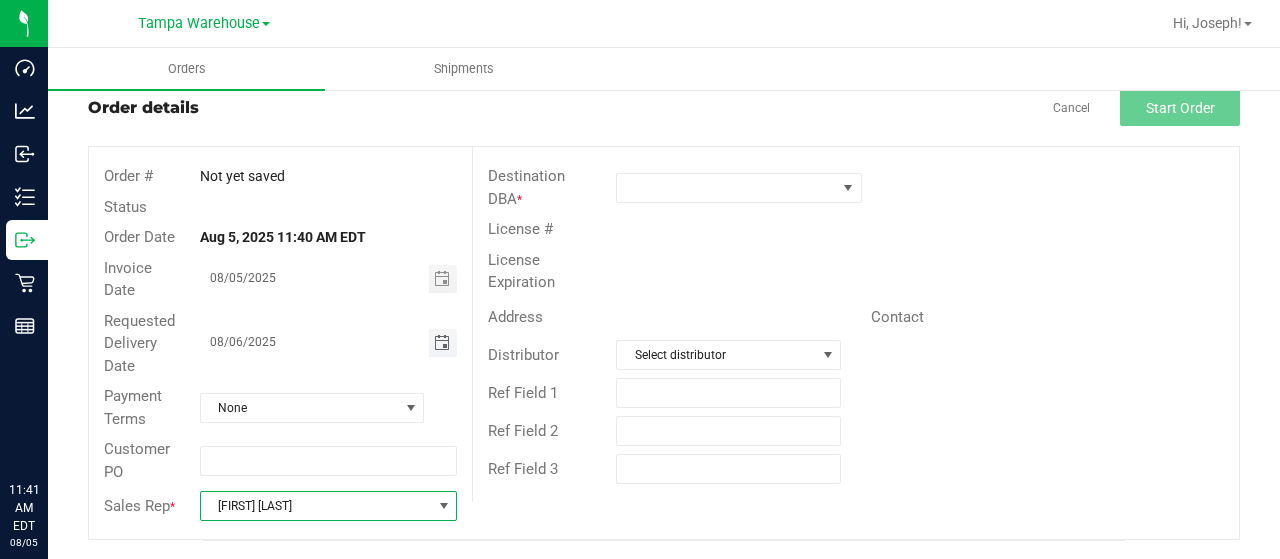 click at bounding box center [442, 343] 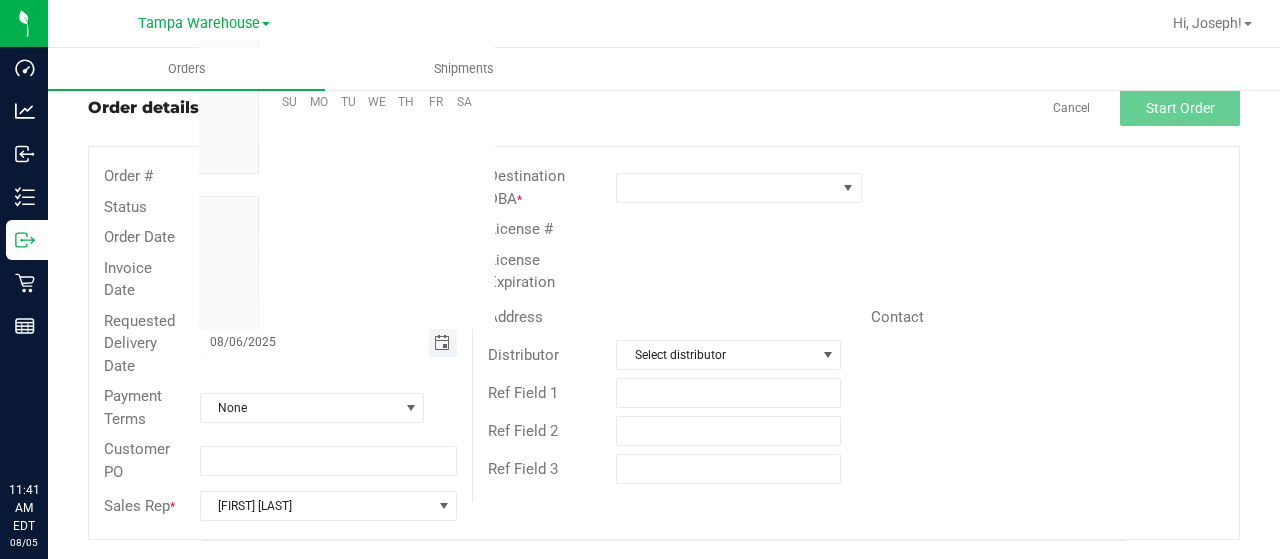 scroll, scrollTop: 0, scrollLeft: 0, axis: both 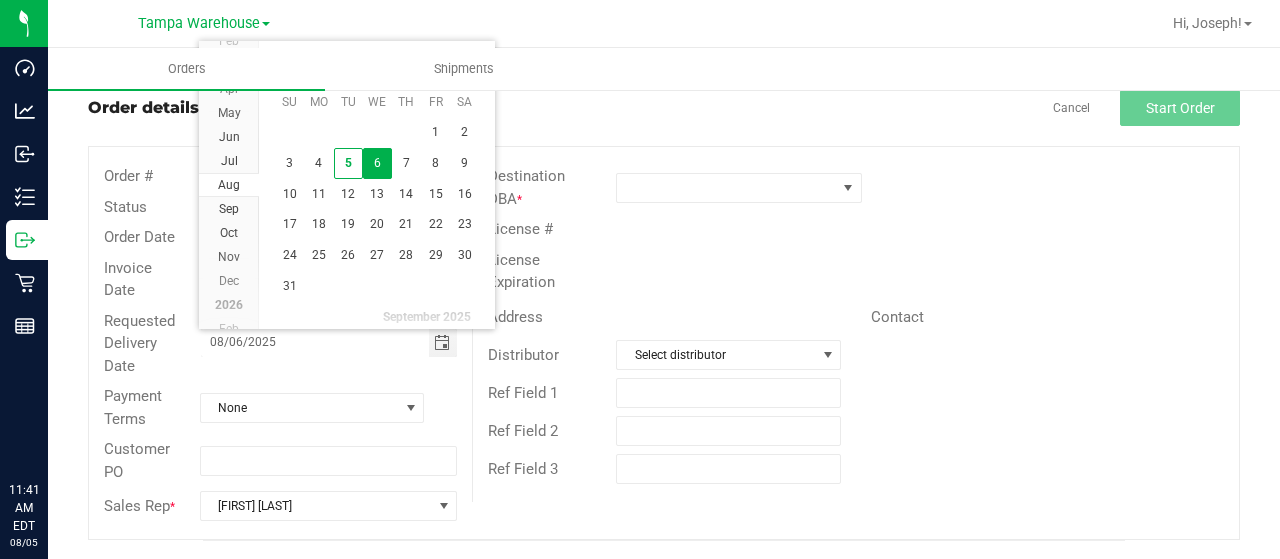 click on "6" at bounding box center (377, 163) 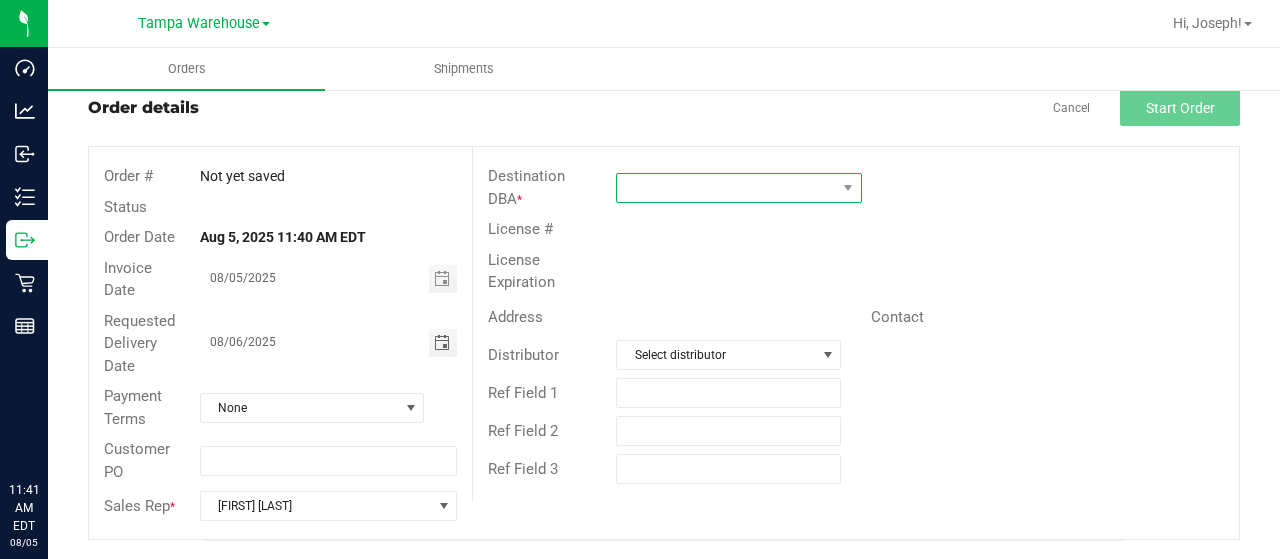 click at bounding box center [726, 188] 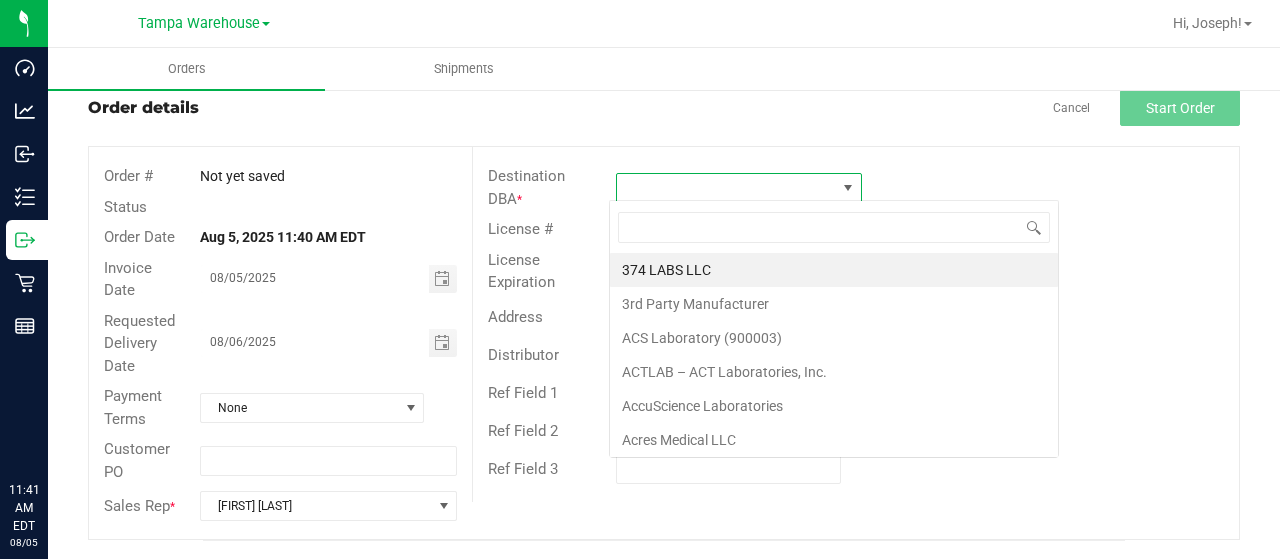 scroll, scrollTop: 99970, scrollLeft: 99758, axis: both 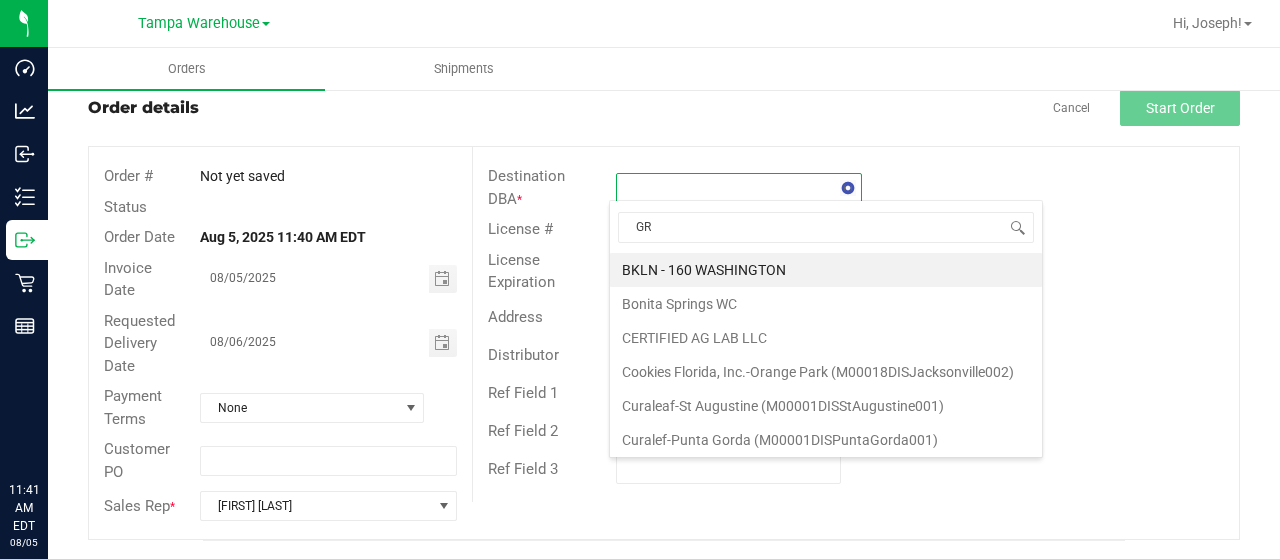 type on "GRE" 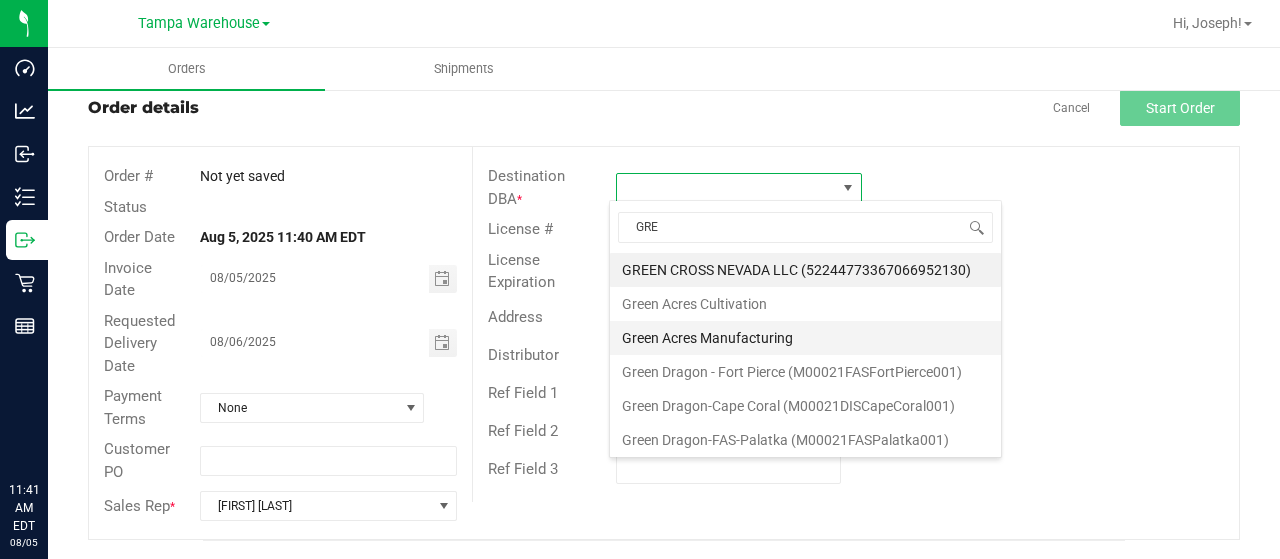 click on "Green Acres Manufacturing" at bounding box center [805, 338] 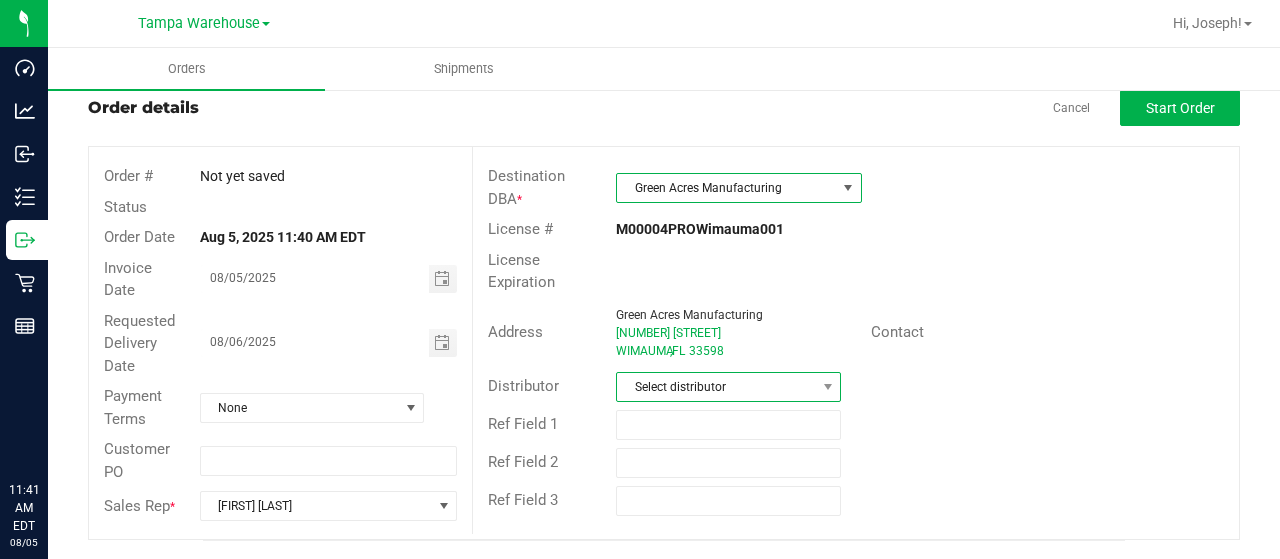click on "Select distributor" at bounding box center (716, 387) 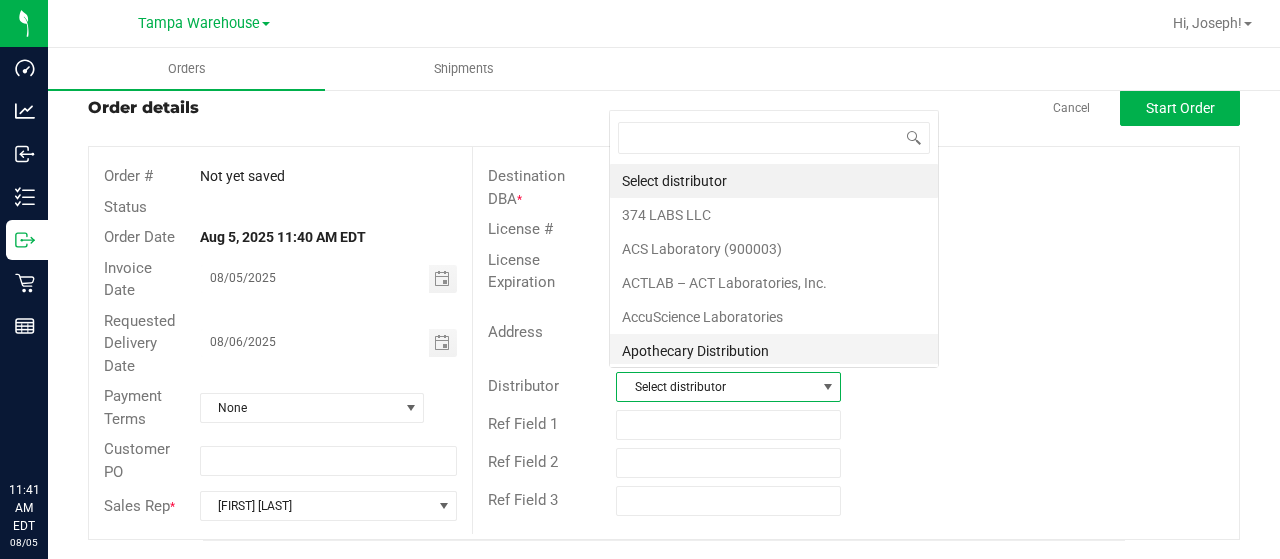 scroll, scrollTop: 0, scrollLeft: 0, axis: both 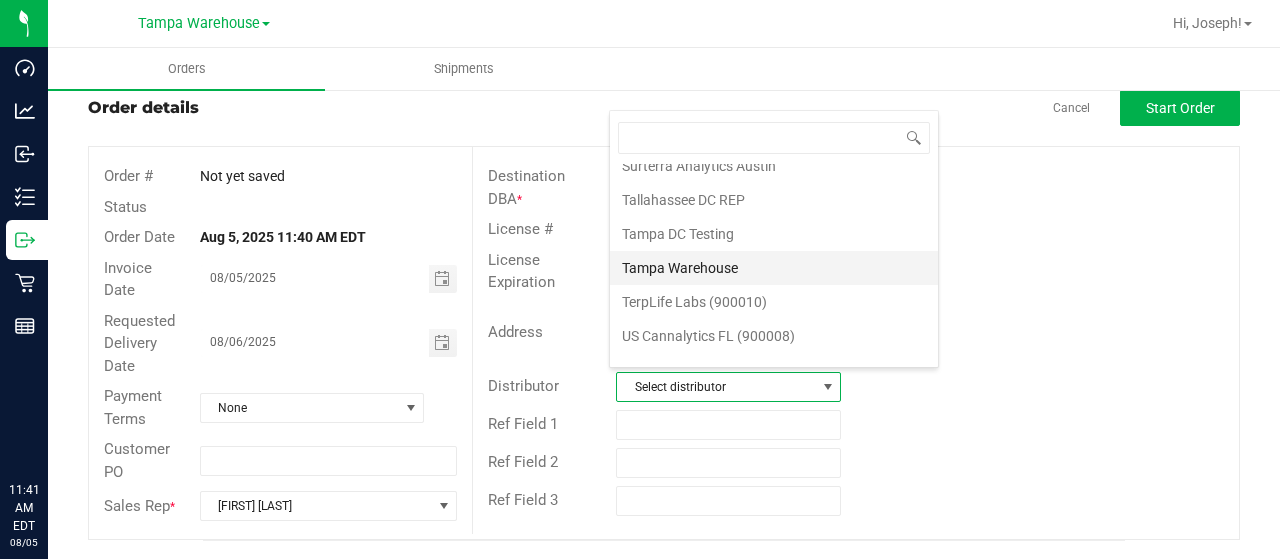 click on "Tampa Warehouse" at bounding box center (774, 268) 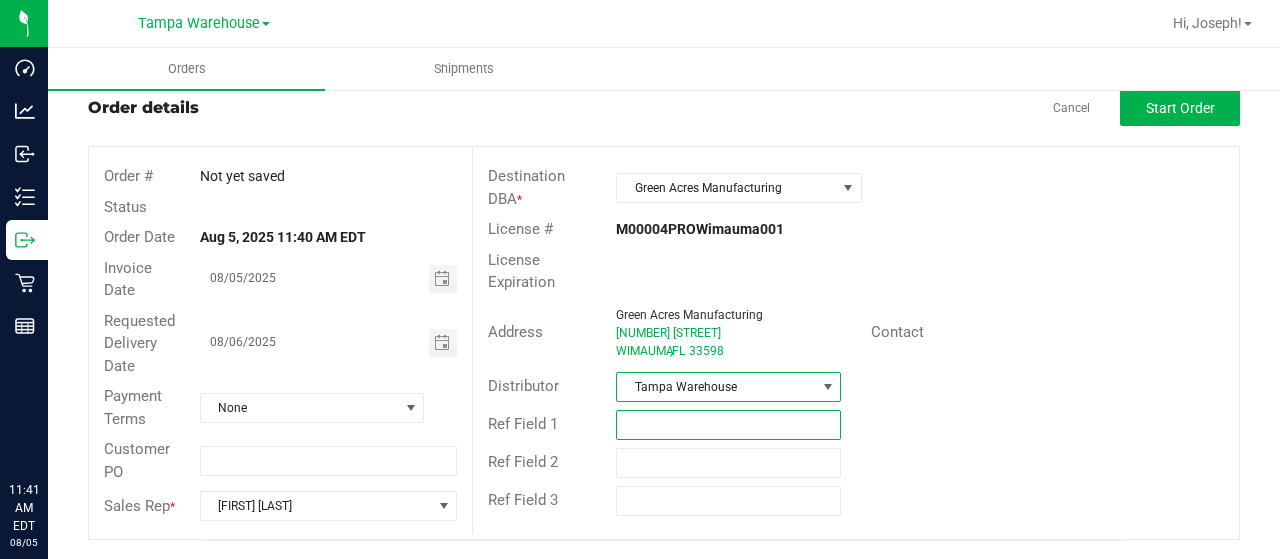 click at bounding box center (728, 425) 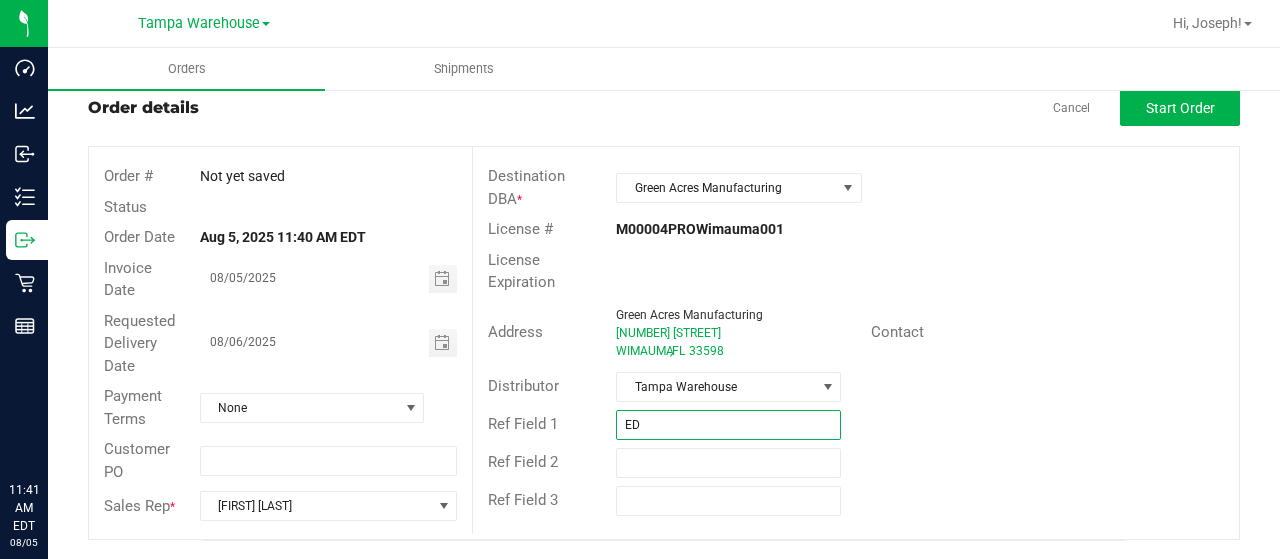 type on "E" 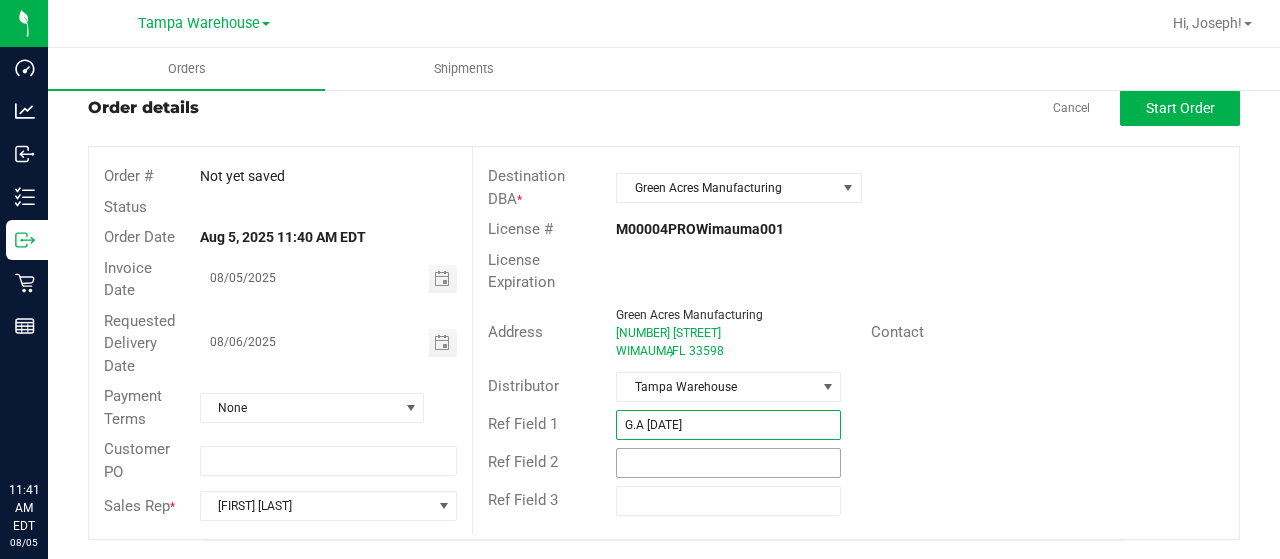 type on "[INITIALS] [DATE]" 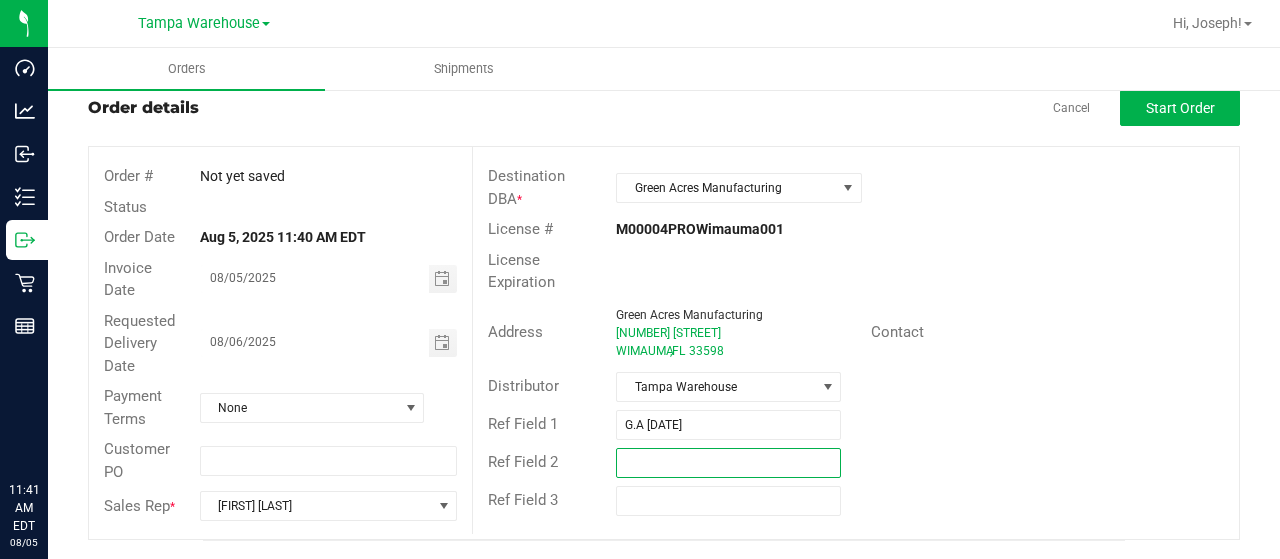 click at bounding box center [728, 463] 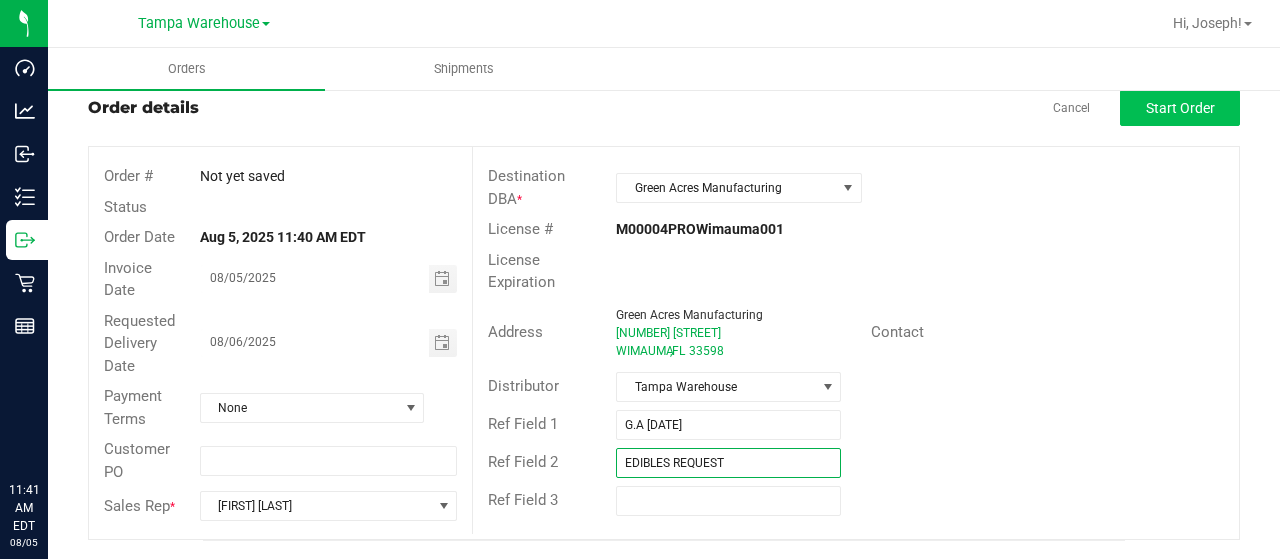 type on "EDIBLES REQUEST" 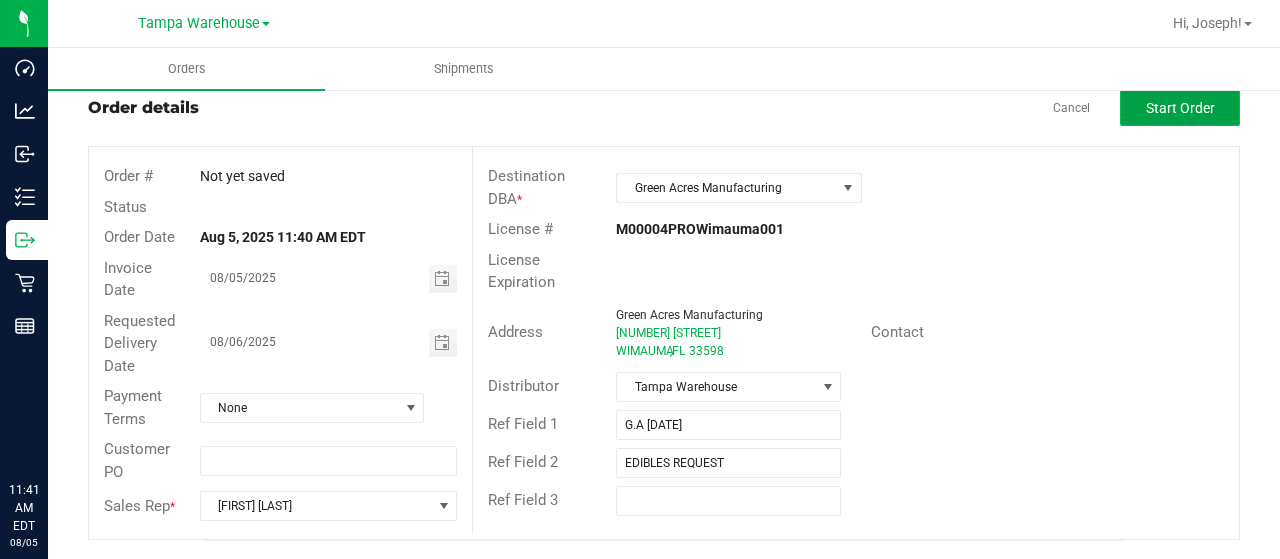 click on "Start Order" at bounding box center [1180, 108] 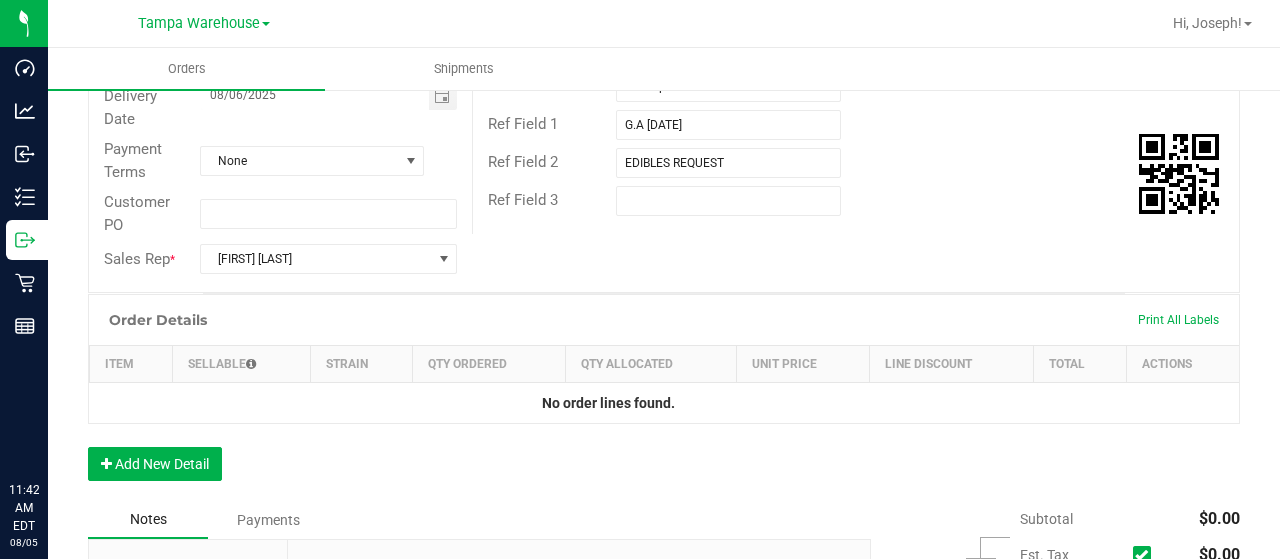 scroll, scrollTop: 454, scrollLeft: 0, axis: vertical 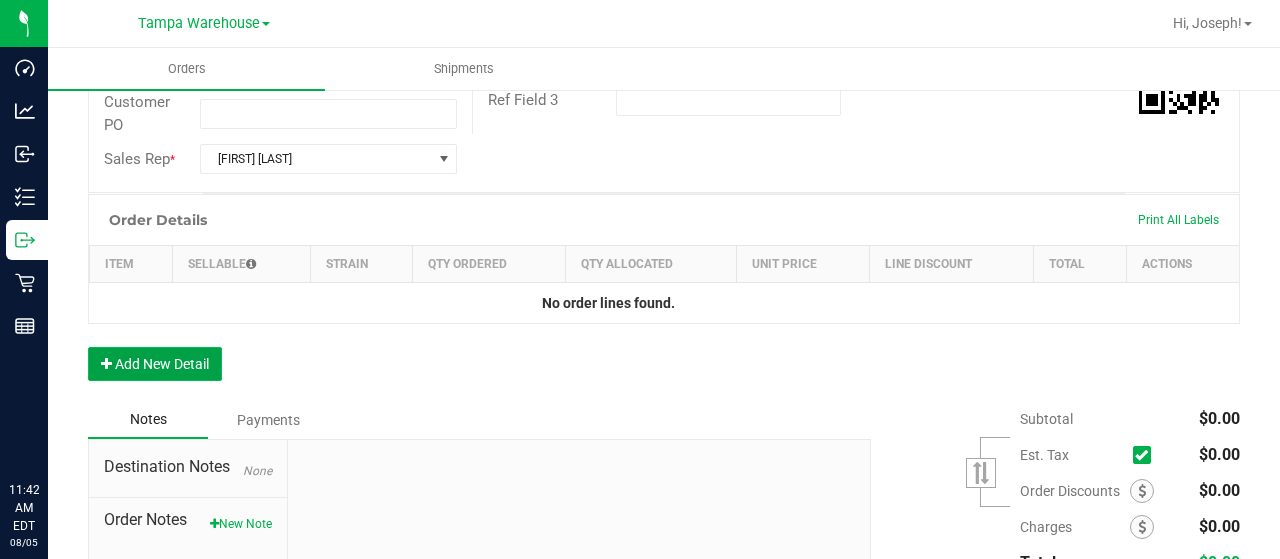 click on "Add New Detail" at bounding box center [155, 364] 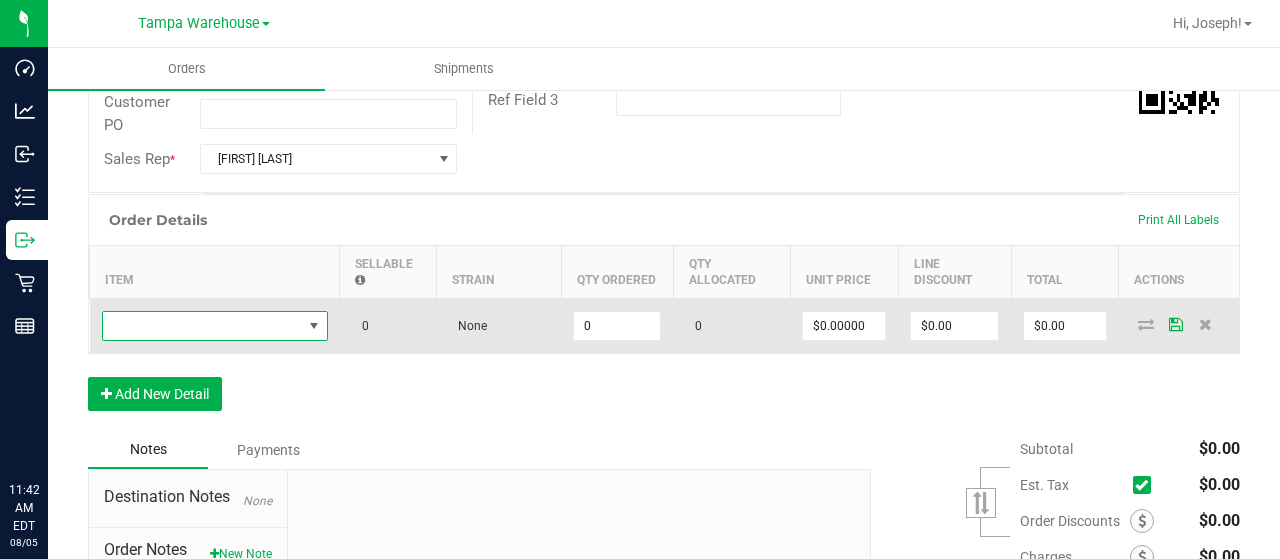 click at bounding box center [202, 326] 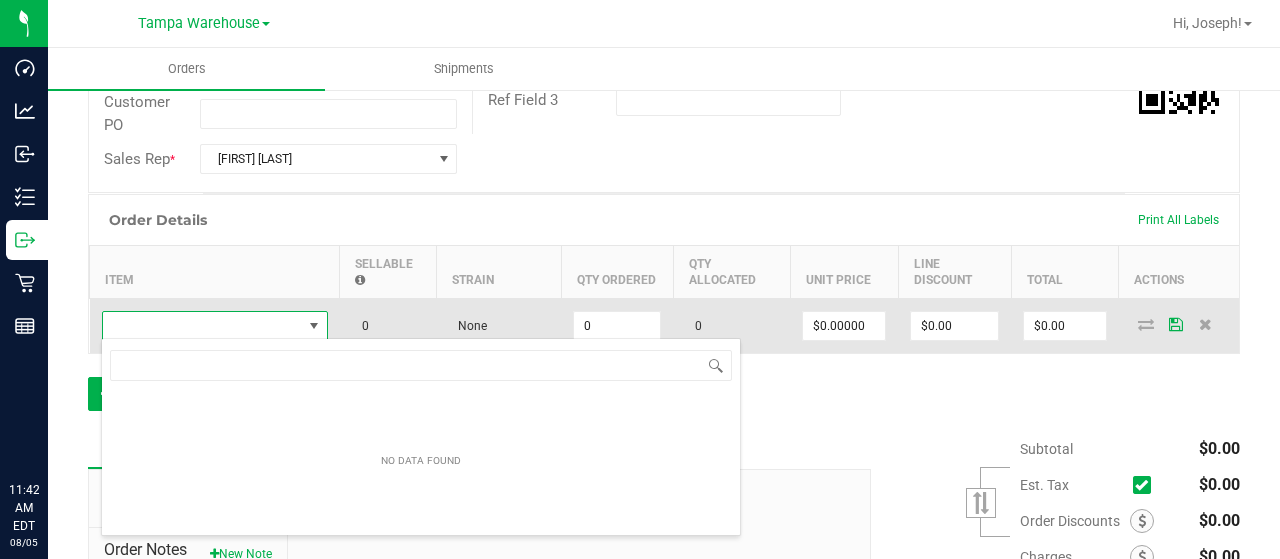 scroll, scrollTop: 99970, scrollLeft: 99774, axis: both 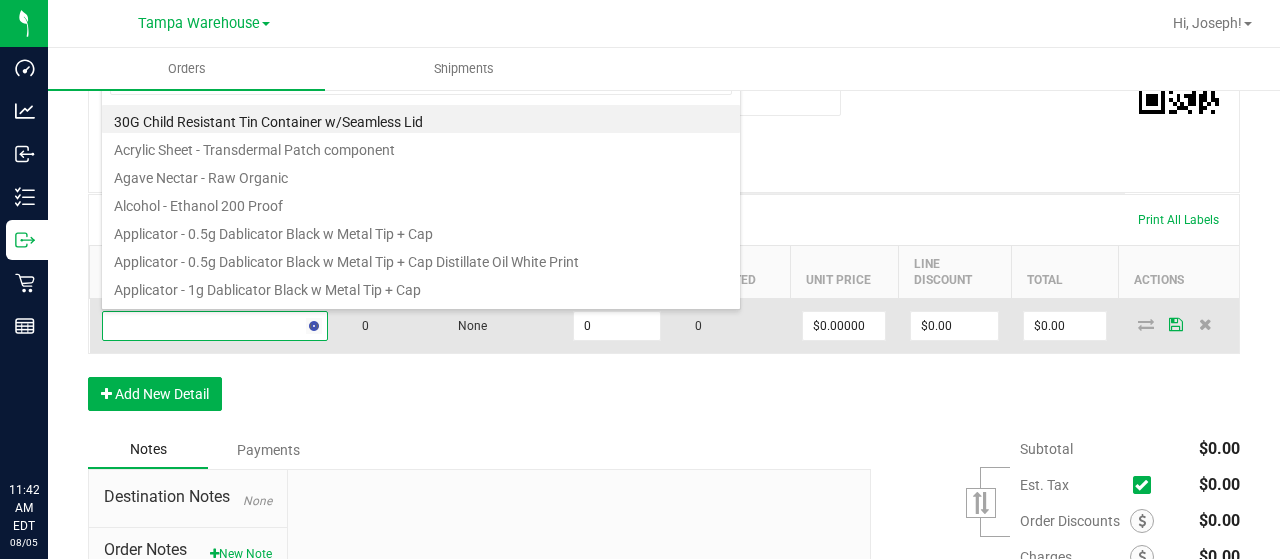 type on "3002939" 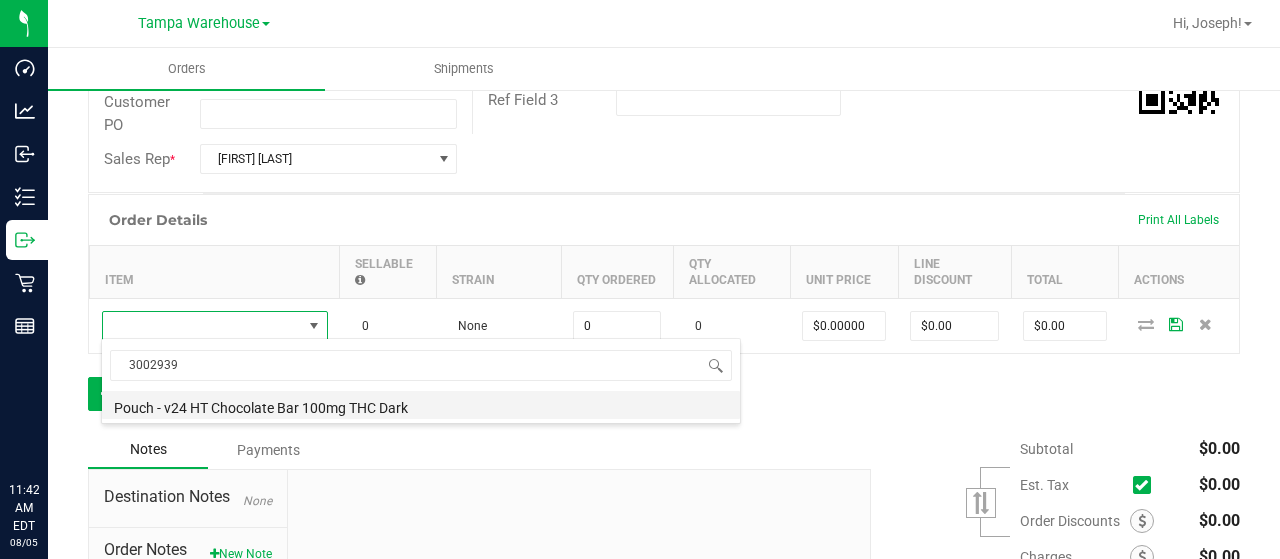 click on "Pouch - v24 HT Chocolate Bar 100mg THC Dark" at bounding box center [421, 405] 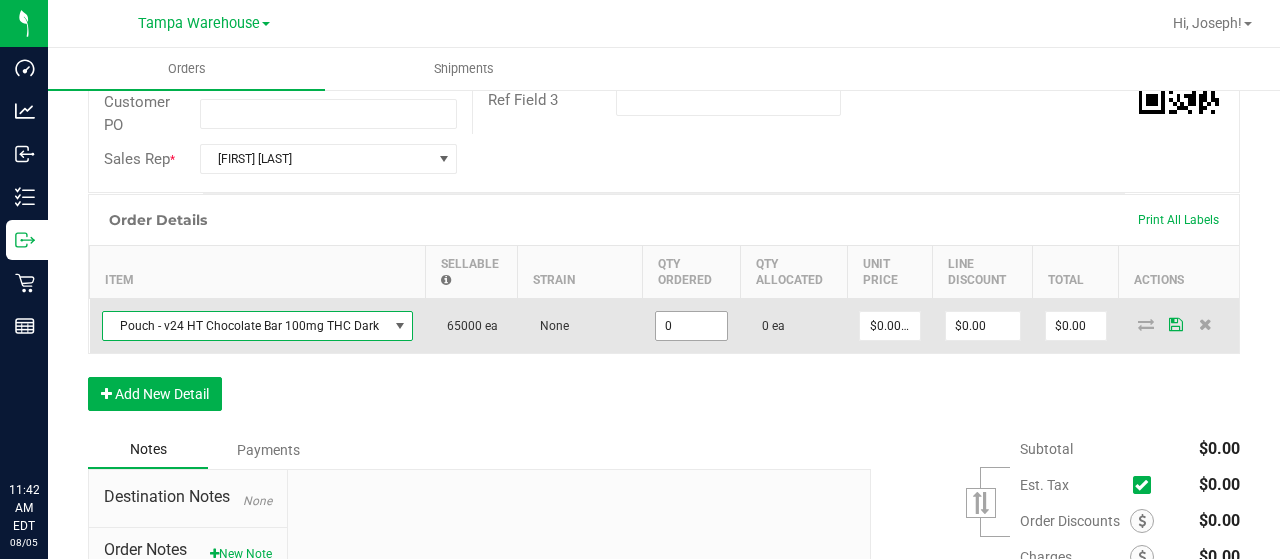 click on "0" at bounding box center (692, 326) 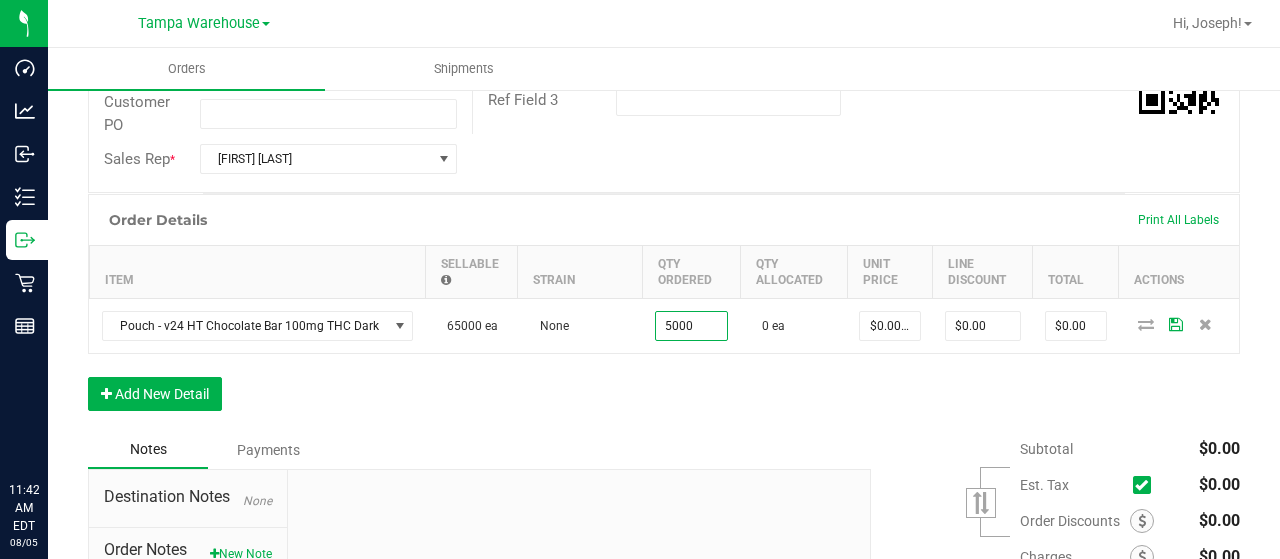 type on "5000 ea" 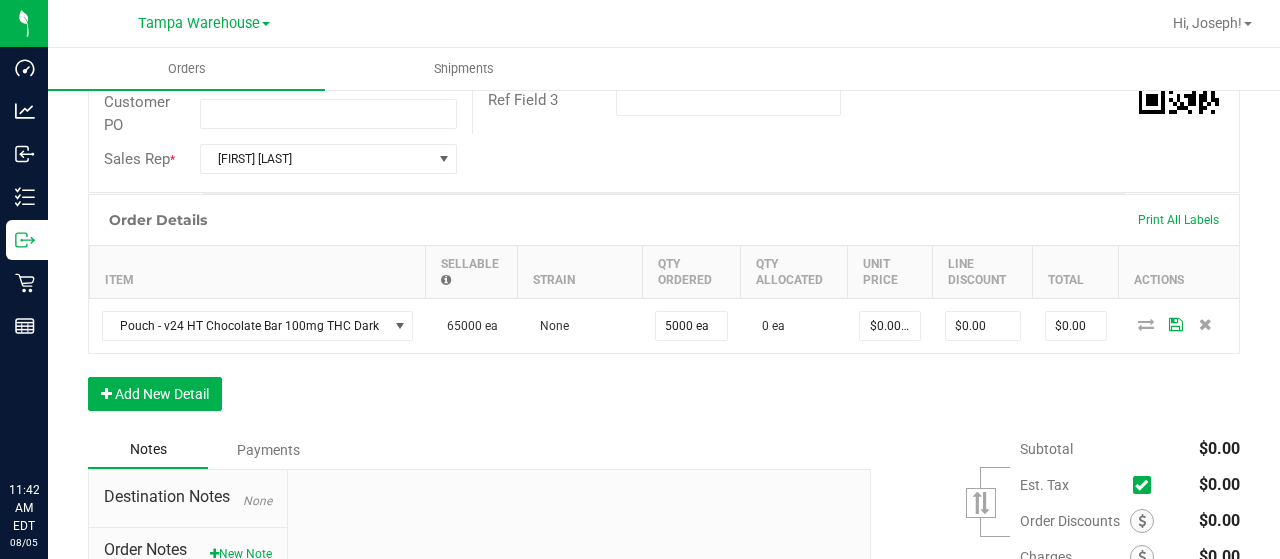click on "Order Details Print All Labels Item  Sellable  Strain Qty Ordered Qty Allocated Unit Price Line Discount Total Actions Pouch - v24 HT Chocolate Bar 100mg THC Dark  65000 ea   None  5000 ea  0 ea  $0.00000 $0.00 $0.00
Add New Detail" at bounding box center (664, 312) 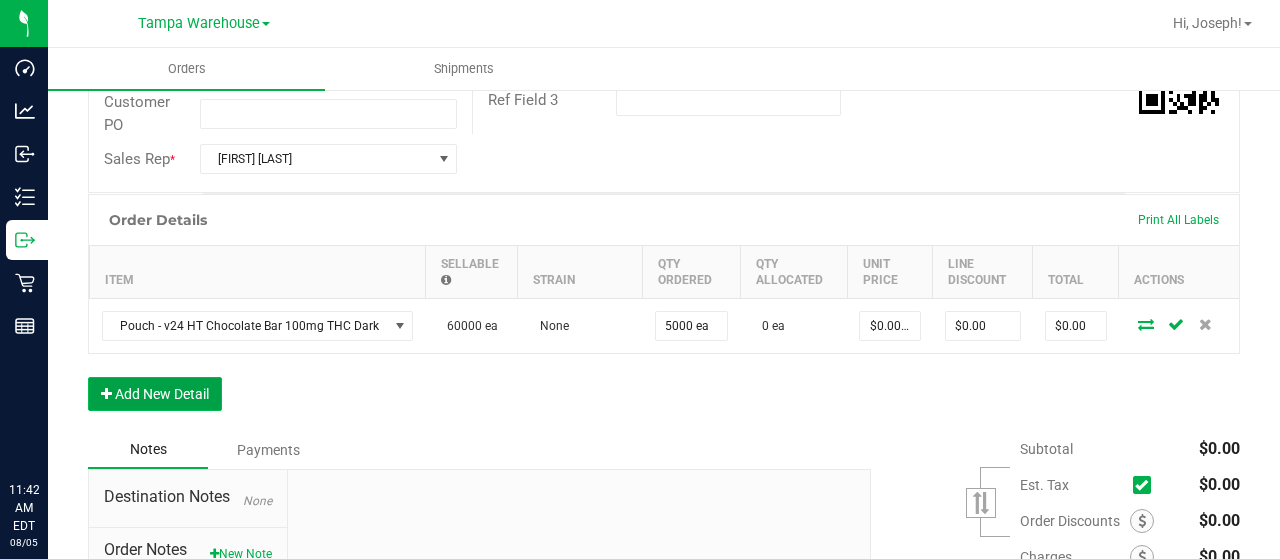 click on "Add New Detail" at bounding box center (155, 394) 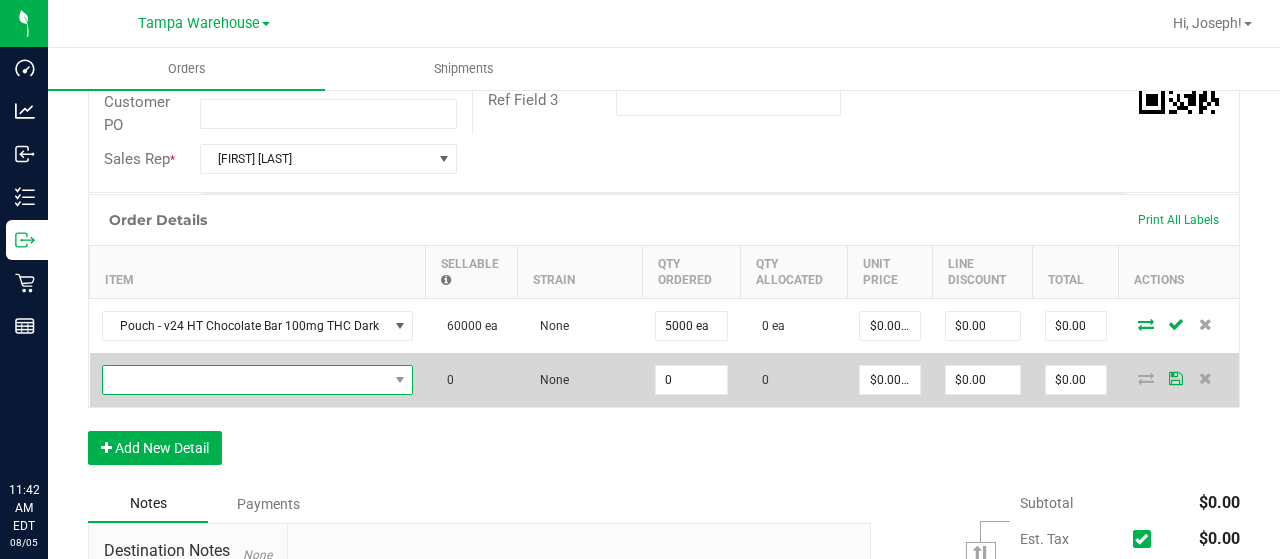 click at bounding box center (245, 380) 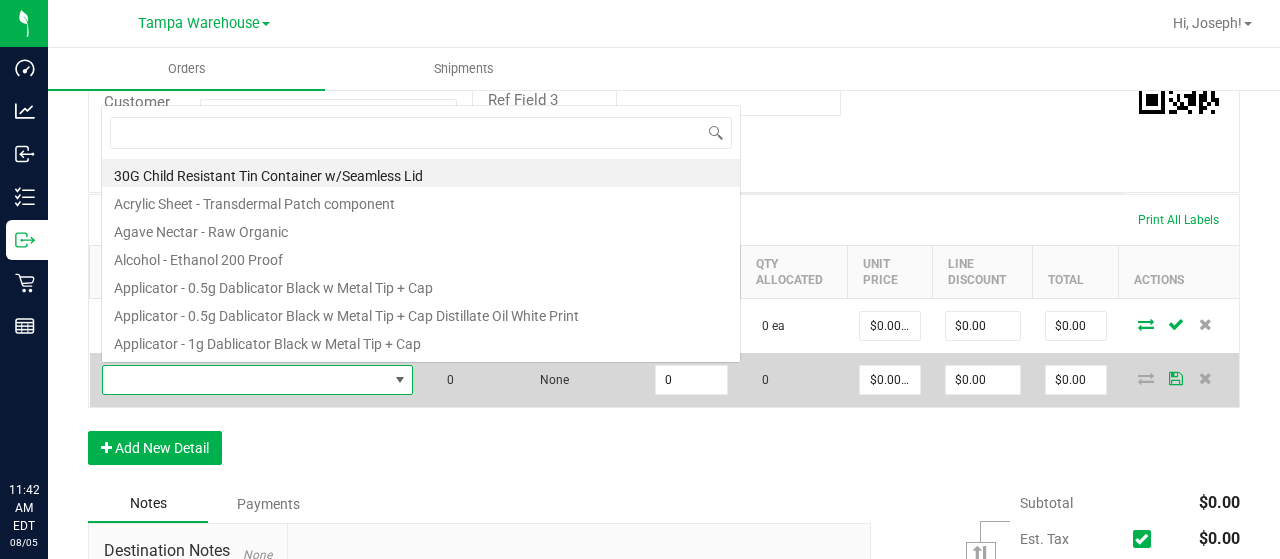 scroll, scrollTop: 0, scrollLeft: 0, axis: both 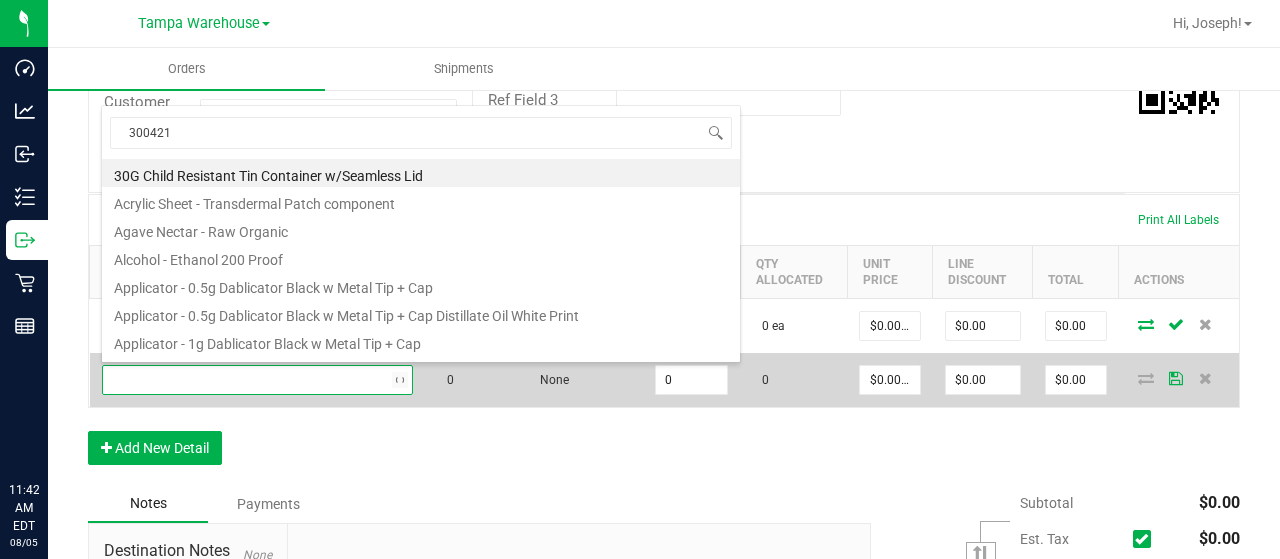 type on "3004210" 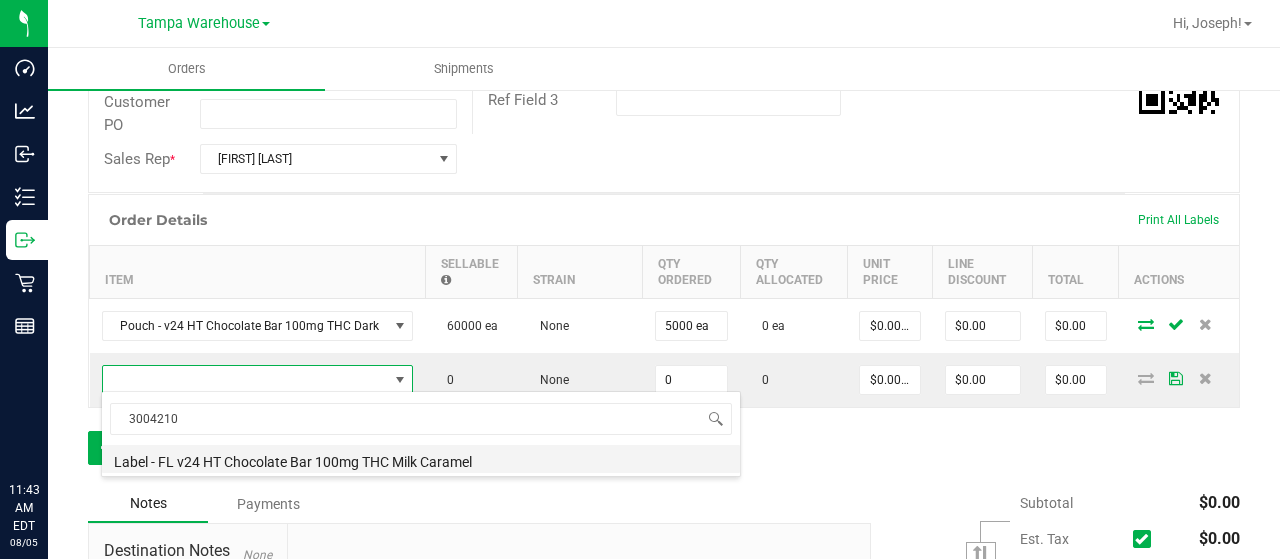 click on "Label - FL v24 HT Chocolate Bar 100mg THC Milk Caramel" at bounding box center [421, 459] 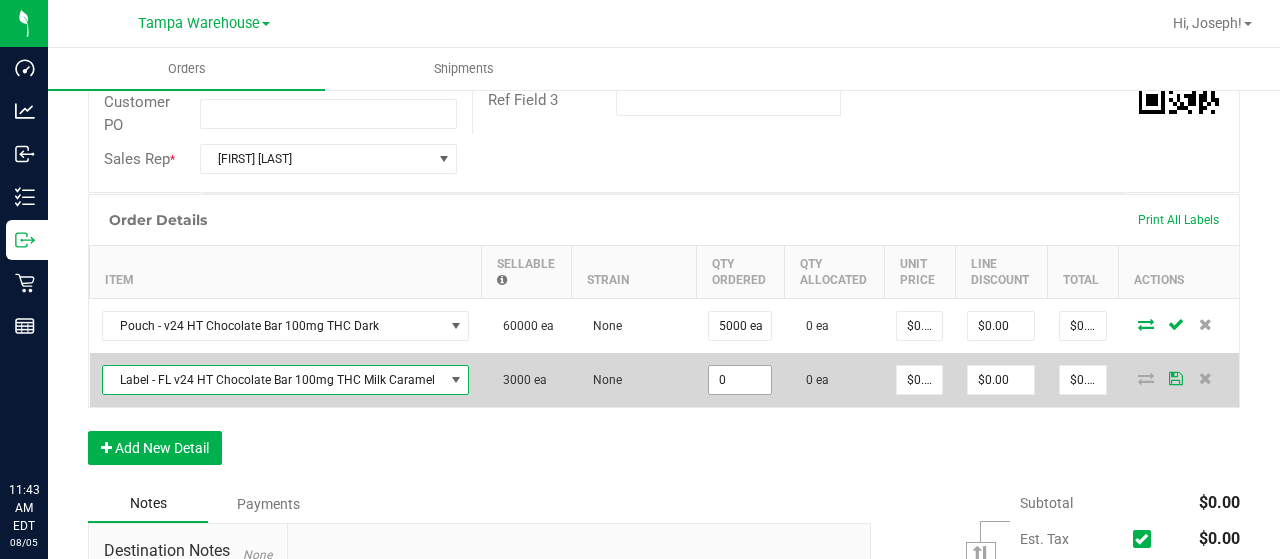 click on "0" at bounding box center (740, 380) 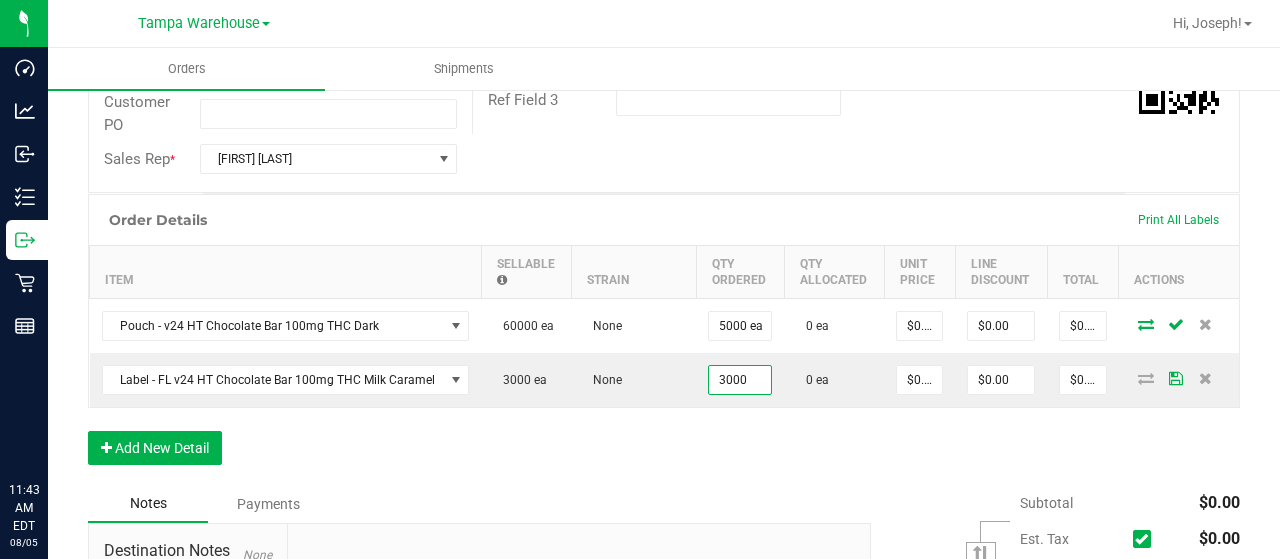 type on "3000 ea" 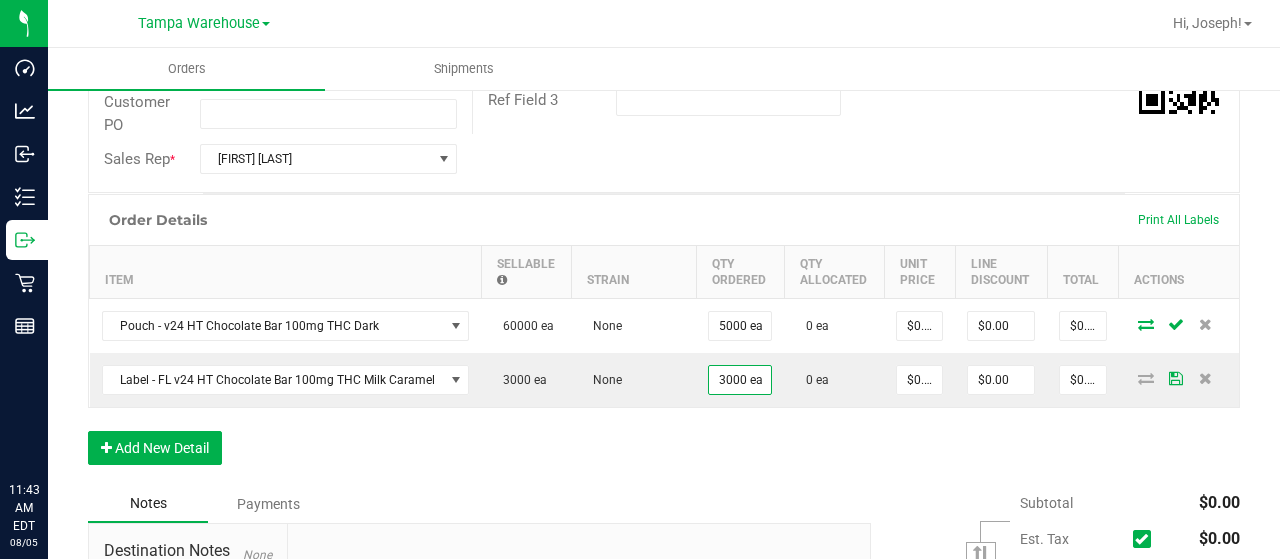 click on "Order Details Print All Labels Item  Sellable  Strain Qty Ordered Qty Allocated Unit Price Line Discount Total Actions Pouch - v24 HT Chocolate Bar 100mg THC Dark  60000 ea   None  5000 ea  0 ea  $0.00000 $0.00 $0.00 Label - FL v24 HT Chocolate Bar 100mg THC Milk Caramel  3000 ea   None  3000 ea  0 ea  $0.00000 $0.00 $0.00
Add New Detail" at bounding box center (664, 339) 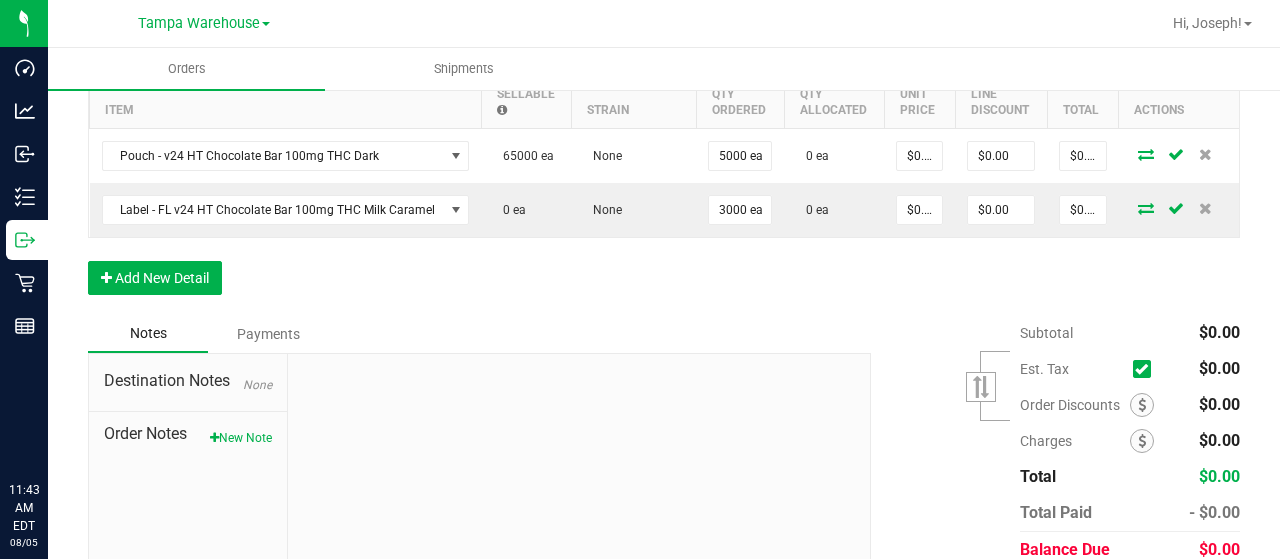 scroll, scrollTop: 654, scrollLeft: 0, axis: vertical 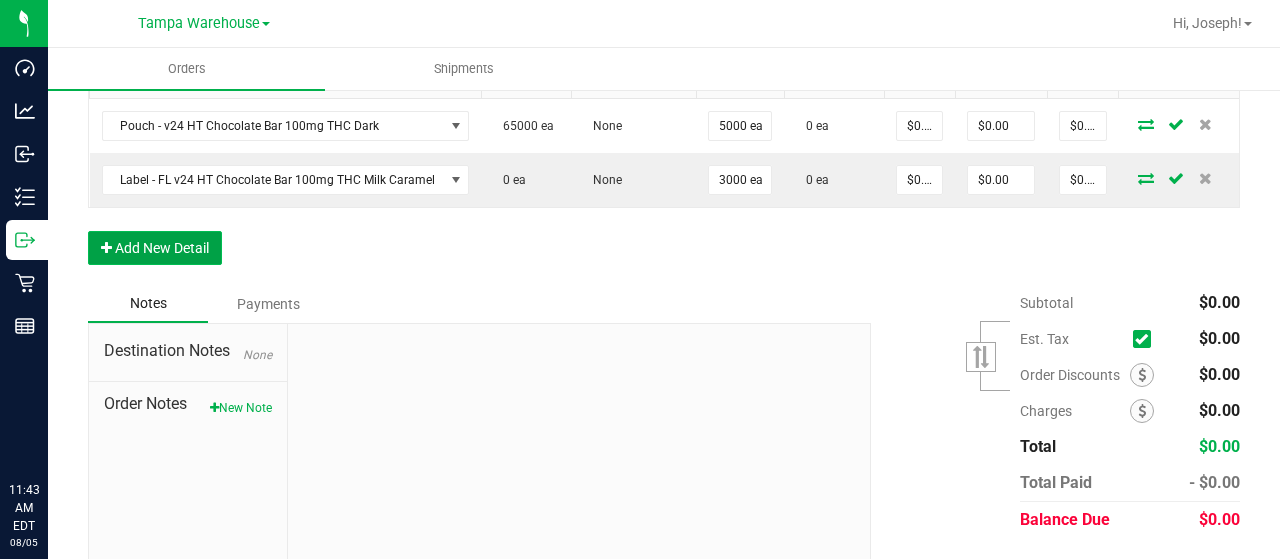 click on "Add New Detail" at bounding box center (155, 248) 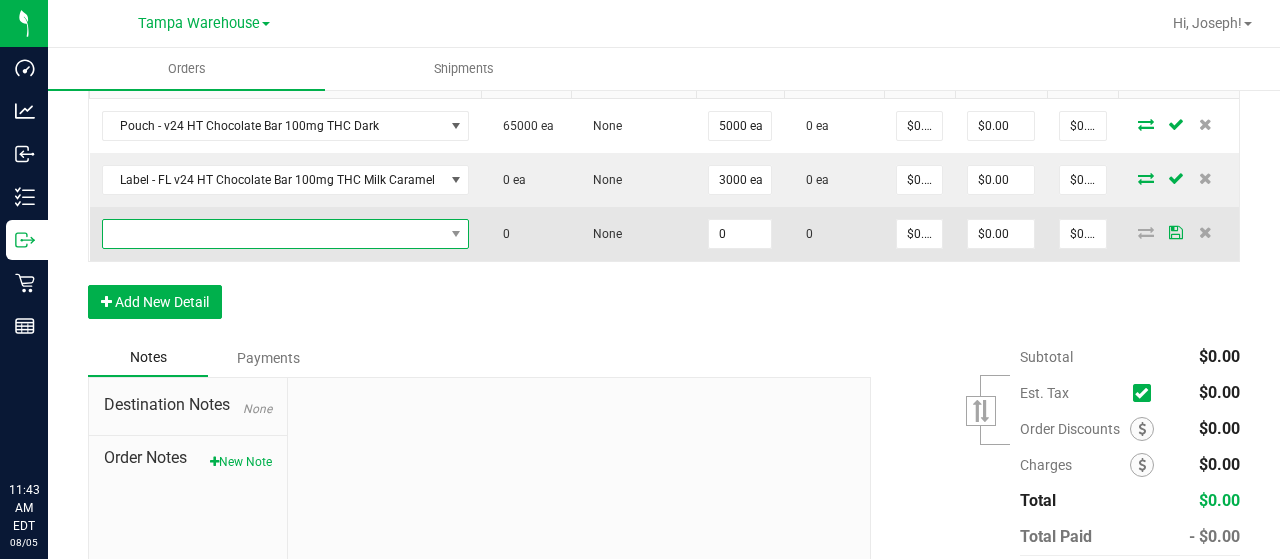 click at bounding box center [273, 234] 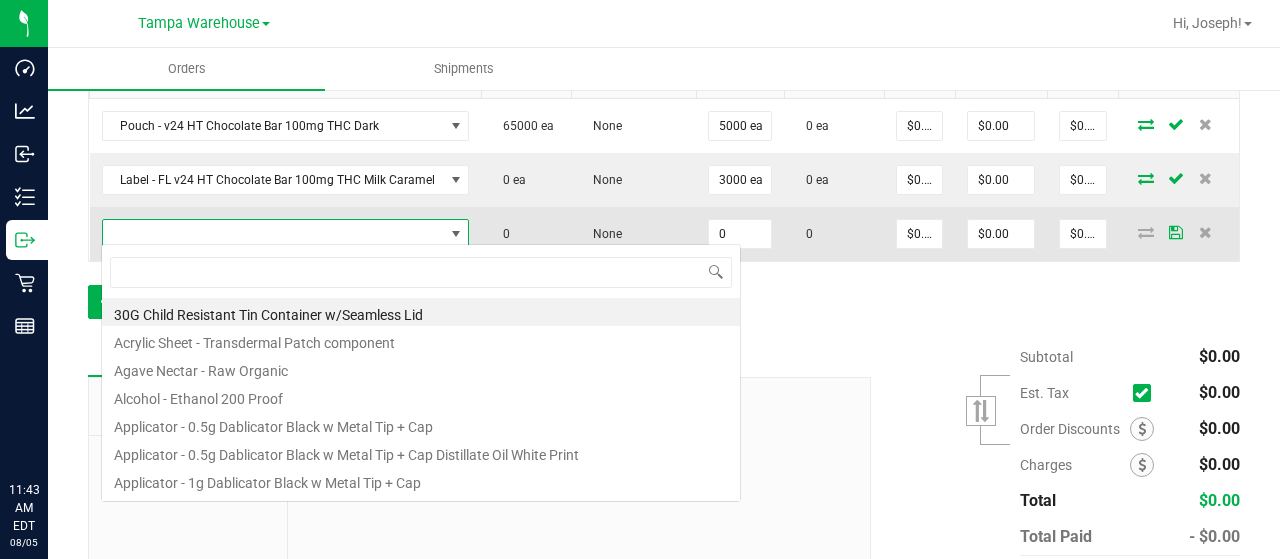 scroll, scrollTop: 99970, scrollLeft: 99638, axis: both 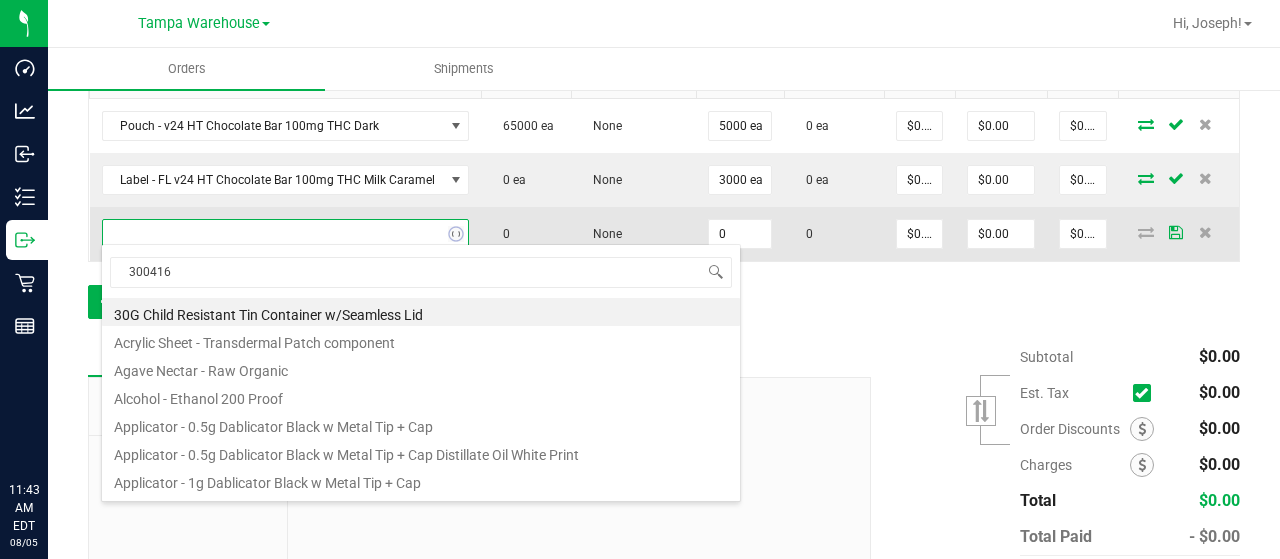 type on "3004169" 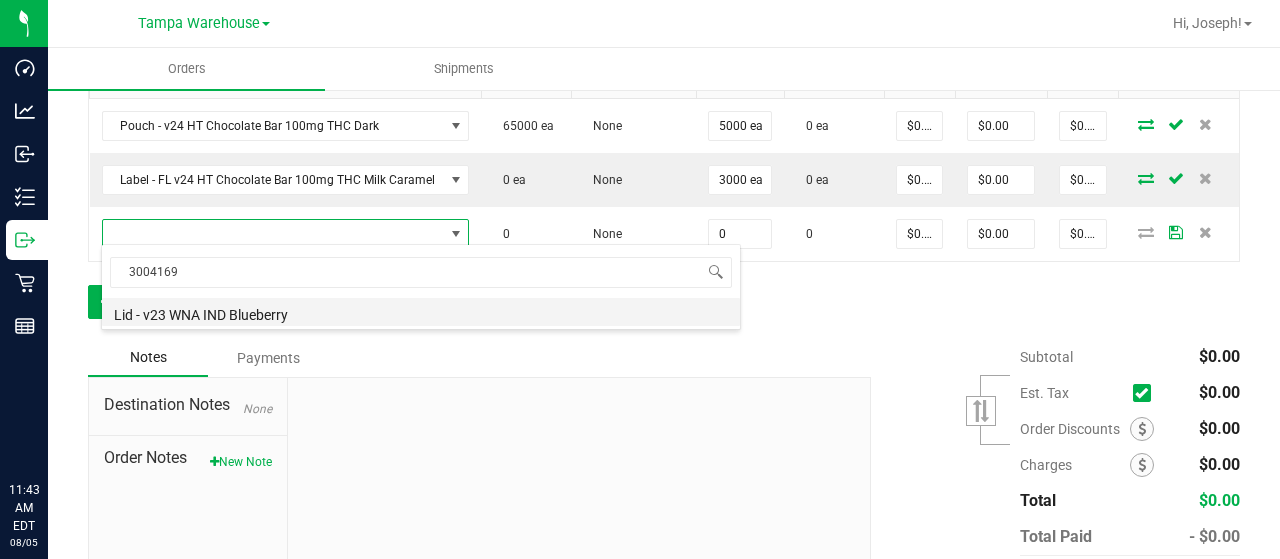 click on "Lid - v23 WNA IND Blueberry" at bounding box center (421, 312) 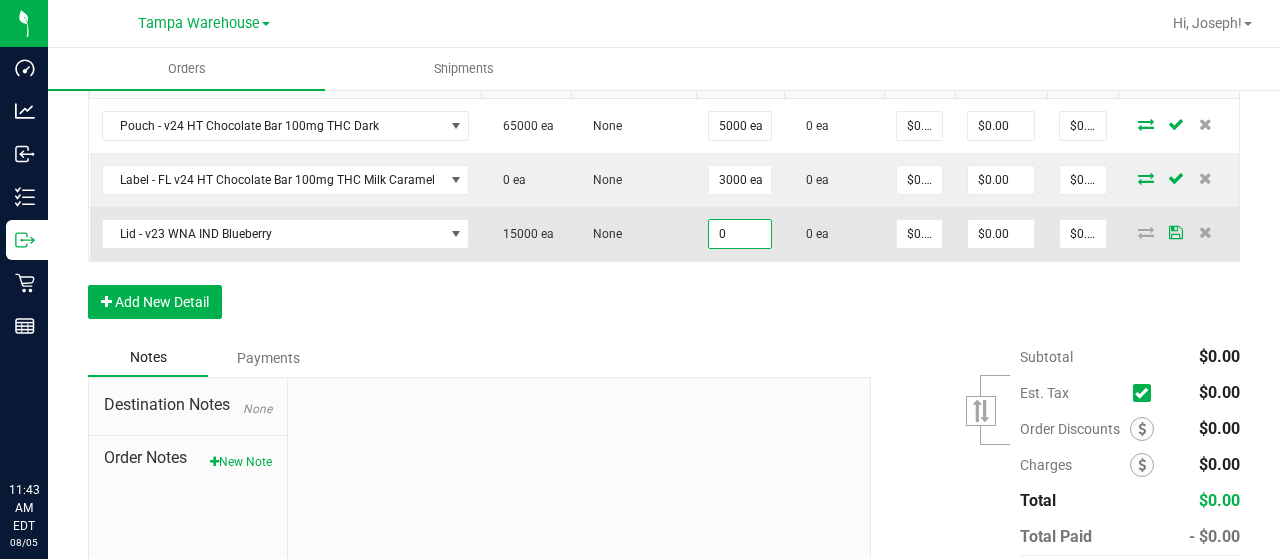 click on "0" at bounding box center [740, 234] 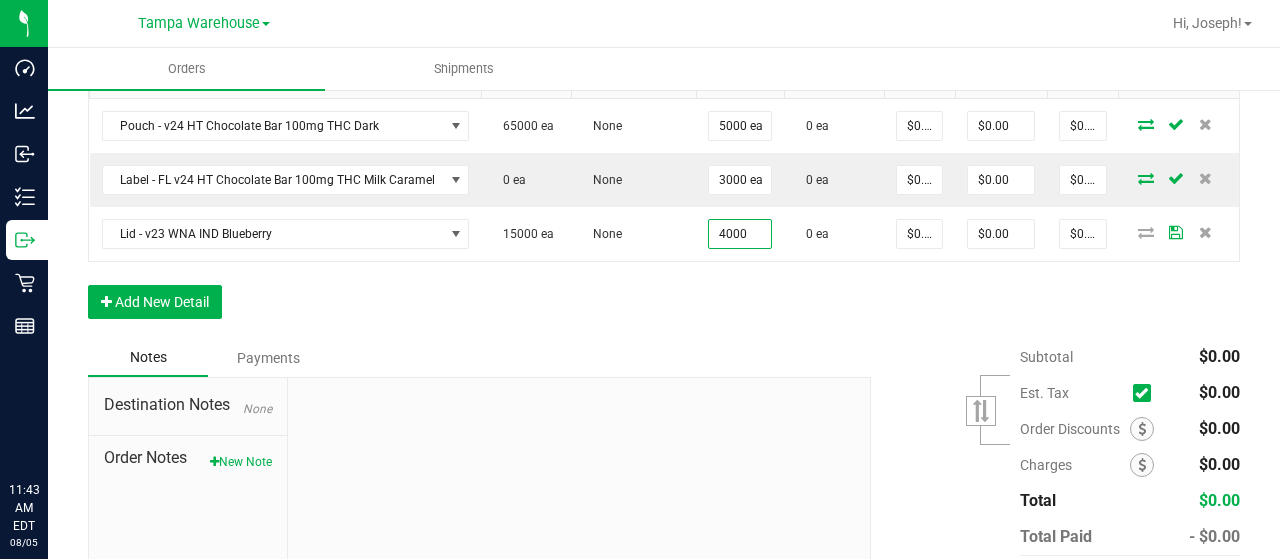 type on "4000 ea" 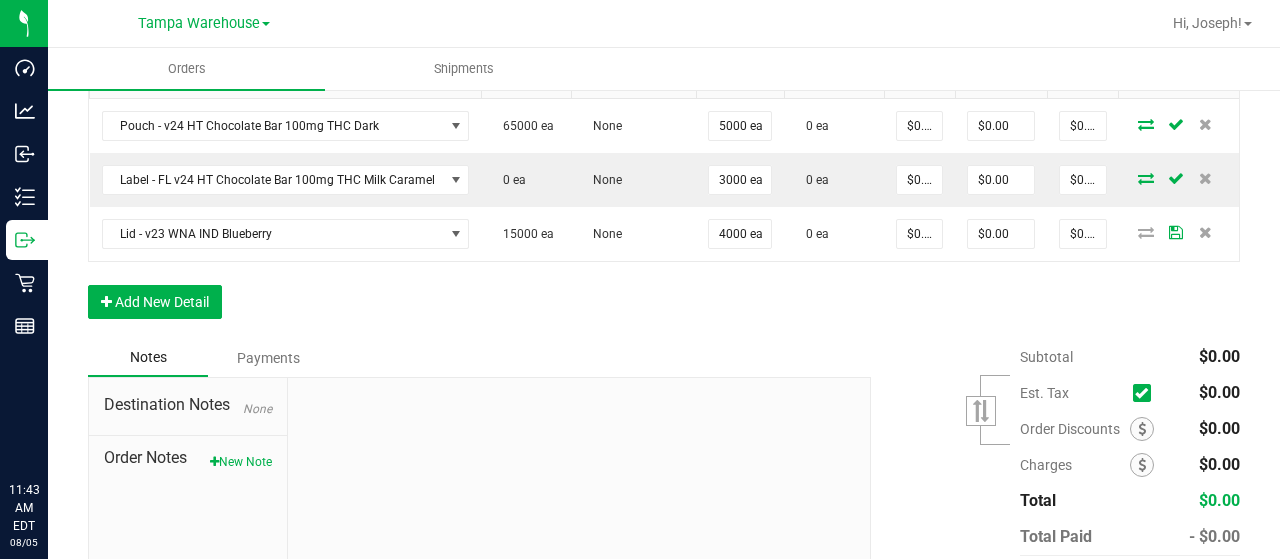 click on "Order Details Print All Labels Item  Sellable  Strain Qty Ordered Qty Allocated Unit Price Line Discount Total Actions Pouch - v24 HT Chocolate Bar 100mg THC Dark  65000 ea   None  5000 ea  0 ea  $0.00000 $0.00 $0.00 Label - FL v24 HT Chocolate Bar 100mg THC Milk Caramel  0 ea   None  3000 ea  0 ea  $0.00000 $0.00 $0.00 Lid - v23 WNA IND Blueberry  15000 ea   None  4000 ea  0 ea  $0.00000 $0.00 $0.00
Add New Detail" at bounding box center [664, 166] 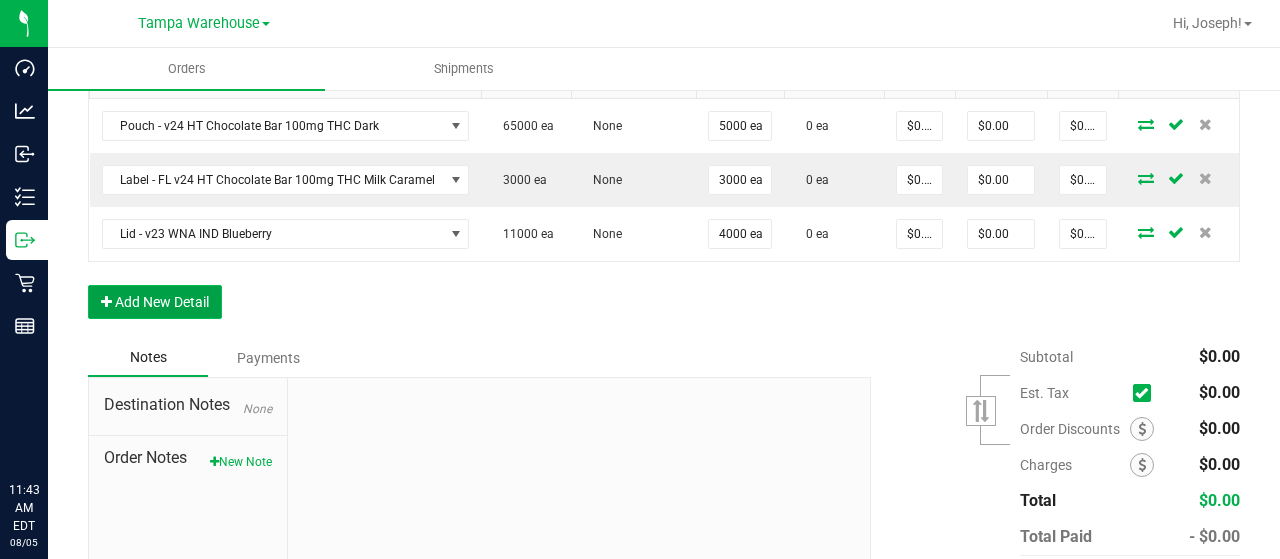 click on "Add New Detail" at bounding box center (155, 302) 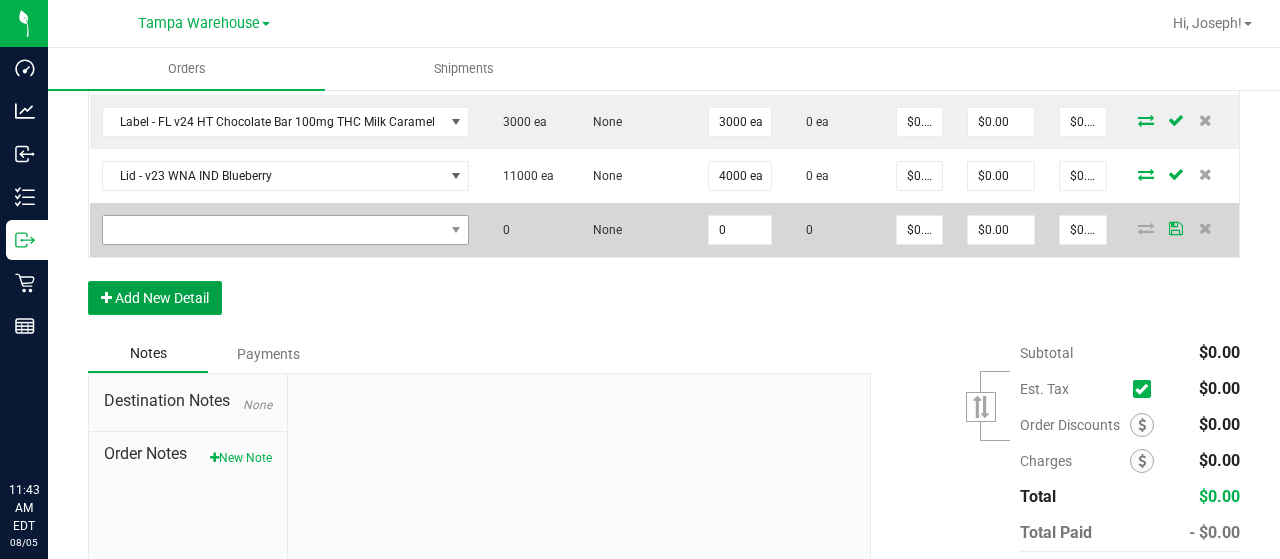 scroll, scrollTop: 754, scrollLeft: 0, axis: vertical 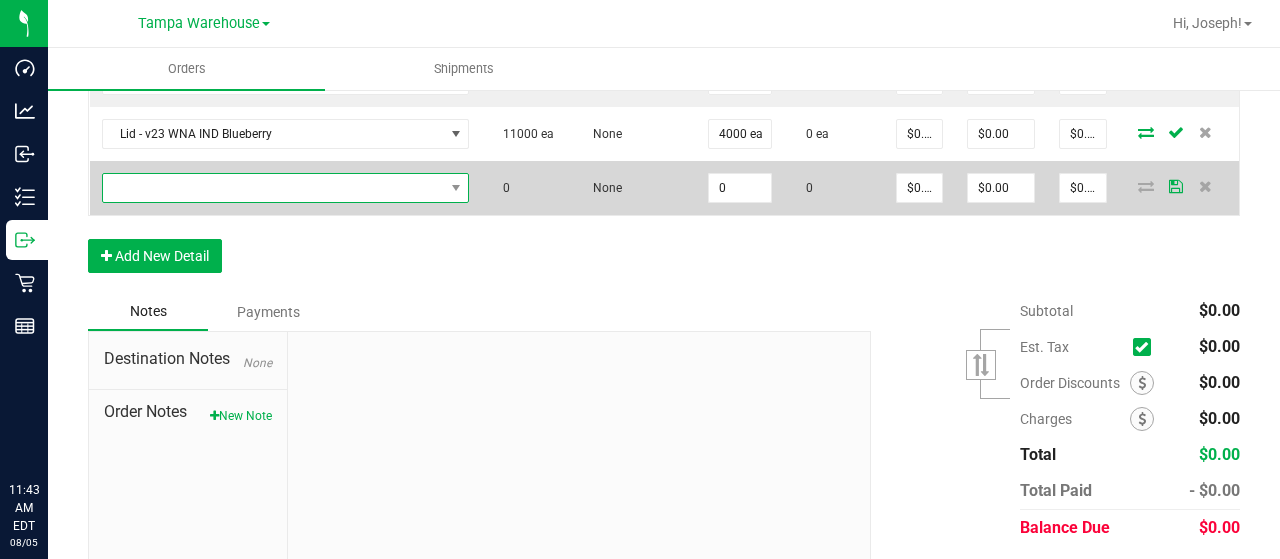 click at bounding box center (273, 188) 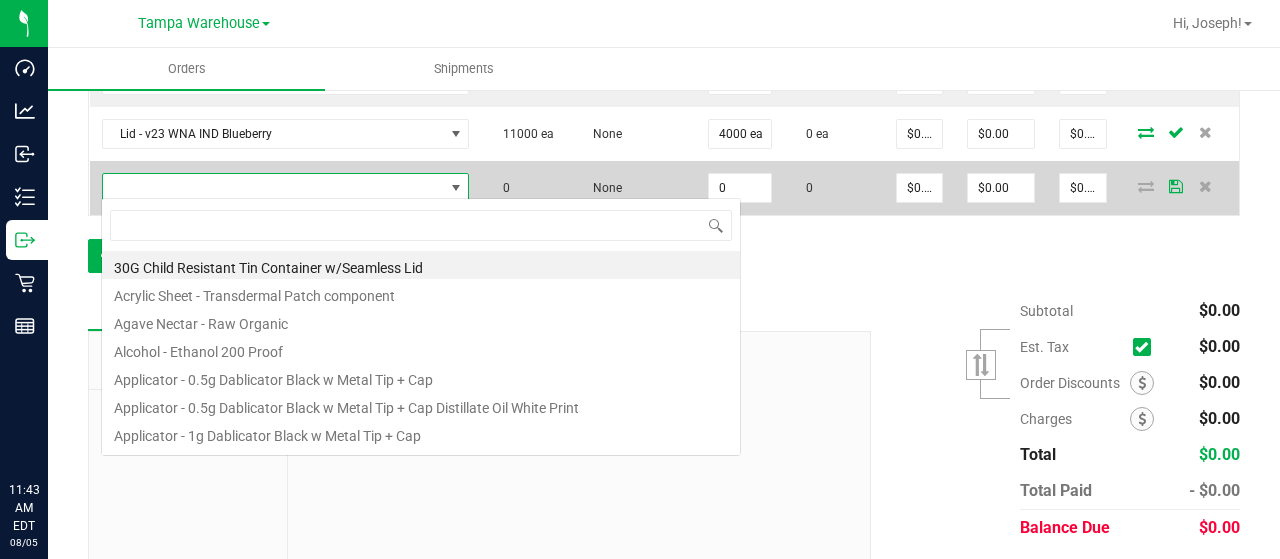 scroll, scrollTop: 99970, scrollLeft: 99638, axis: both 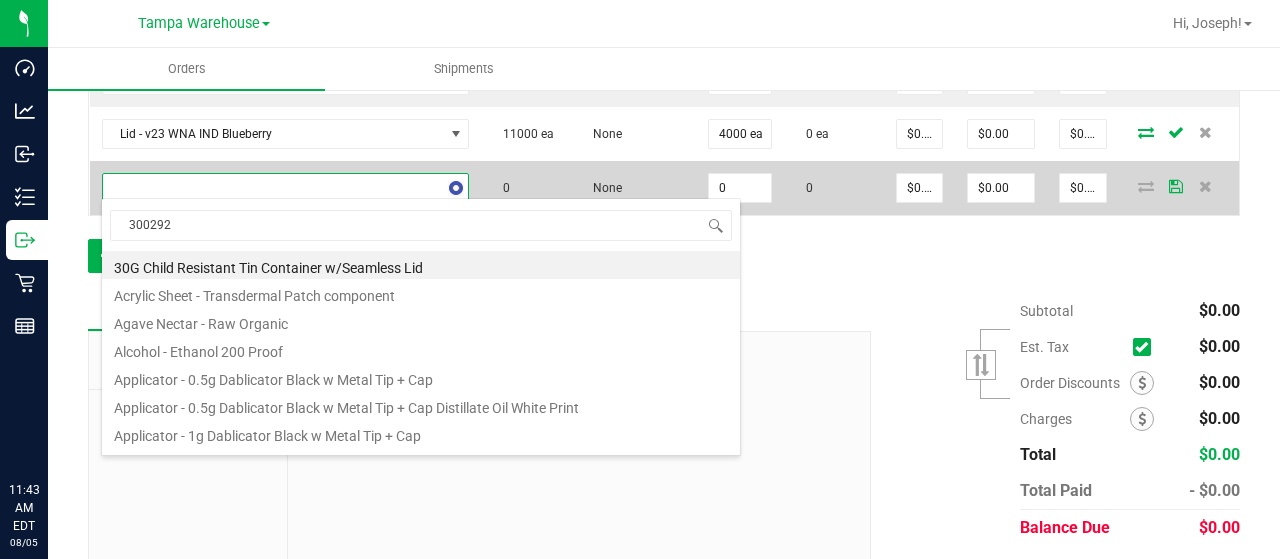 type on "3002924" 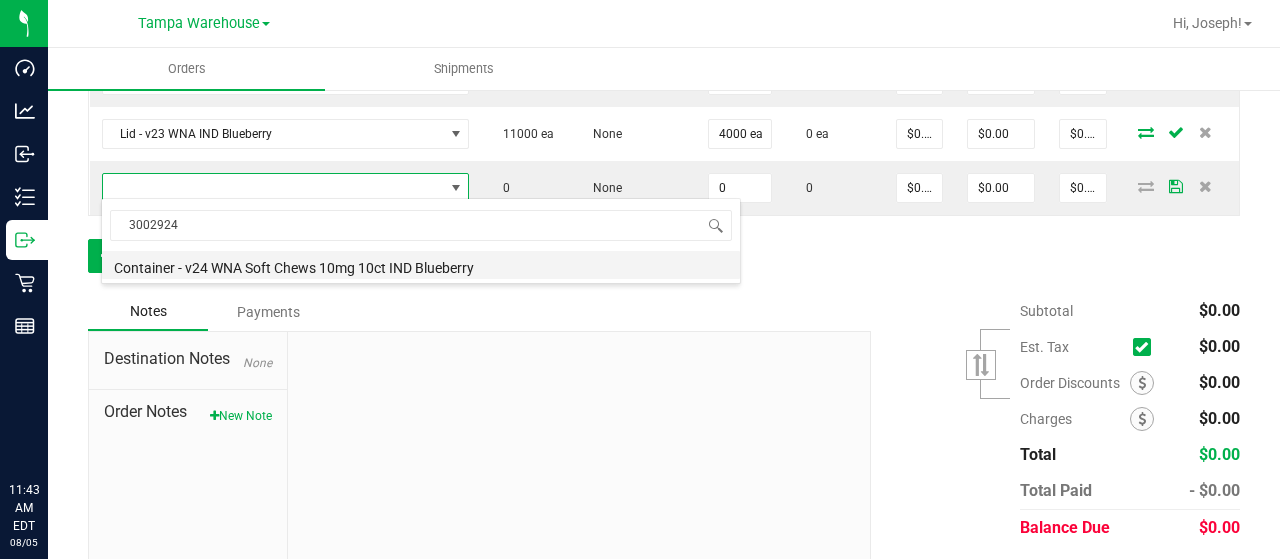click on "Container - v24 WNA Soft Chews 10mg 10ct IND Blueberry" at bounding box center [421, 265] 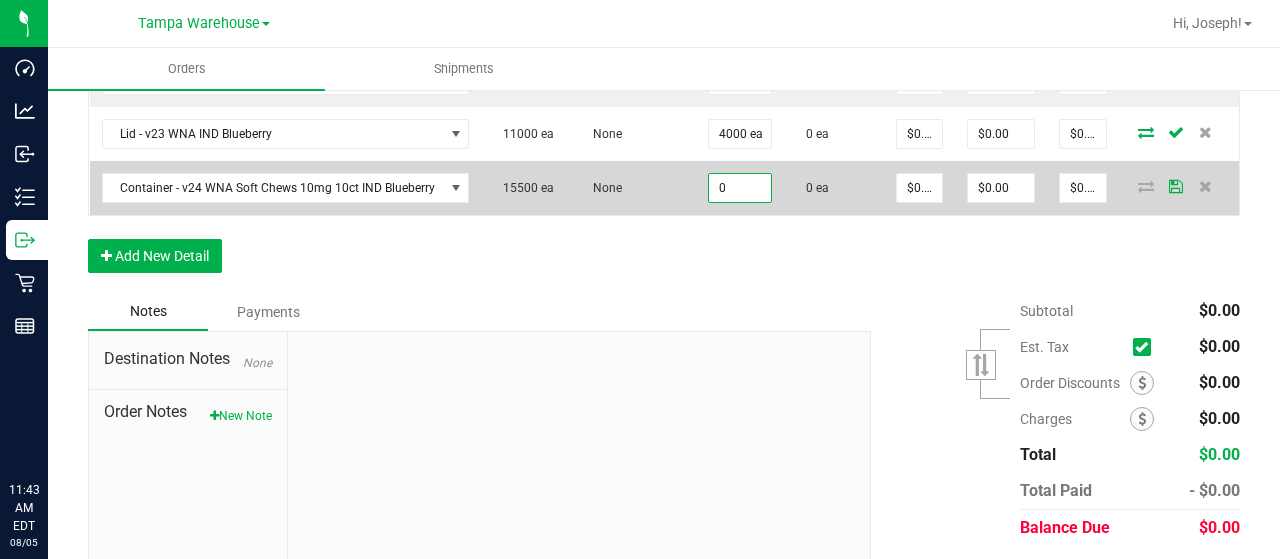 click on "0" at bounding box center [740, 188] 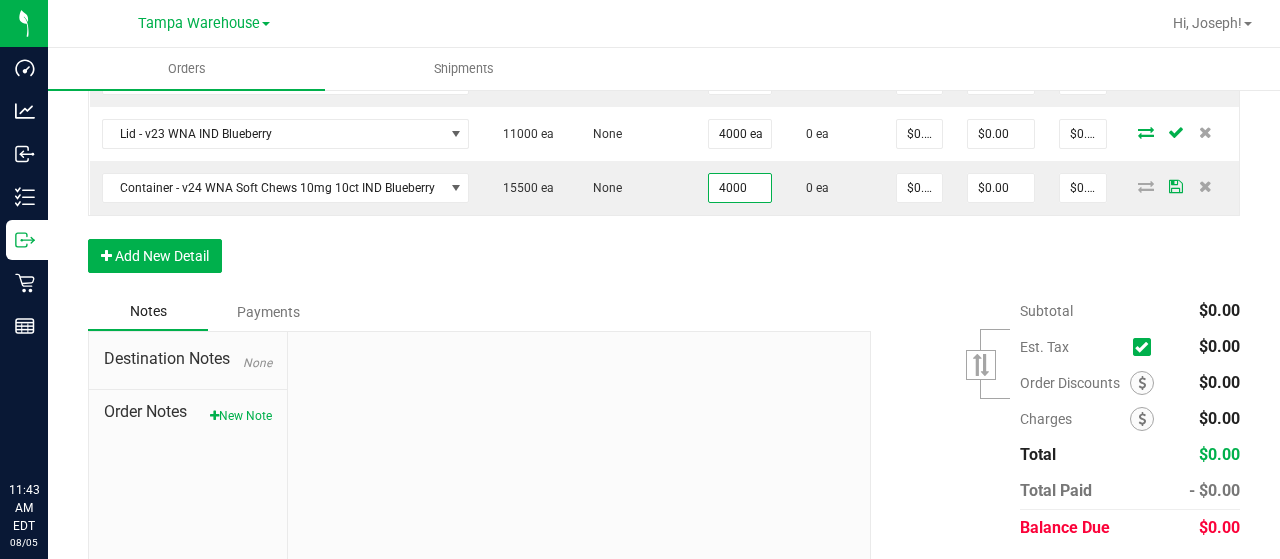 type on "4000 ea" 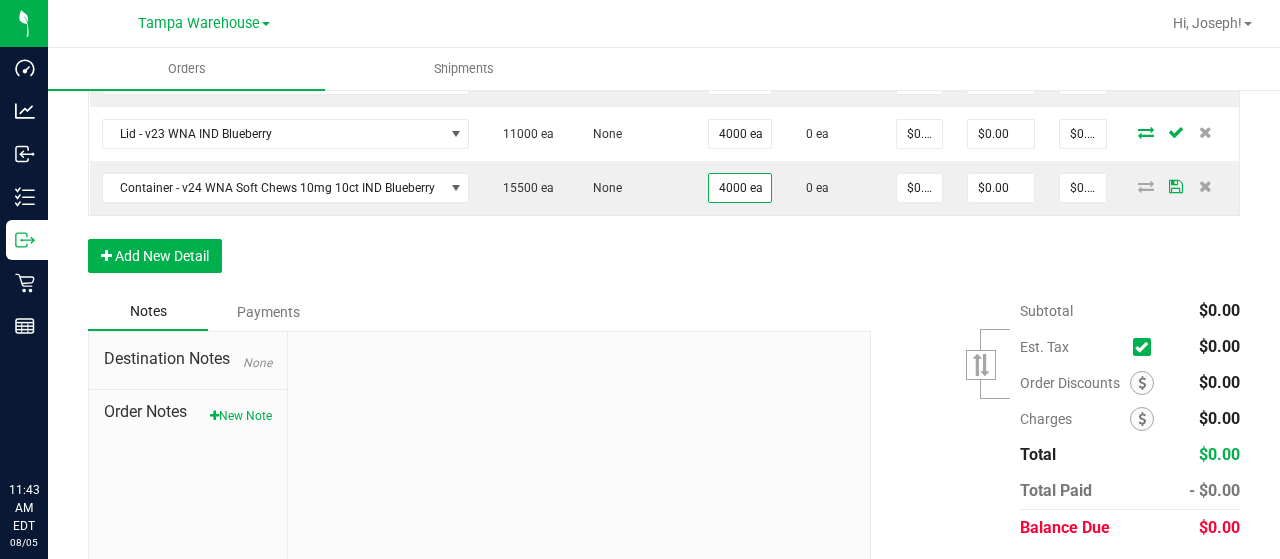 click on "Order Details Print All Labels Item  Sellable  Strain Qty Ordered Qty Allocated Unit Price Line Discount Total Actions Pouch - v24 HT Chocolate Bar 100mg THC Dark  65000 ea   None  5000 ea  0 ea  $0.00000 $0.00 $0.00 Label - FL v24 HT Chocolate Bar 100mg THC Milk Caramel  3000 ea   None  3000 ea  0 ea  $0.00000 $0.00 $0.00 Lid - v23 WNA IND Blueberry  11000 ea   None  4000 ea  0 ea  $0.00000 $0.00 $0.00 Container - v24 WNA Soft Chews 10mg 10ct IND Blueberry  15500 ea   None  4000 ea  0 ea  $0.00000 $0.00 $0.00
Add New Detail" at bounding box center (664, 93) 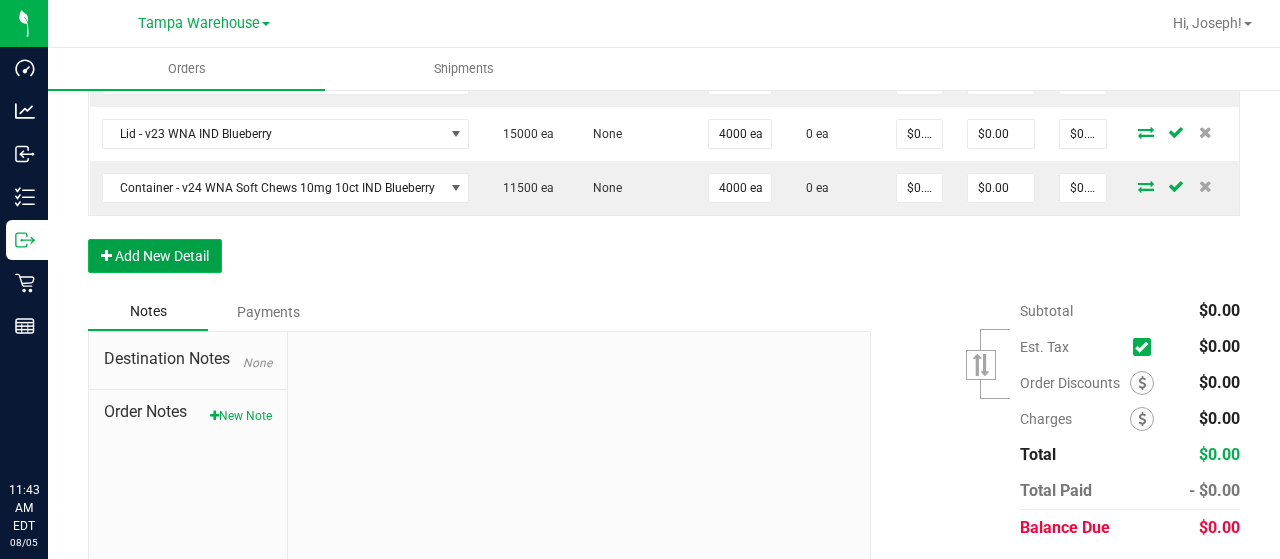click on "Add New Detail" at bounding box center [155, 256] 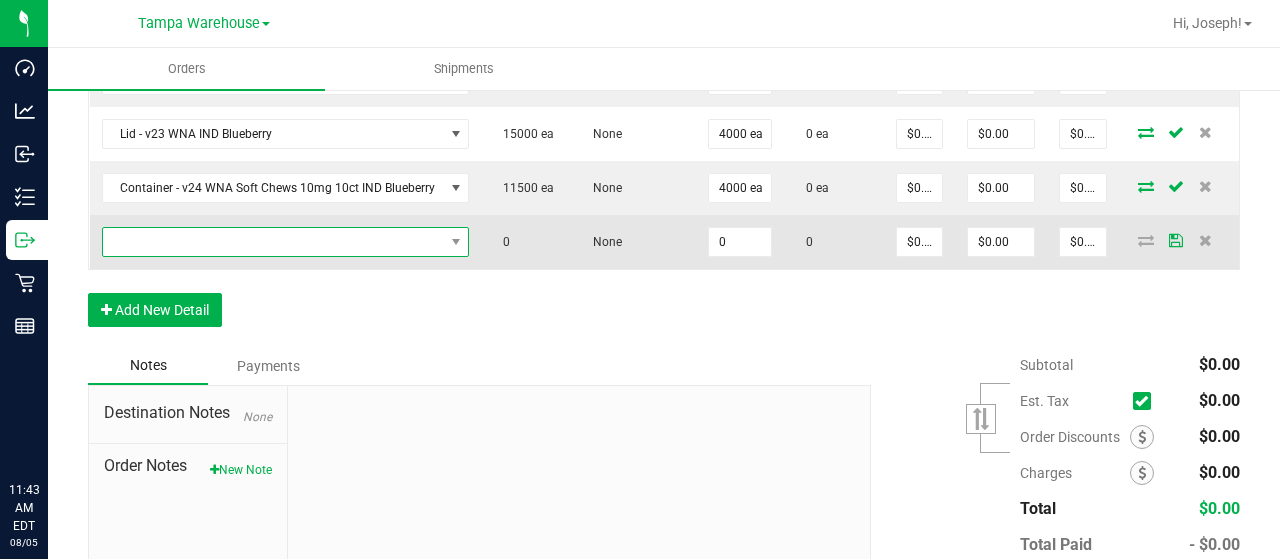 click at bounding box center (273, 242) 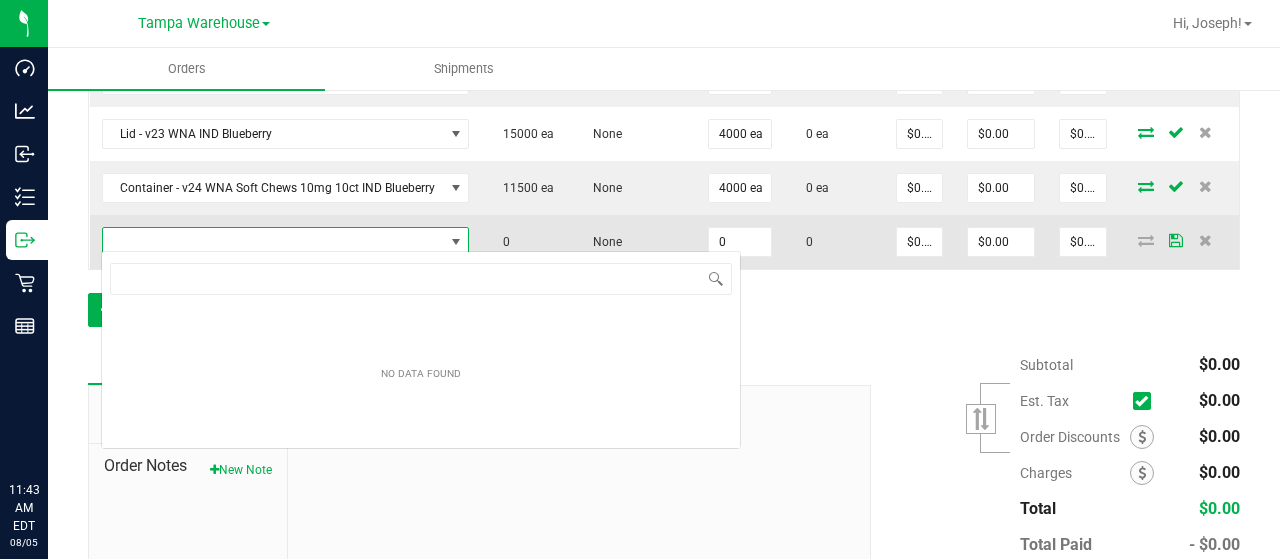 scroll, scrollTop: 99970, scrollLeft: 99637, axis: both 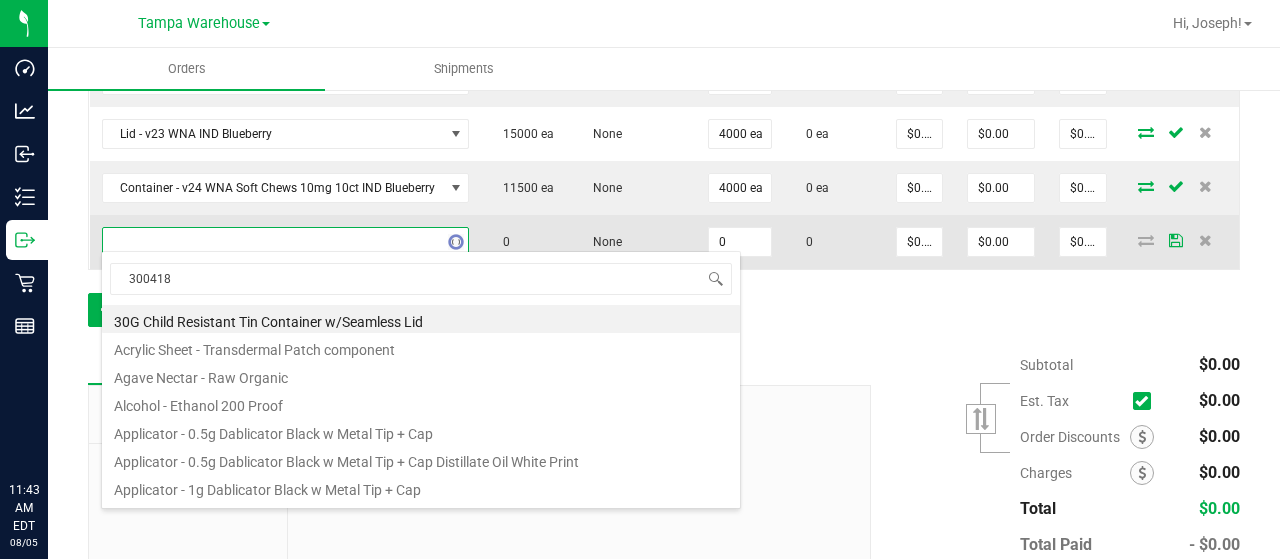 type on "3004180" 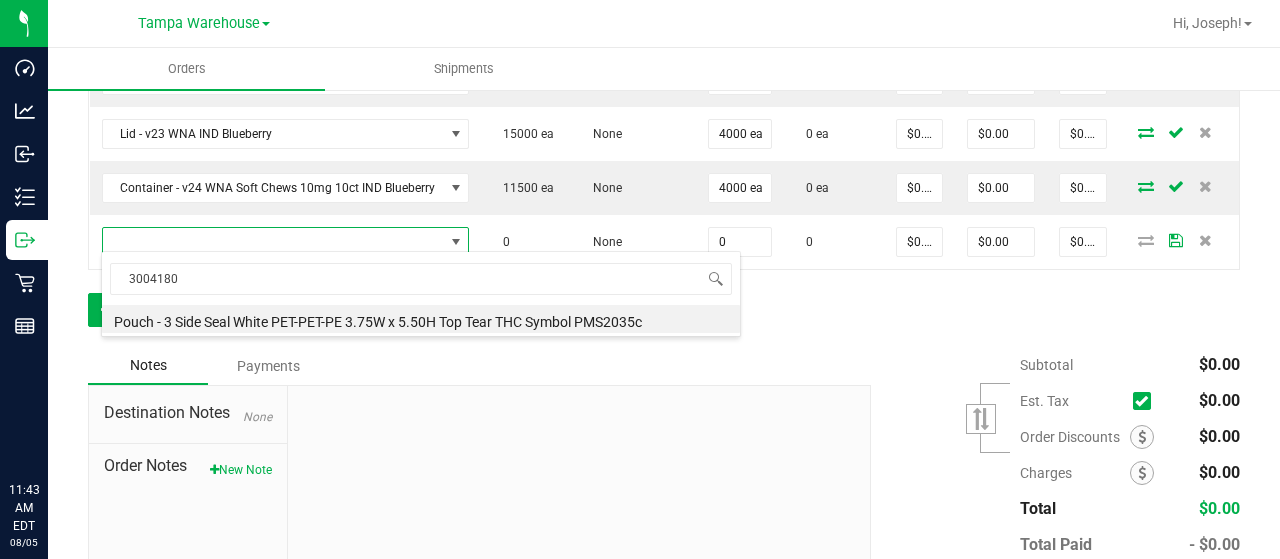 click on "Pouch - 3 Side Seal White PET-PET-PE 3.75W x 5.50H Top Tear THC Symbol PMS2035c" at bounding box center [421, 319] 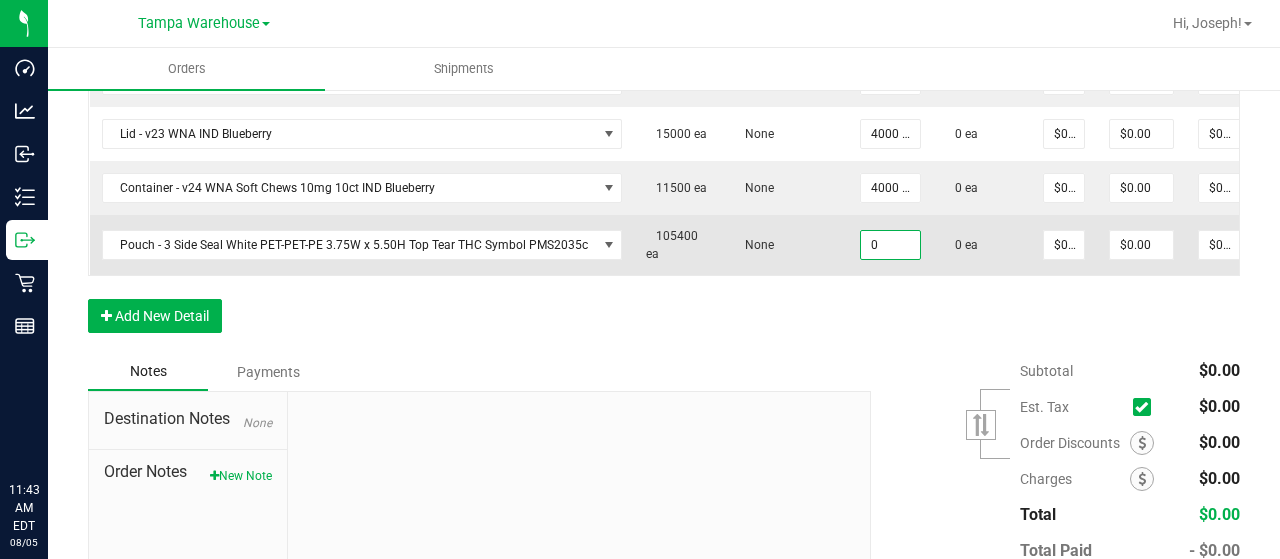 click on "0" at bounding box center [890, 245] 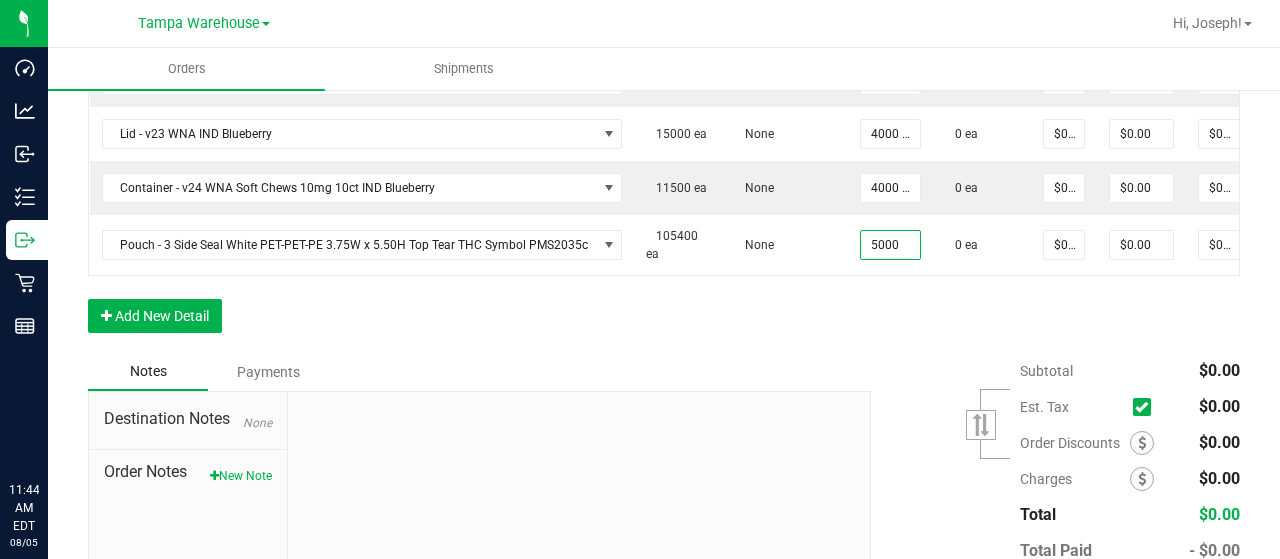 type on "5000 ea" 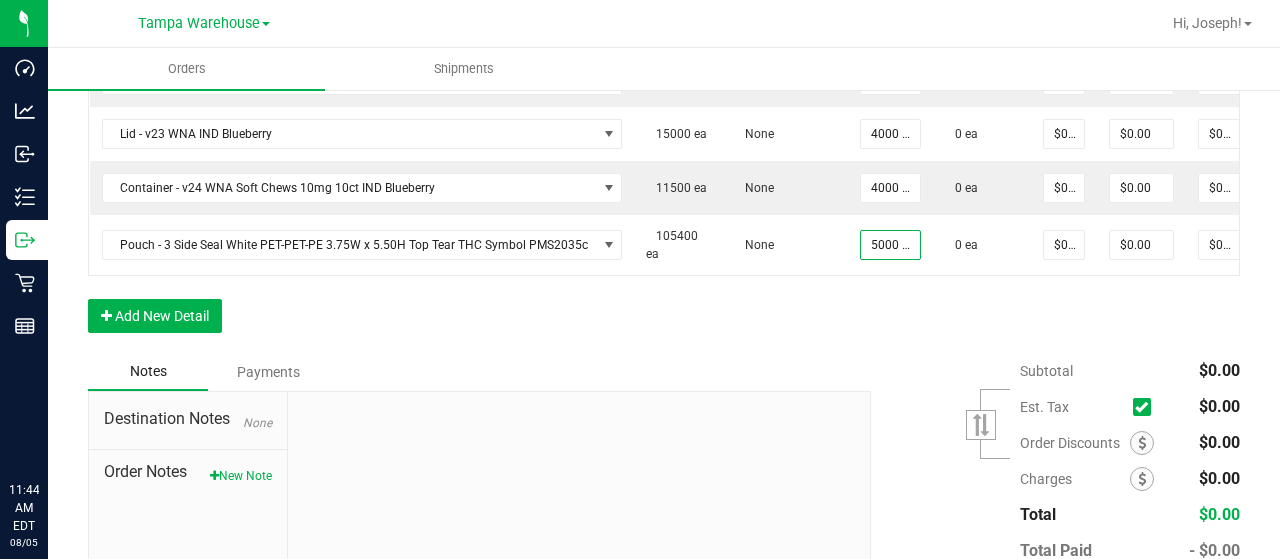 click on "Order Details Print All Labels Item  Sellable  Strain Qty Ordered Qty Allocated Unit Price Line Discount Total Actions Pouch - v24 HT Chocolate Bar 100mg THC Dark  65000 ea   None  5000 ea  0 ea  $0.00000 $0.00 $0.00 Label - FL v24 HT Chocolate Bar 100mg THC Milk Caramel  3000 ea   None  3000 ea  0 ea  $0.00000 $0.00 $0.00 Lid - v23 WNA IND Blueberry  15000 ea   None  4000 ea  0 ea  $0.00000 $0.00 $0.00 Container - v24 WNA Soft Chews 10mg 10ct IND Blueberry  11500 ea   None  4000 ea  0 ea  $0.00000 $0.00 $0.00 Pouch - 3 Side Seal White PET-PET-PE 3.75W x 5.50H Top Tear THC Symbol PMS2035c  105400 ea   None  5000 ea  0 ea  $0.00000 $0.00 $0.00
Add New Detail" at bounding box center (664, 123) 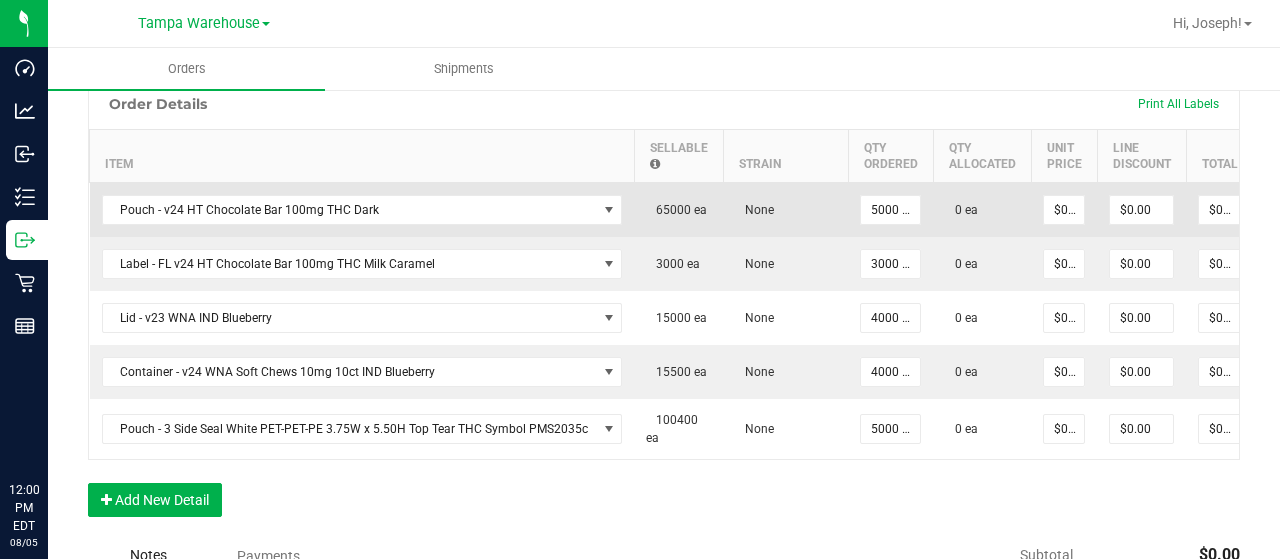 scroll, scrollTop: 600, scrollLeft: 0, axis: vertical 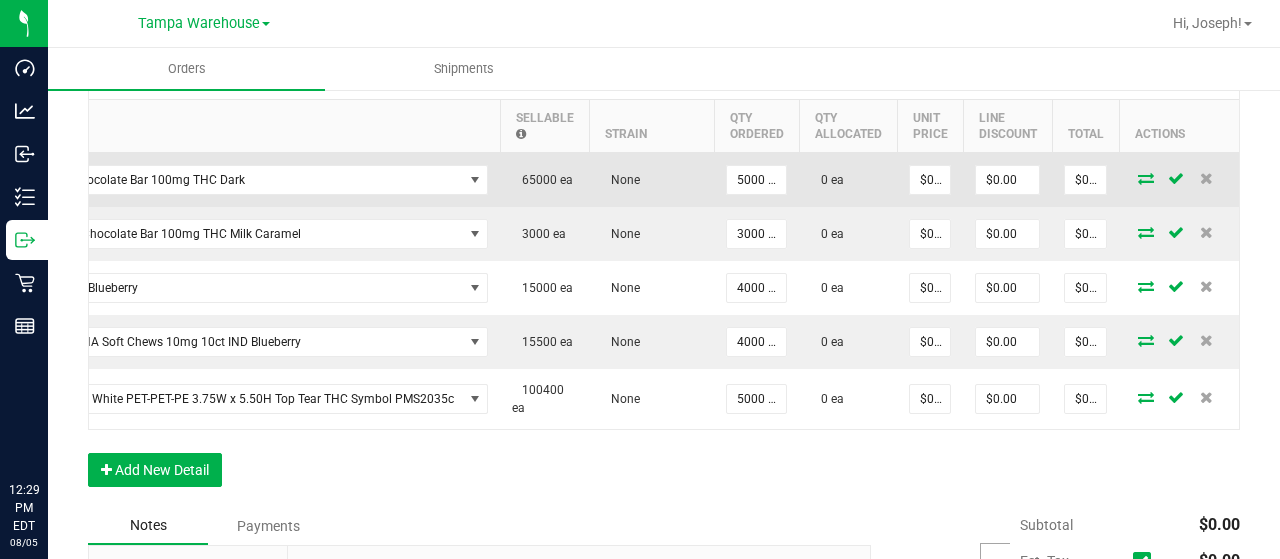click at bounding box center (1146, 178) 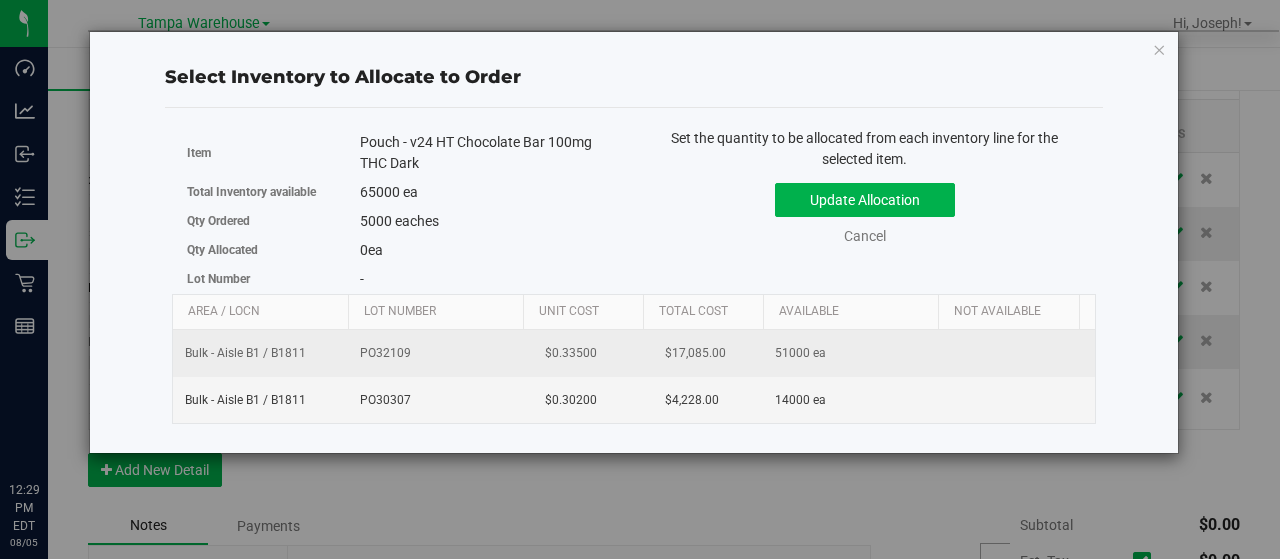 scroll, scrollTop: 0, scrollLeft: 11, axis: horizontal 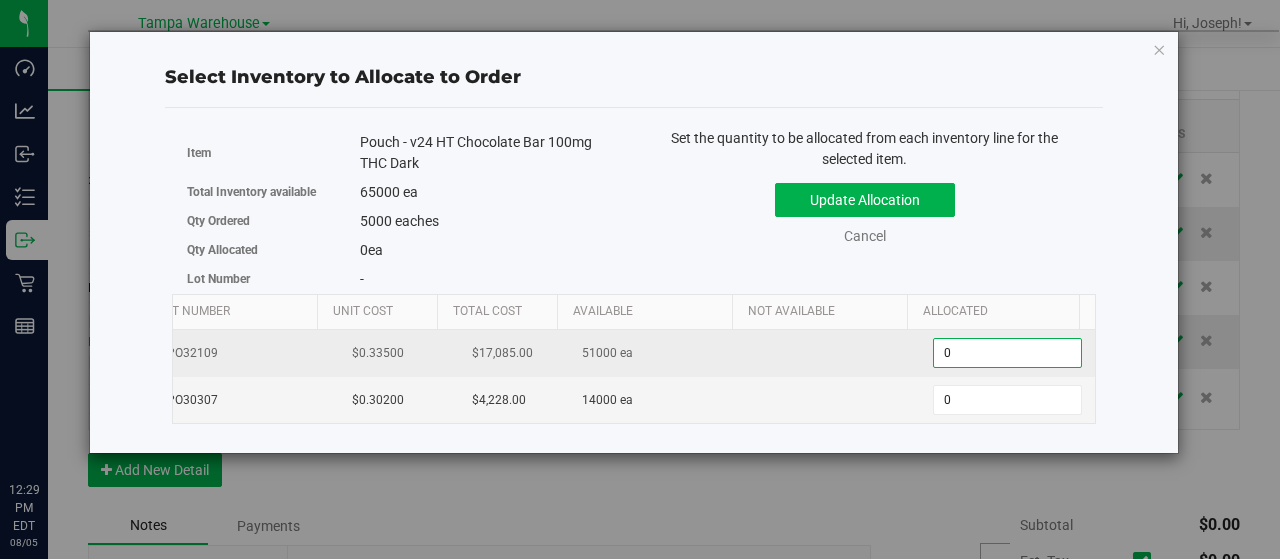 click on "0 0" at bounding box center [1007, 353] 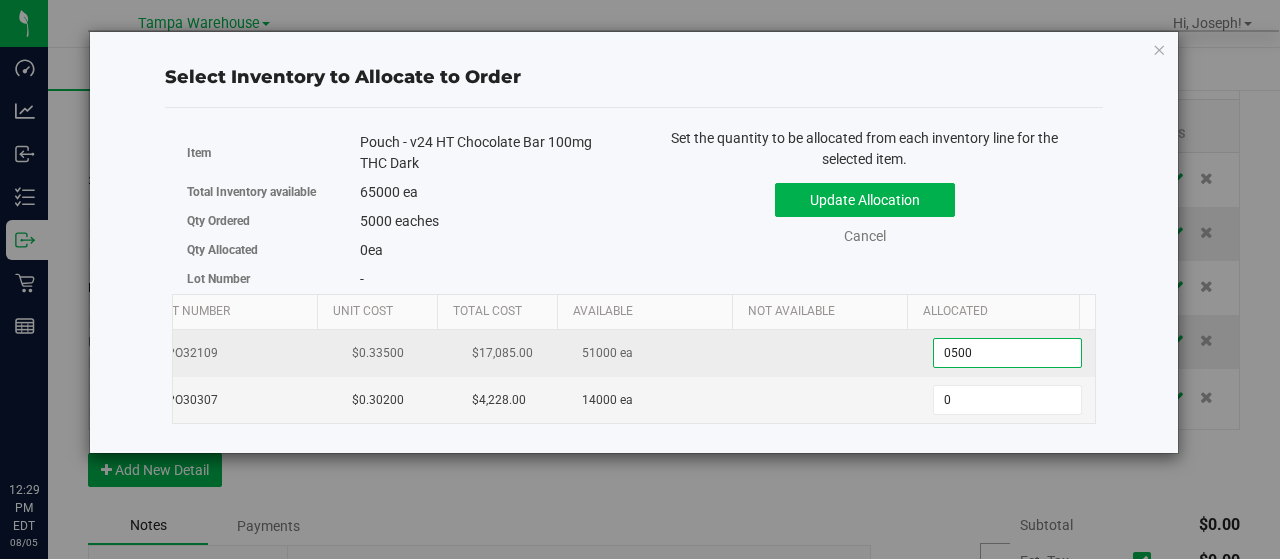type on "05000" 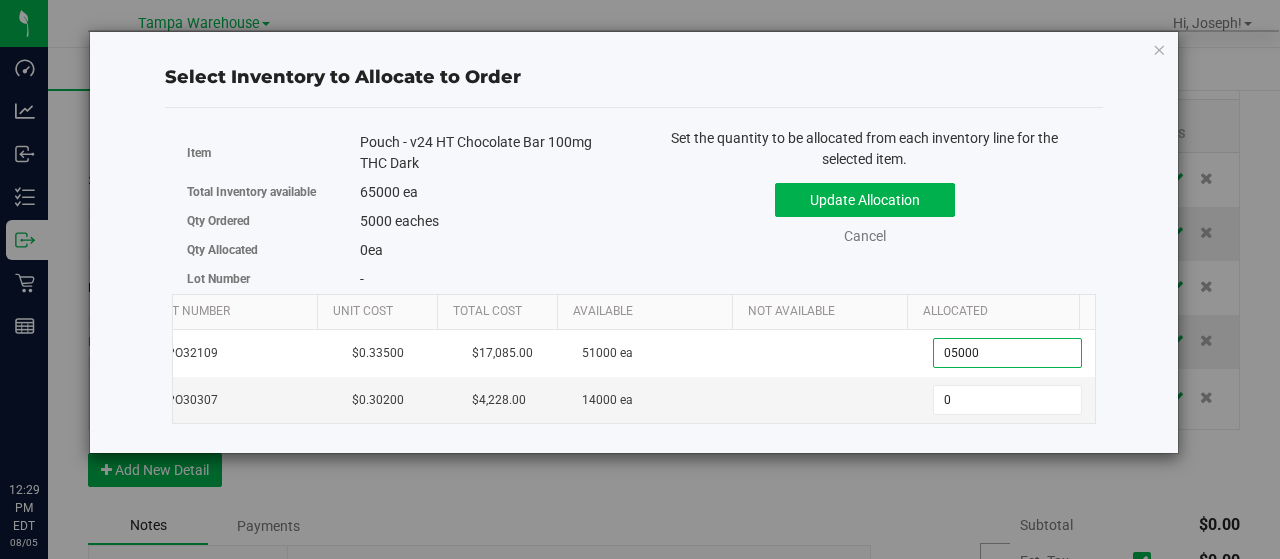 type on "5,000" 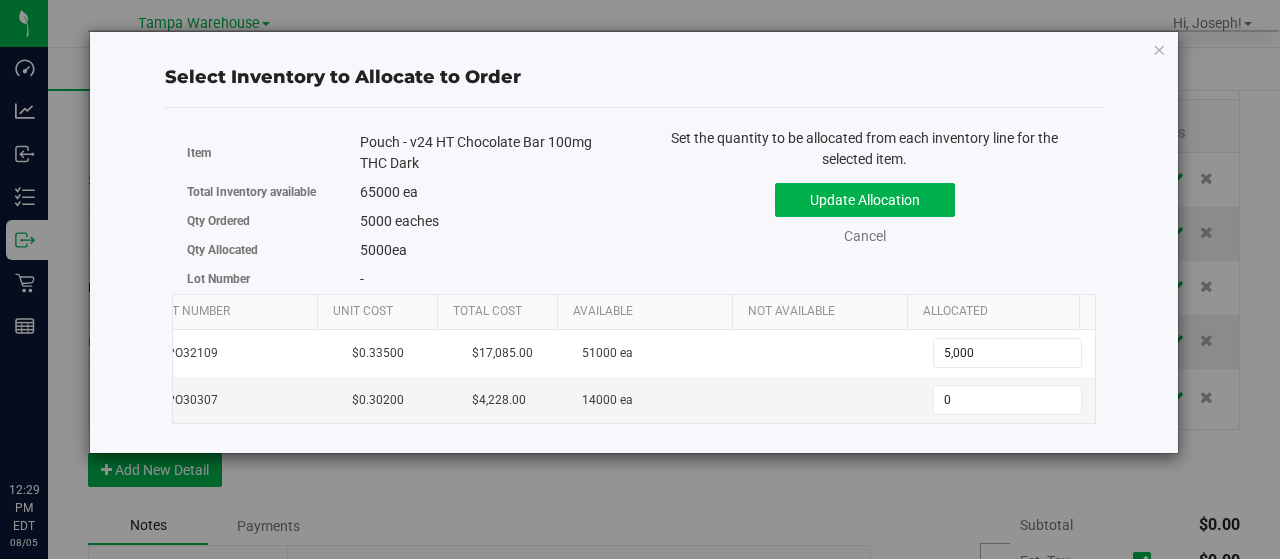click on "Update Allocation
Cancel" at bounding box center (865, 210) 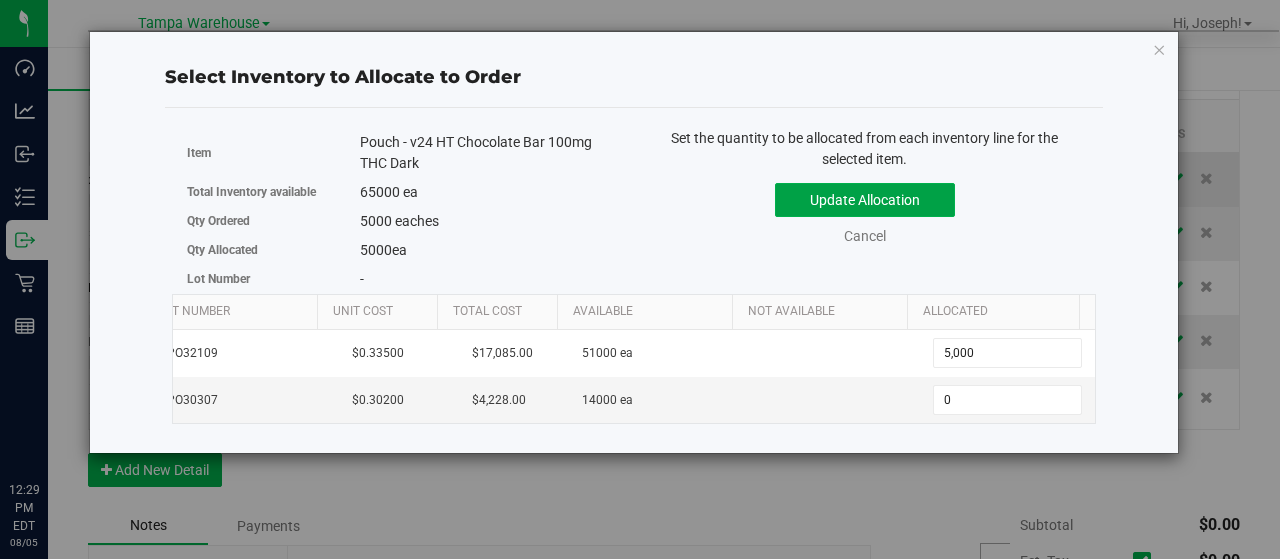 click on "Update Allocation" at bounding box center [865, 200] 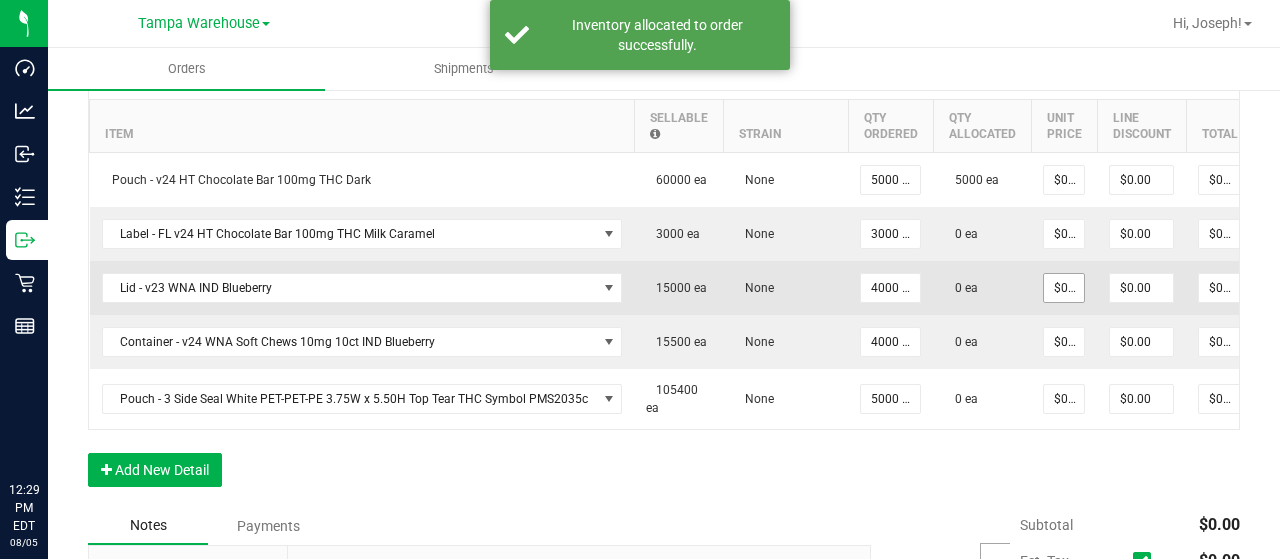 scroll, scrollTop: 0, scrollLeft: 28, axis: horizontal 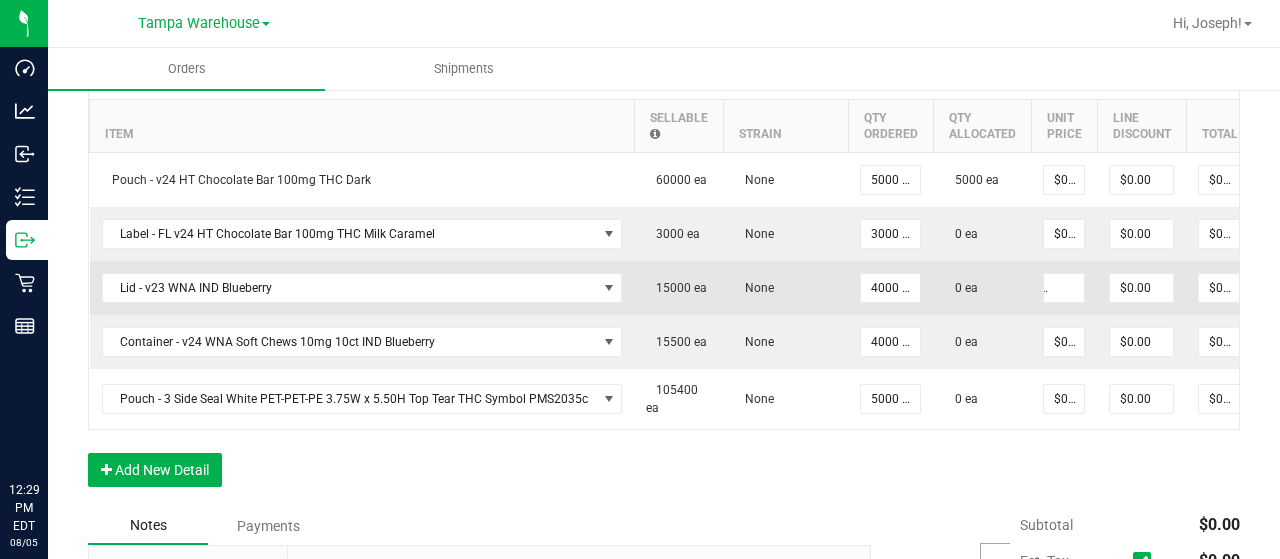 click on "0 ea" at bounding box center [982, 288] 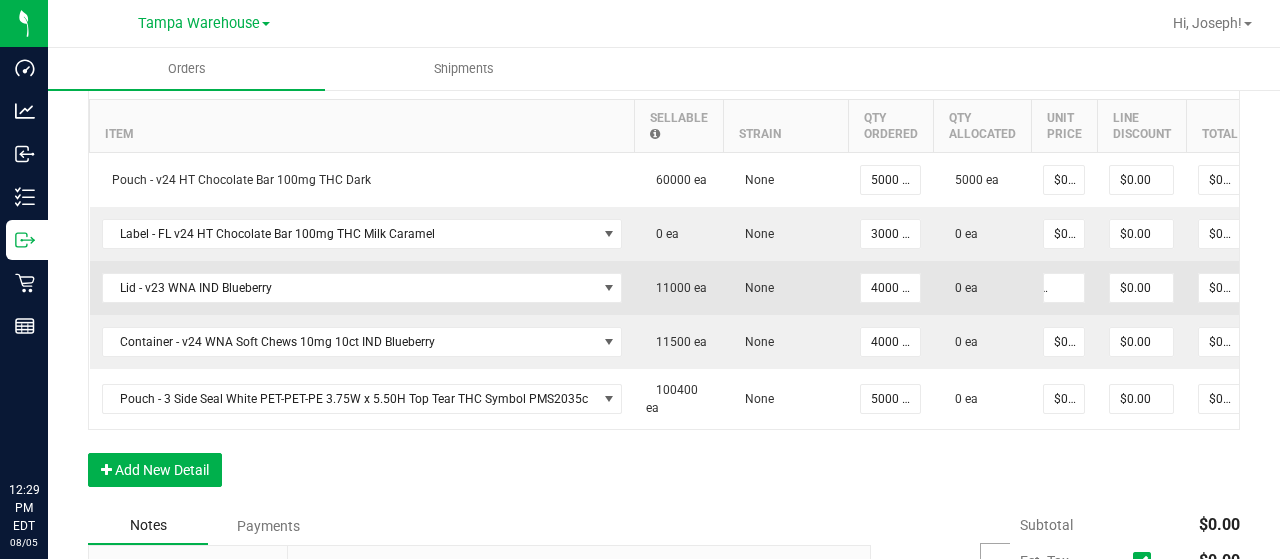 click on "0 ea" at bounding box center (982, 288) 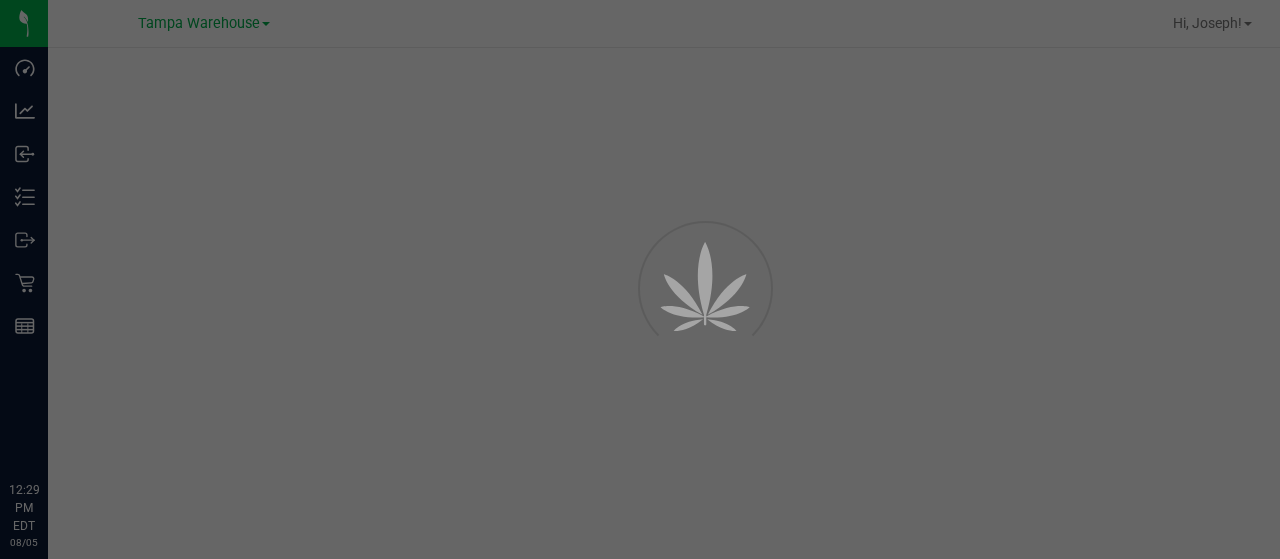 scroll, scrollTop: 0, scrollLeft: 0, axis: both 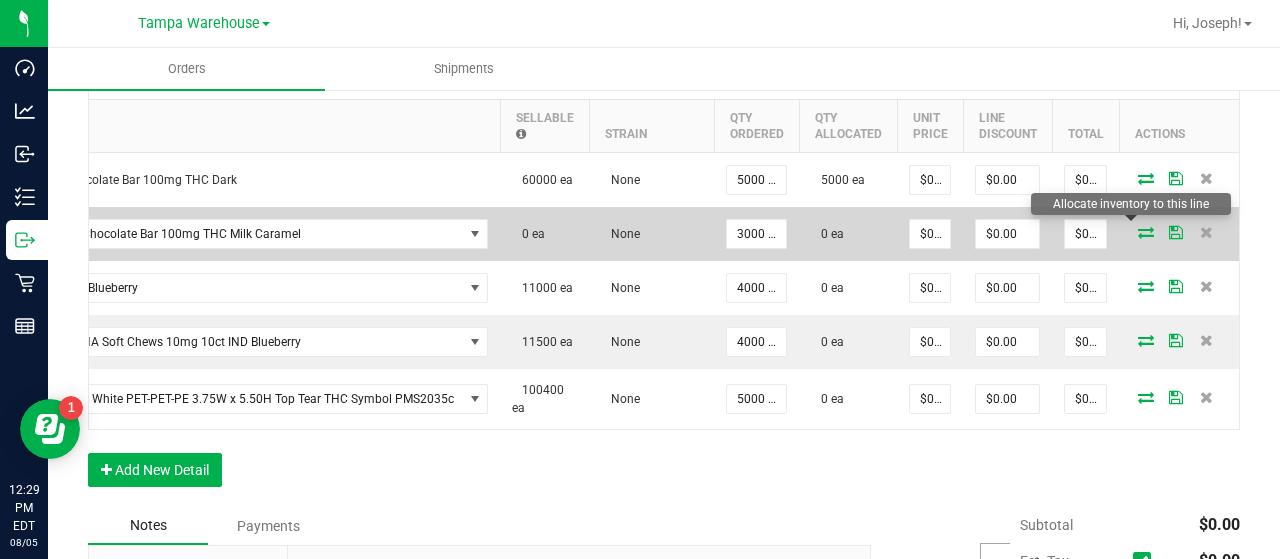 click at bounding box center [1146, 232] 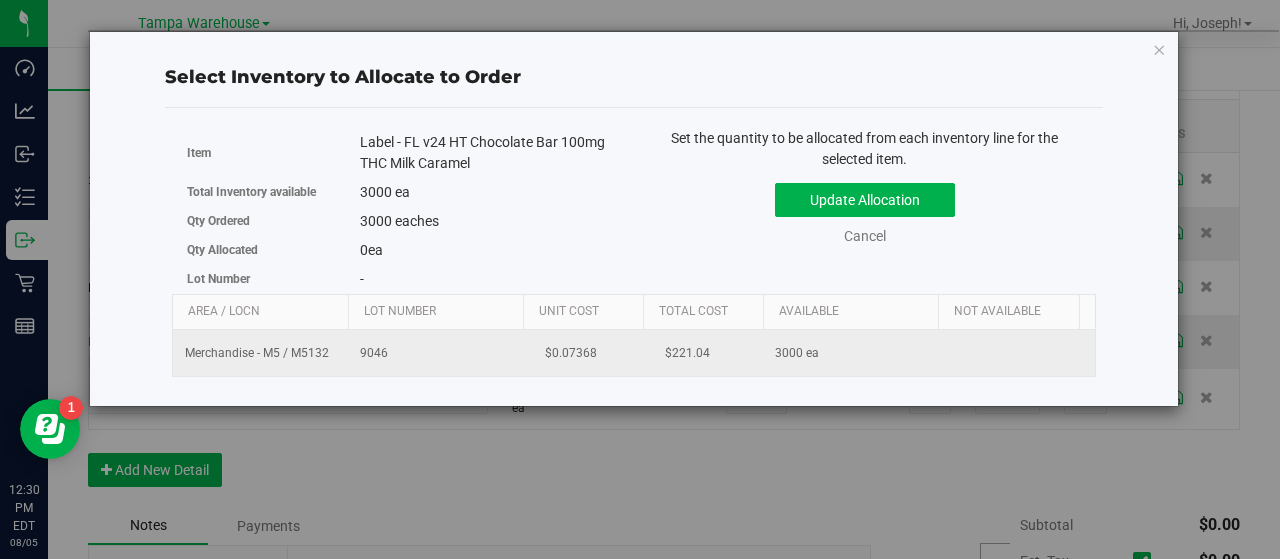 scroll, scrollTop: 0, scrollLeft: 206, axis: horizontal 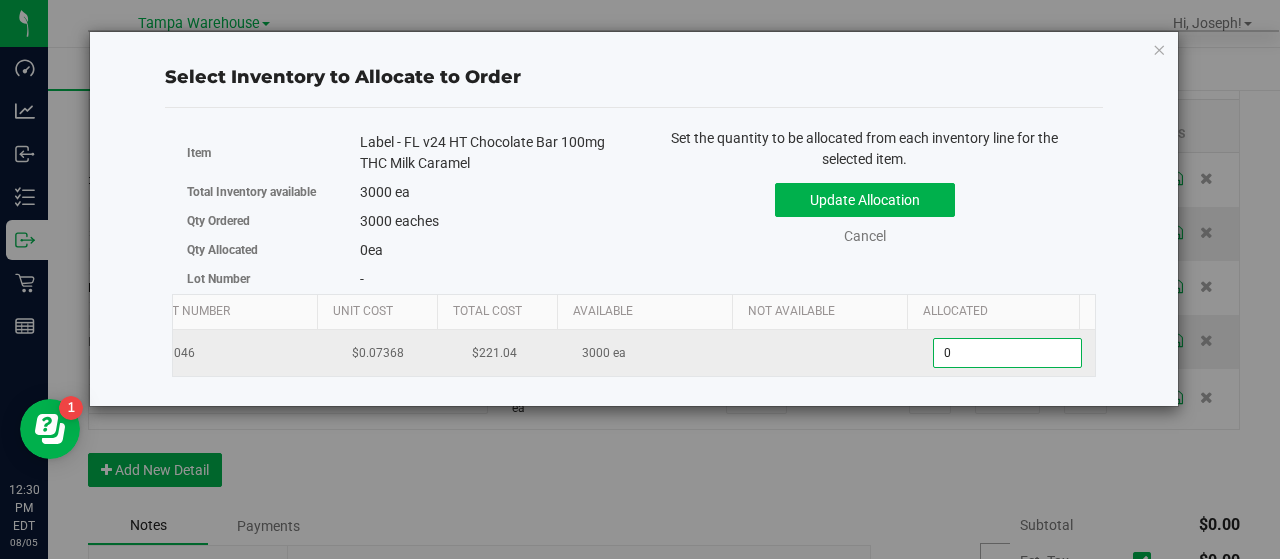 click on "0 0" at bounding box center [1007, 353] 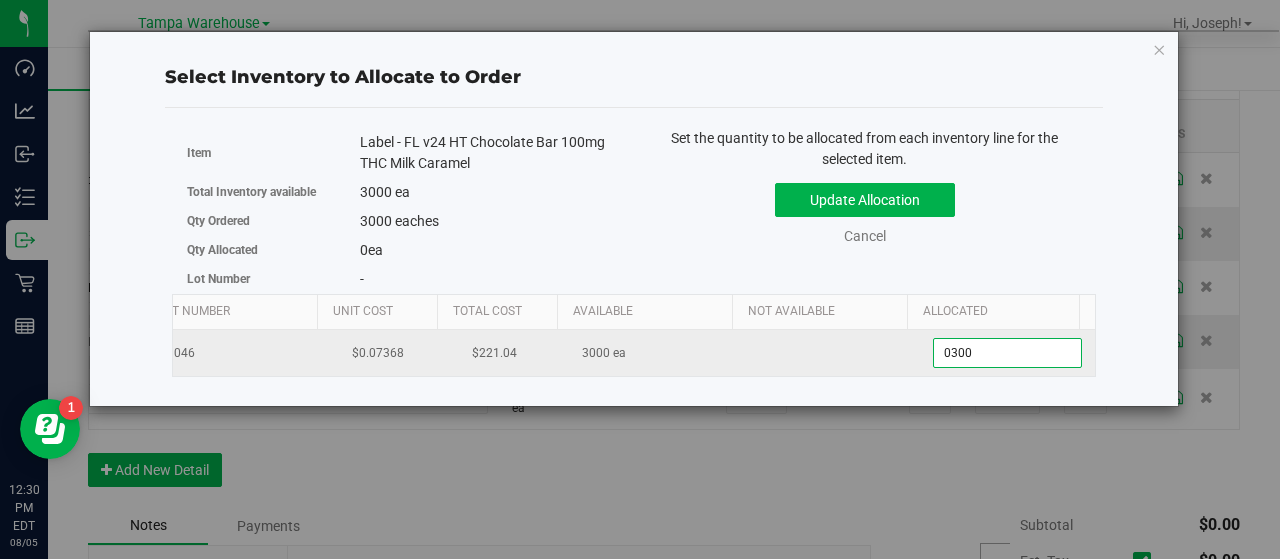 type on "[POSTAL CODE]" 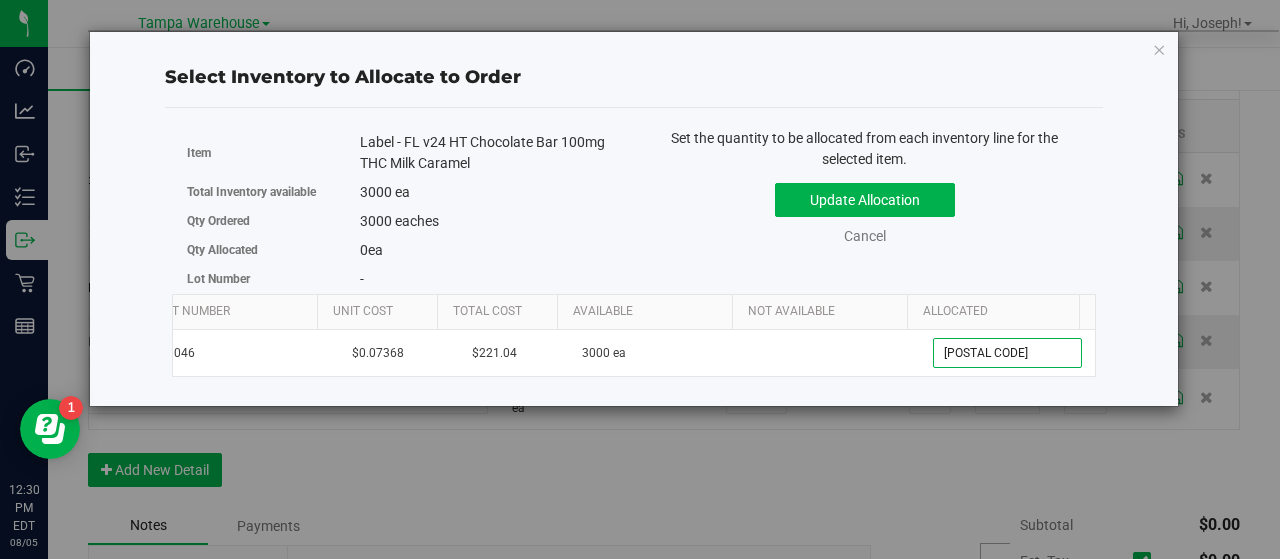 type on "3,000" 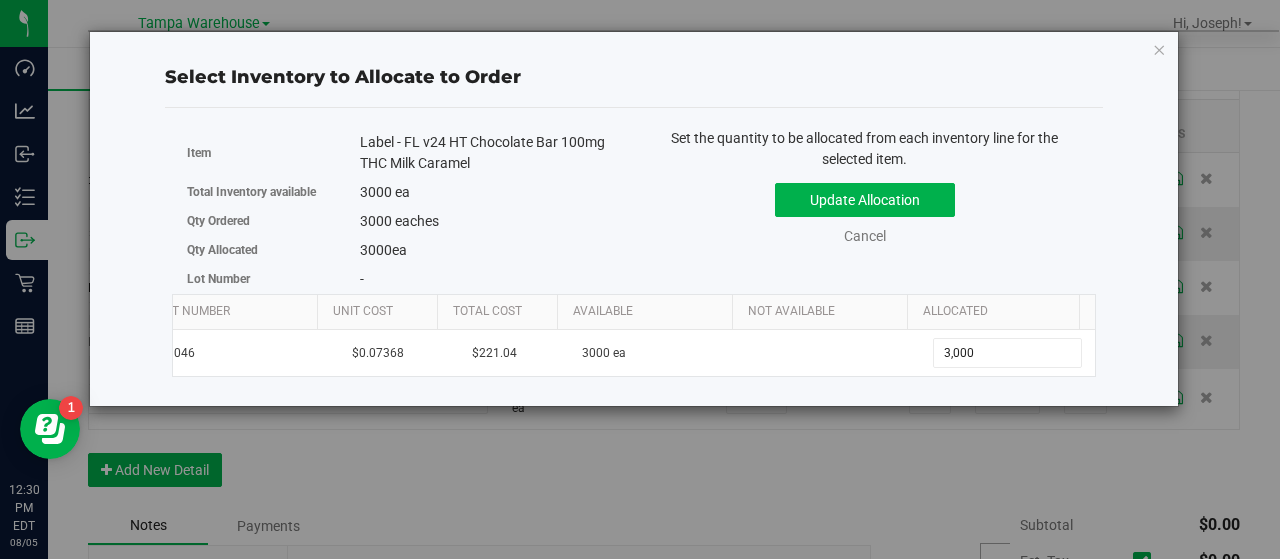 drag, startPoint x: 996, startPoint y: 245, endPoint x: 1002, endPoint y: 235, distance: 11.661903 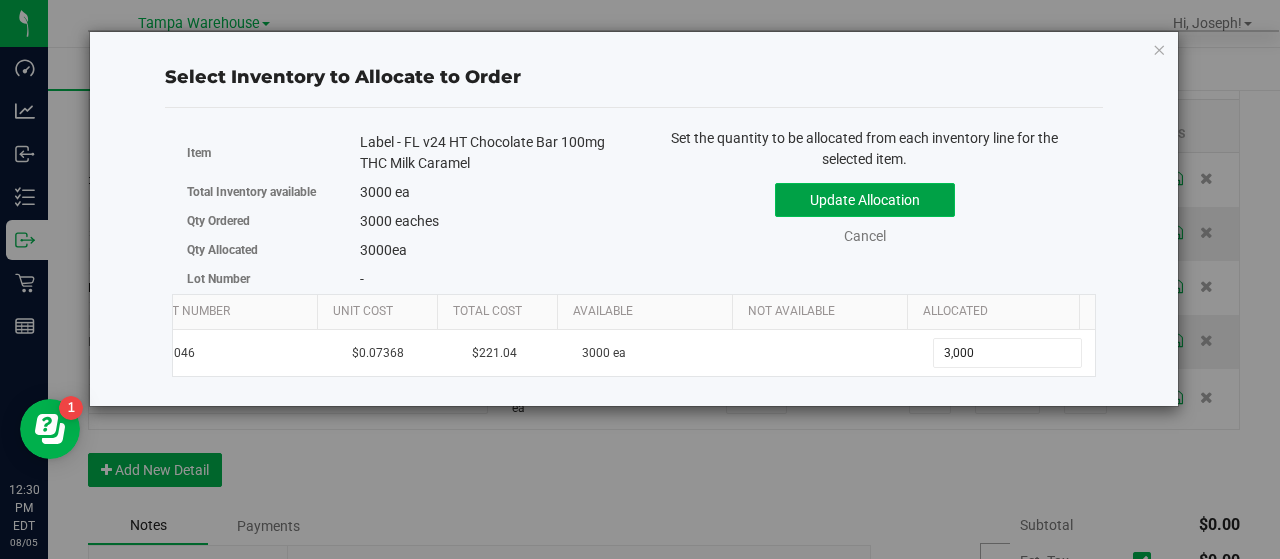 click on "Update Allocation" at bounding box center [865, 200] 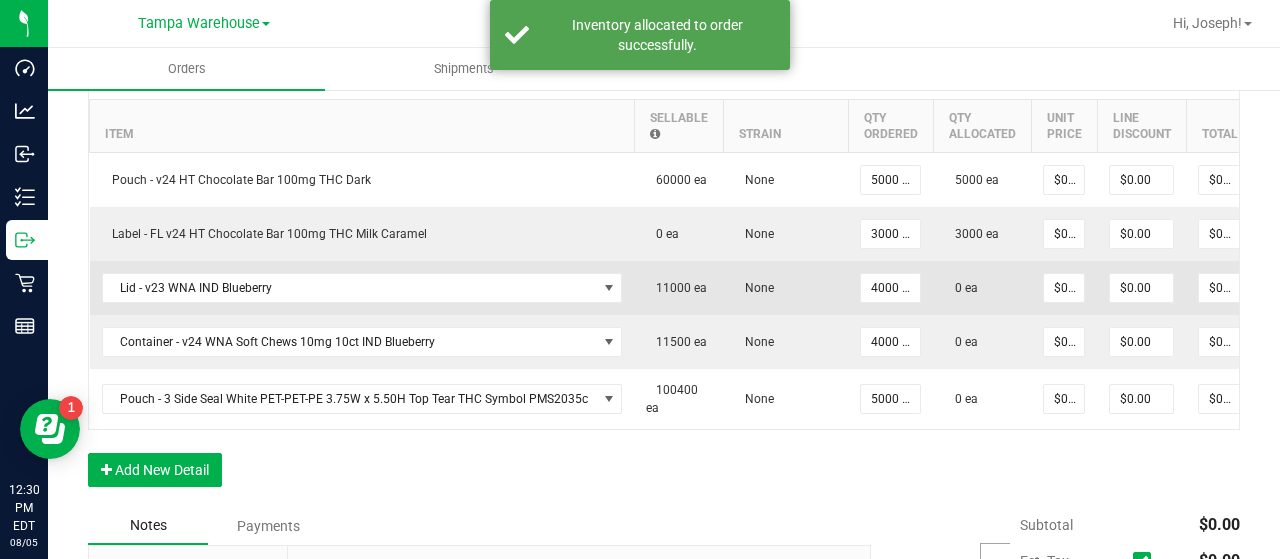 scroll, scrollTop: 0, scrollLeft: 134, axis: horizontal 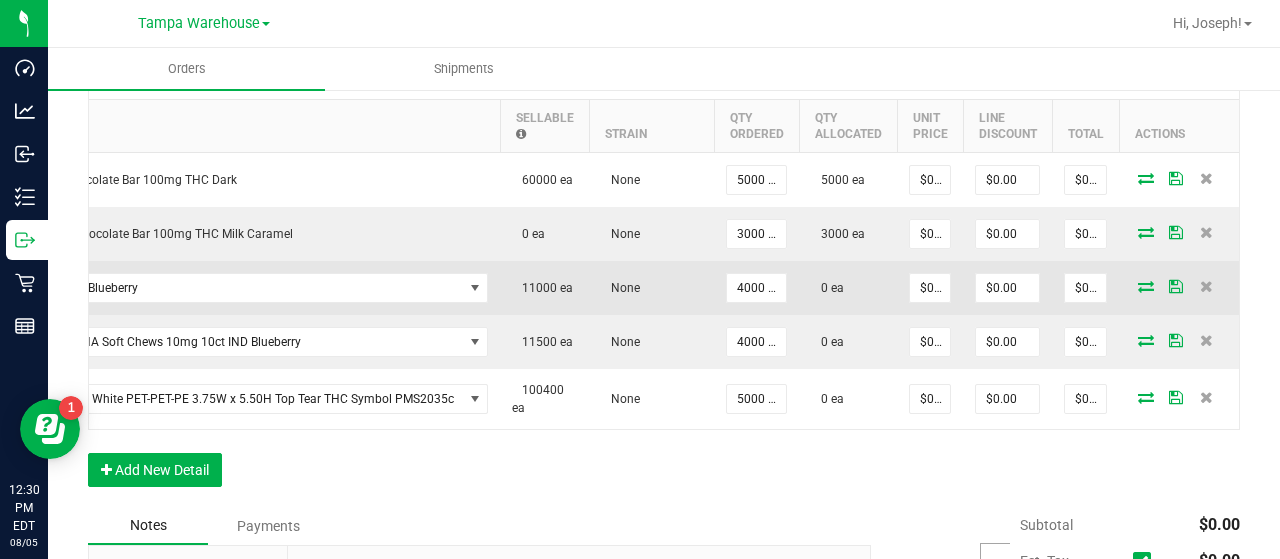 click at bounding box center (1146, 286) 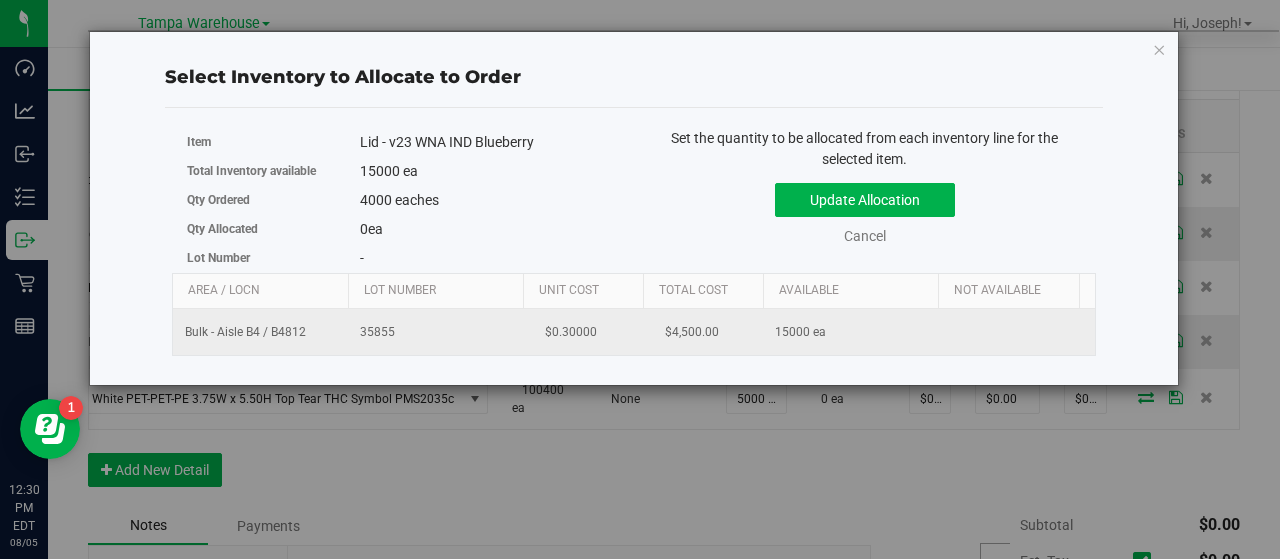 scroll, scrollTop: 0, scrollLeft: 206, axis: horizontal 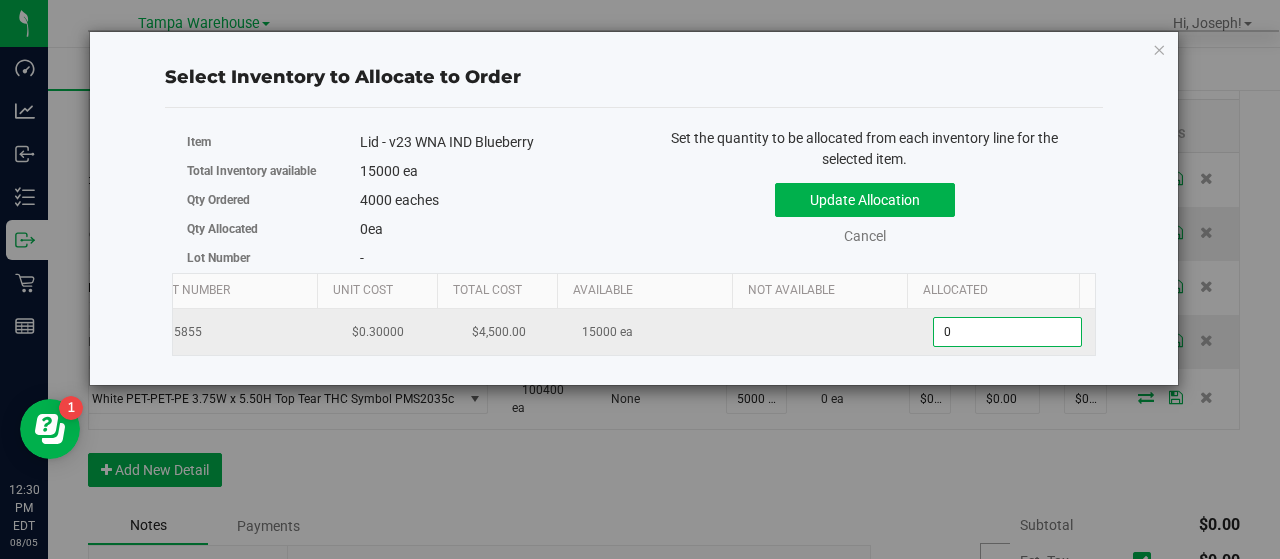 click on "0 0" at bounding box center (1007, 332) 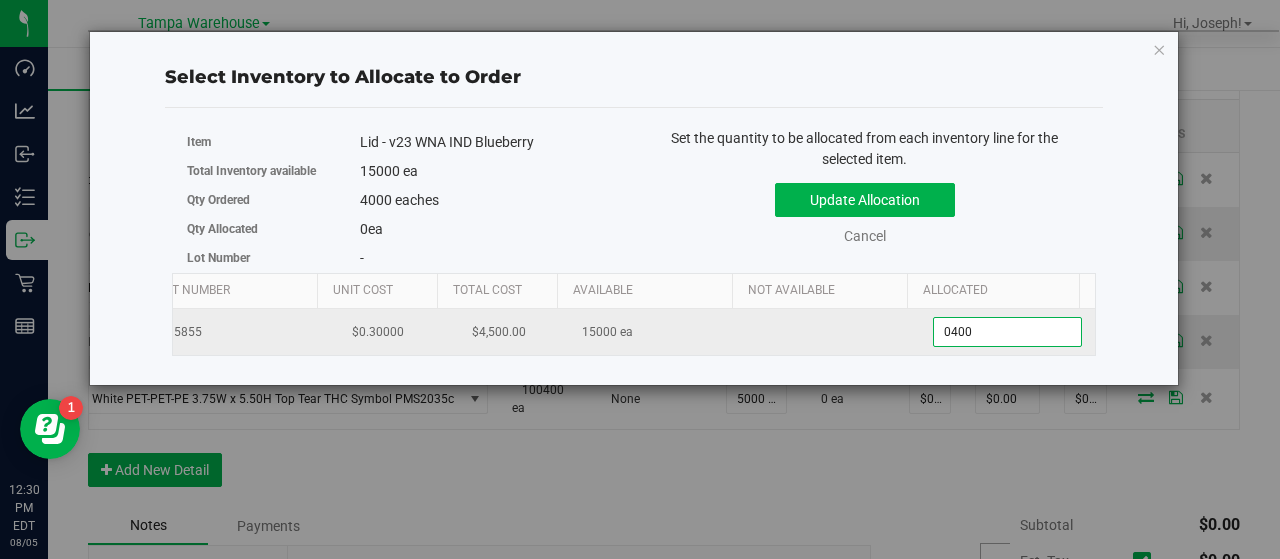type on "04000" 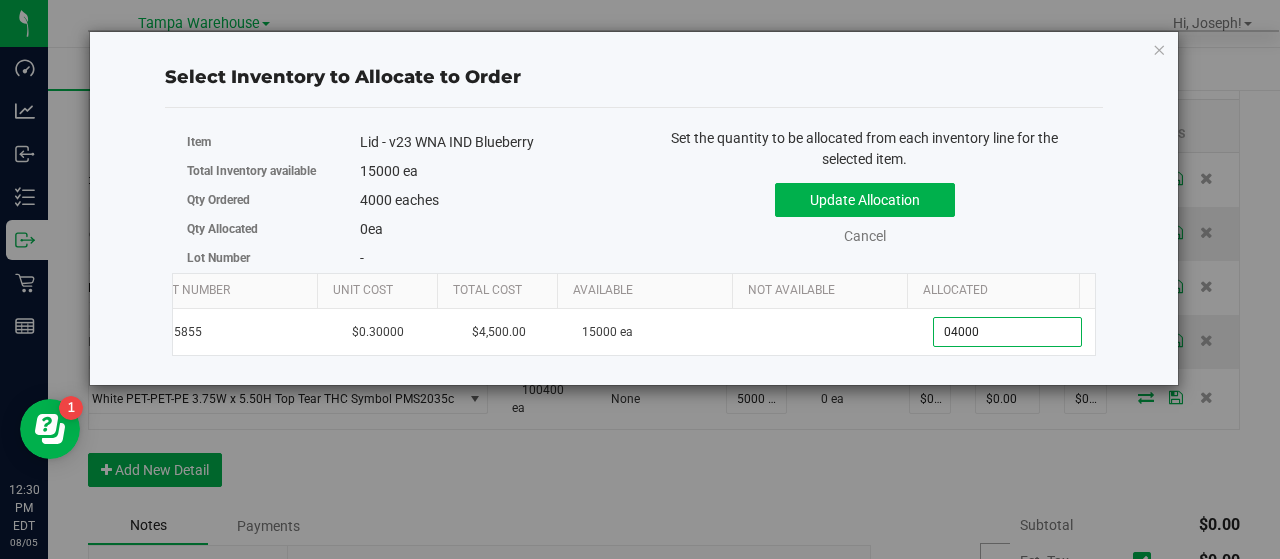 type on "4,000" 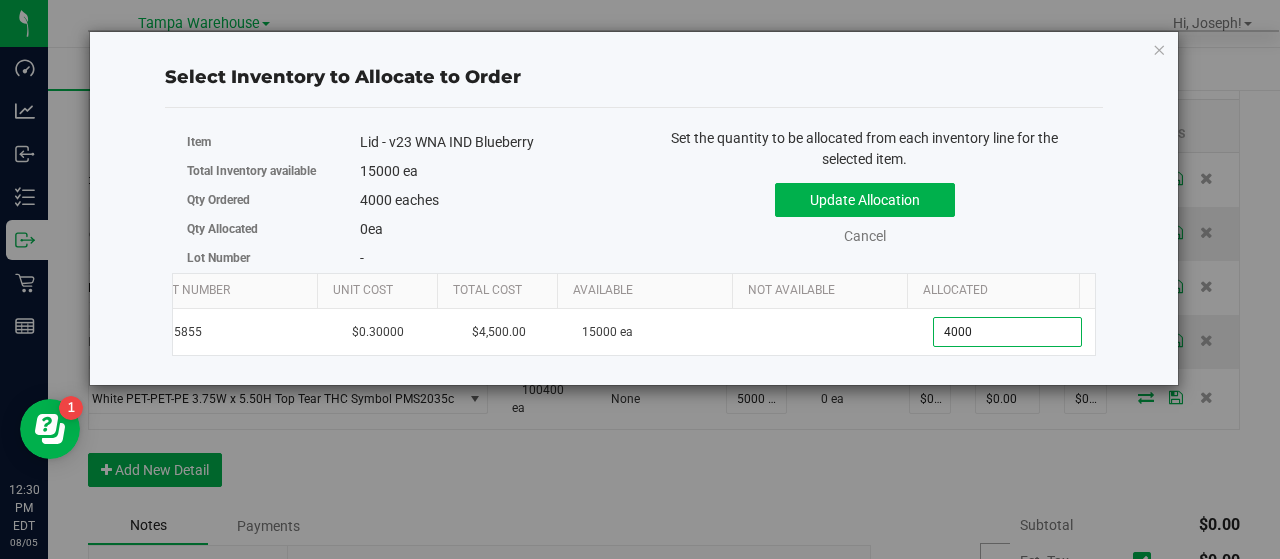 click on "Update Allocation
Cancel" at bounding box center [865, 210] 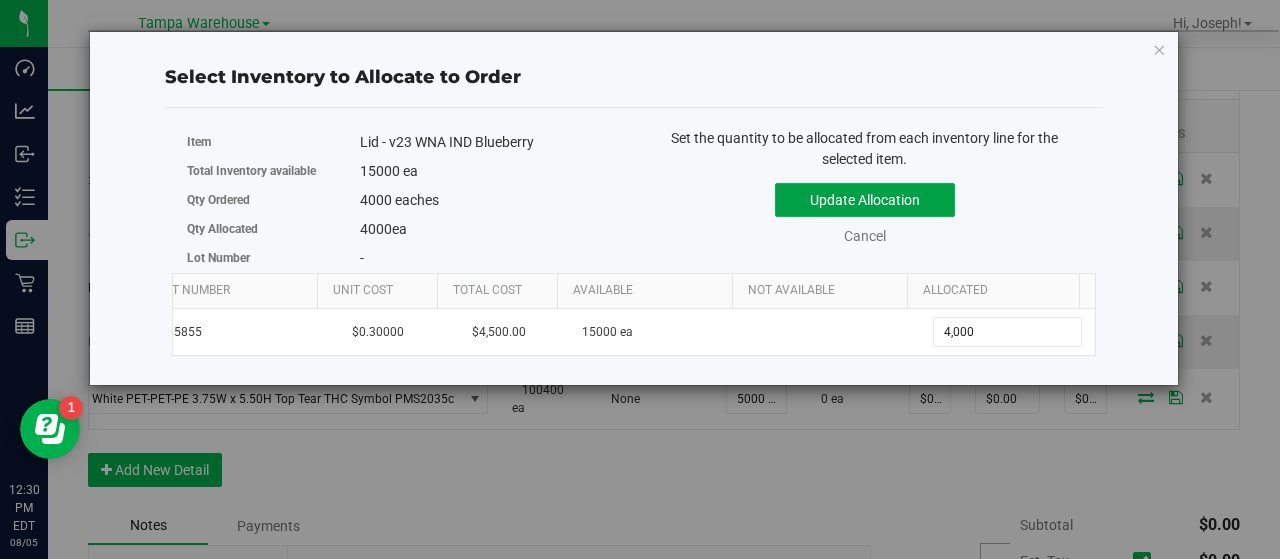 click on "Update Allocation" at bounding box center (865, 200) 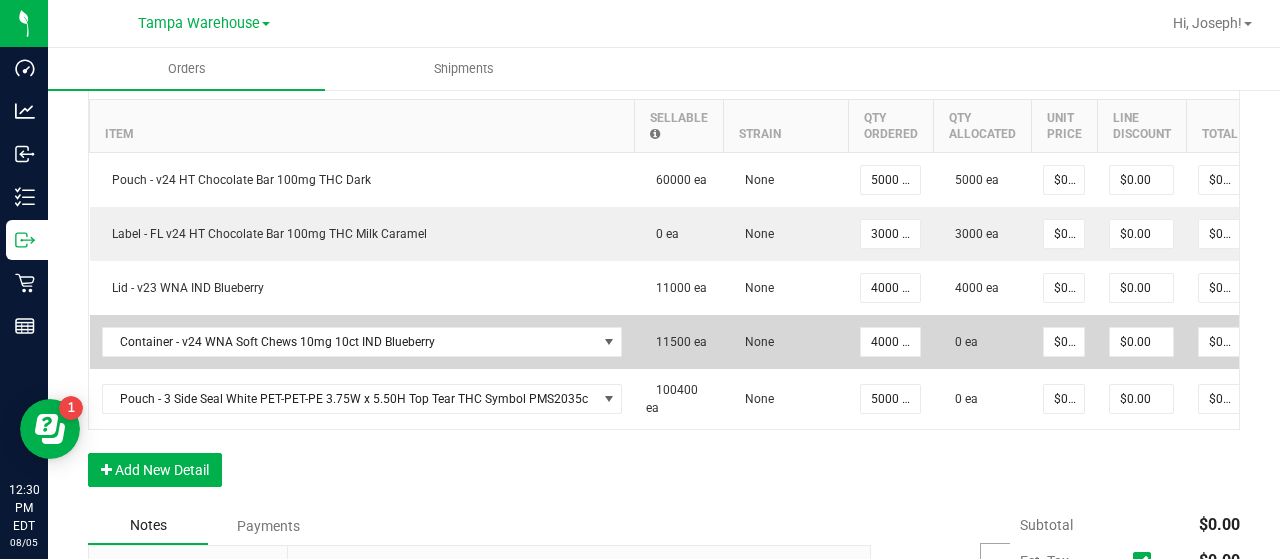 scroll, scrollTop: 0, scrollLeft: 134, axis: horizontal 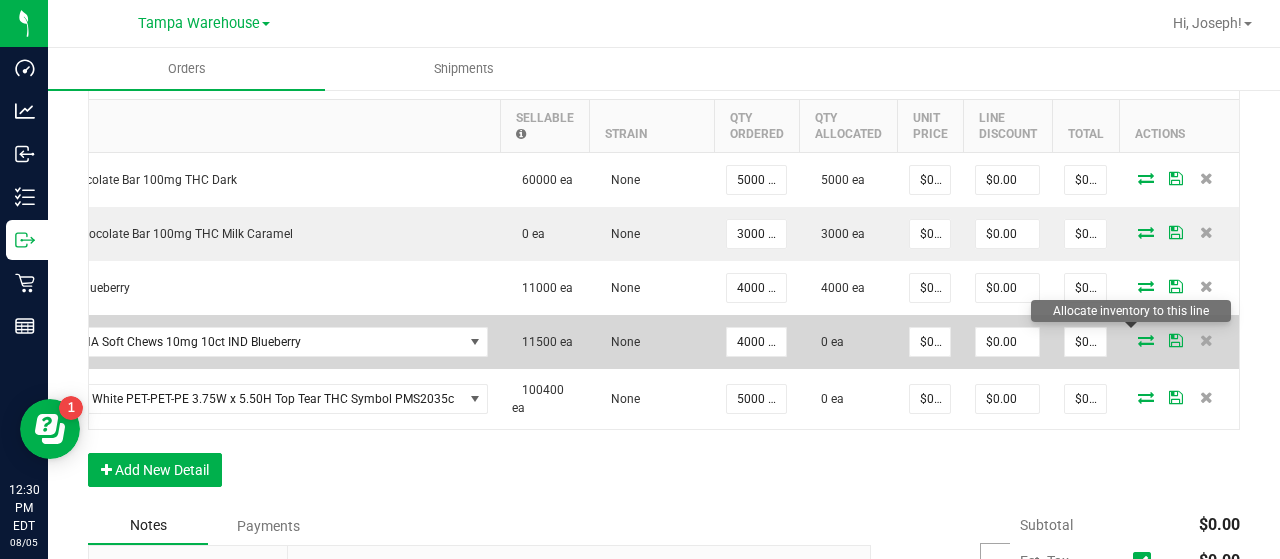 click at bounding box center (1146, 340) 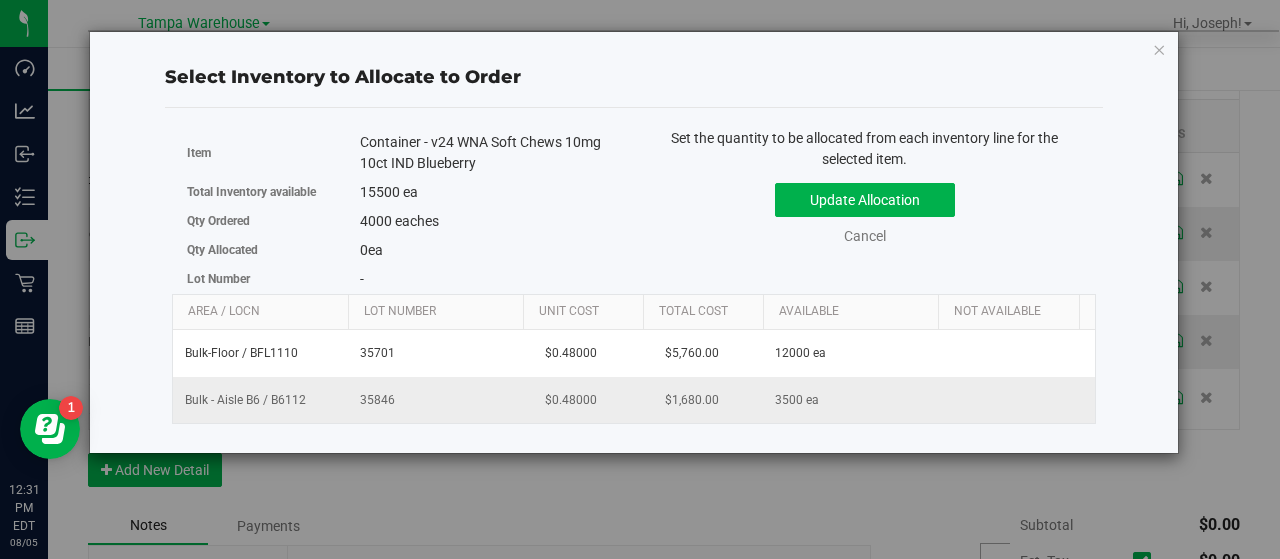 scroll, scrollTop: 0, scrollLeft: 206, axis: horizontal 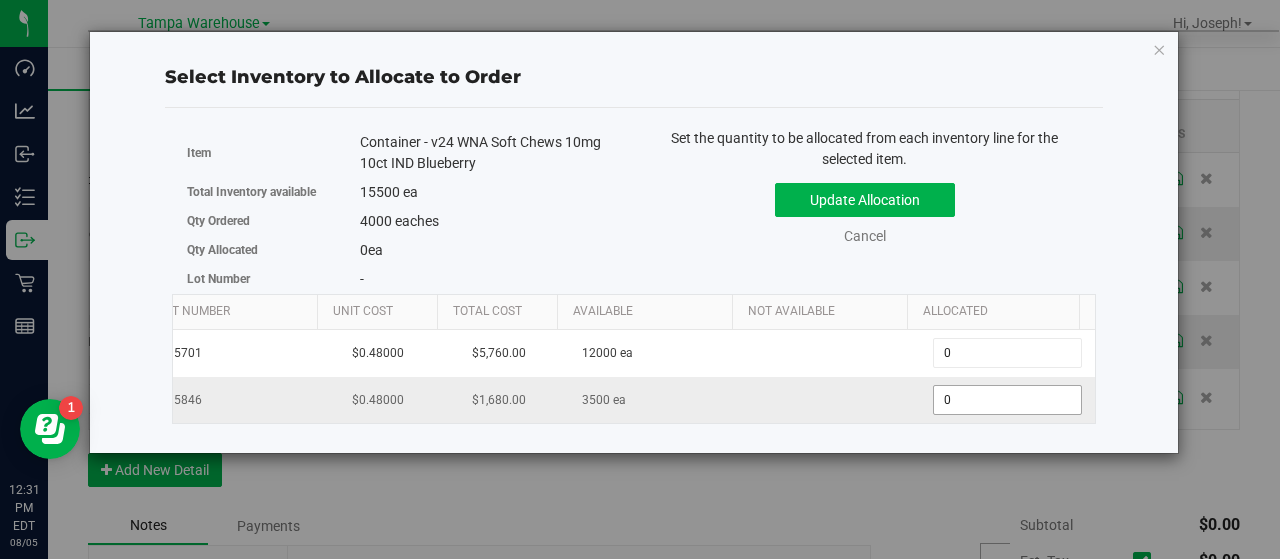 click on "0 0" at bounding box center (1007, 400) 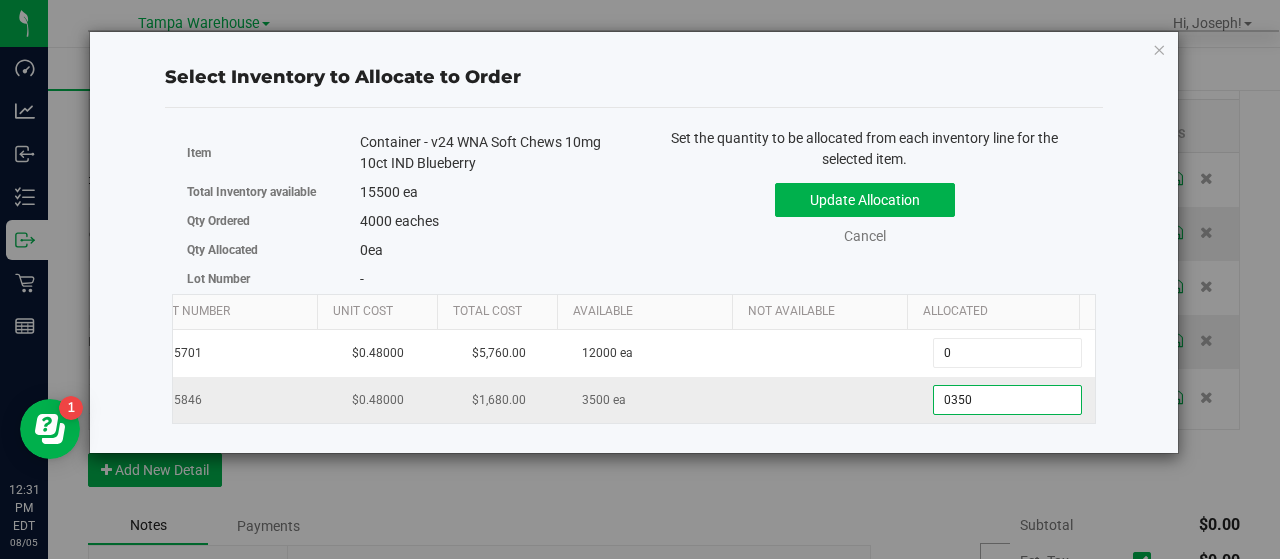type on "03500" 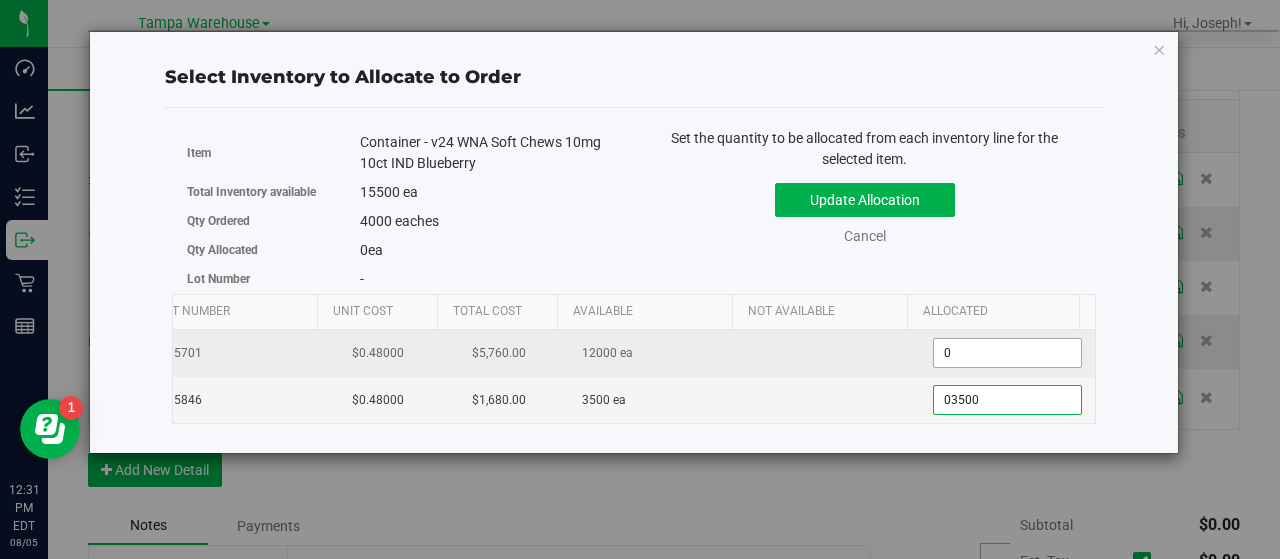type on "3,500" 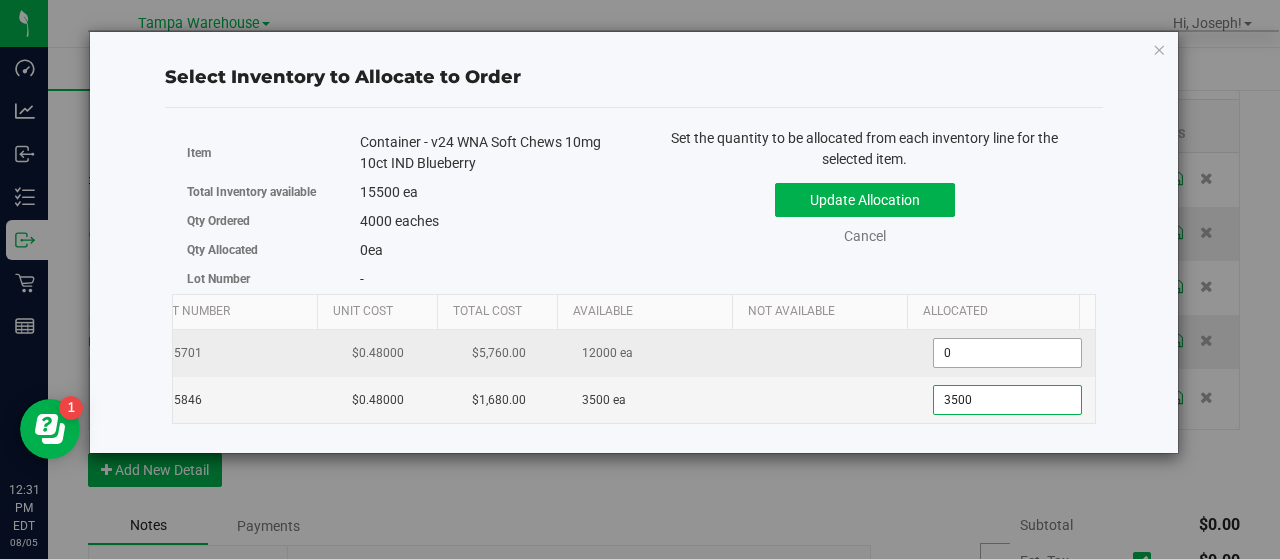 click on "0 0" at bounding box center [1007, 353] 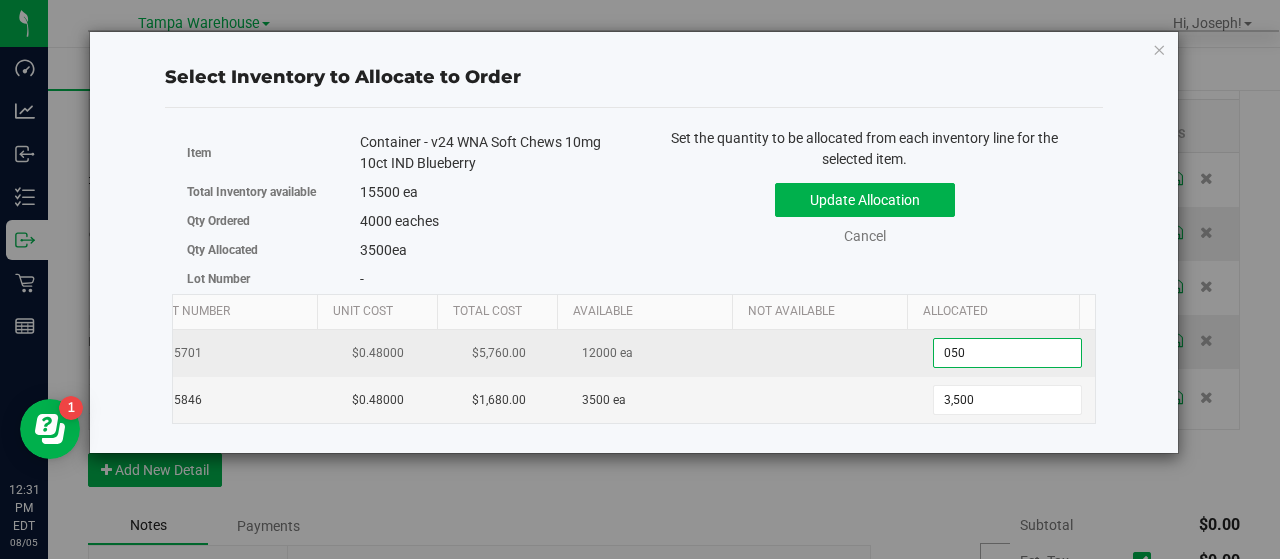 type on "0500" 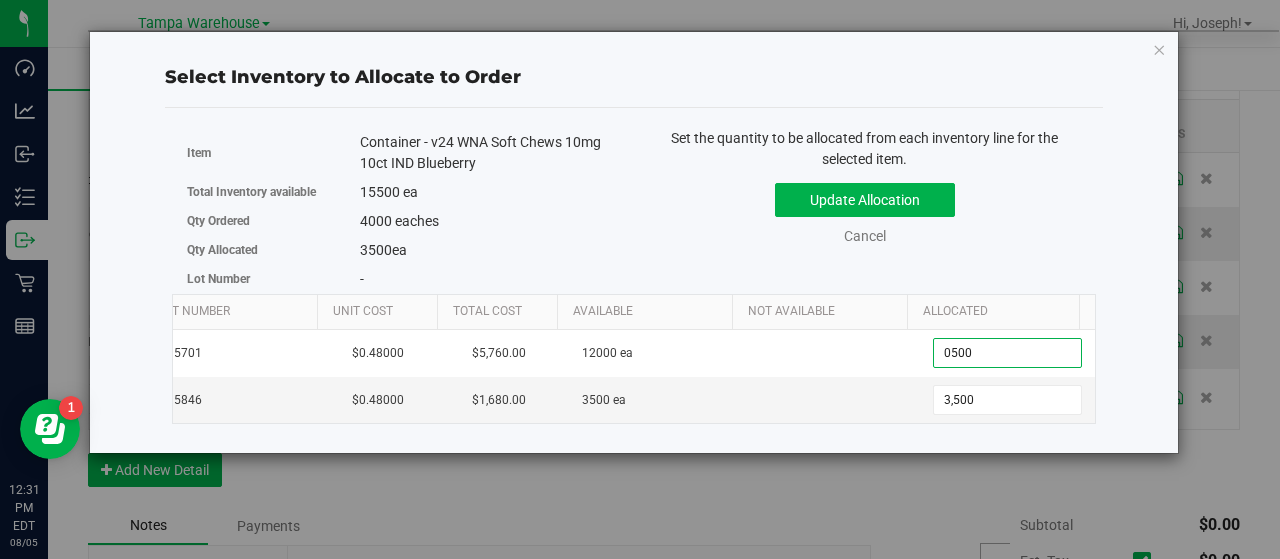 type on "500" 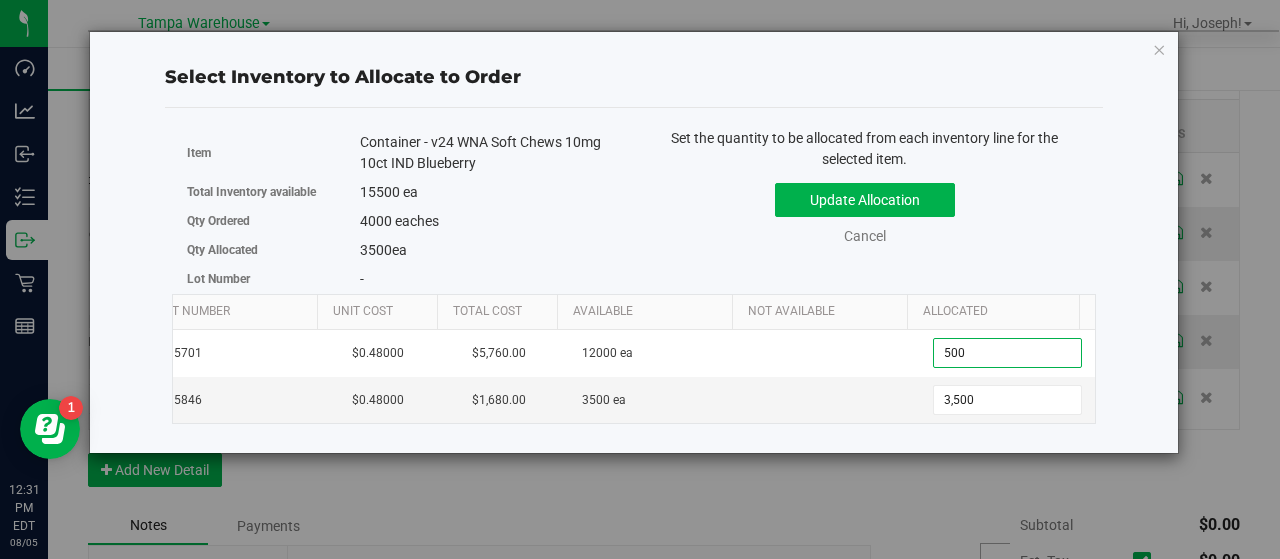 click on "Update Allocation
Cancel" at bounding box center (865, 210) 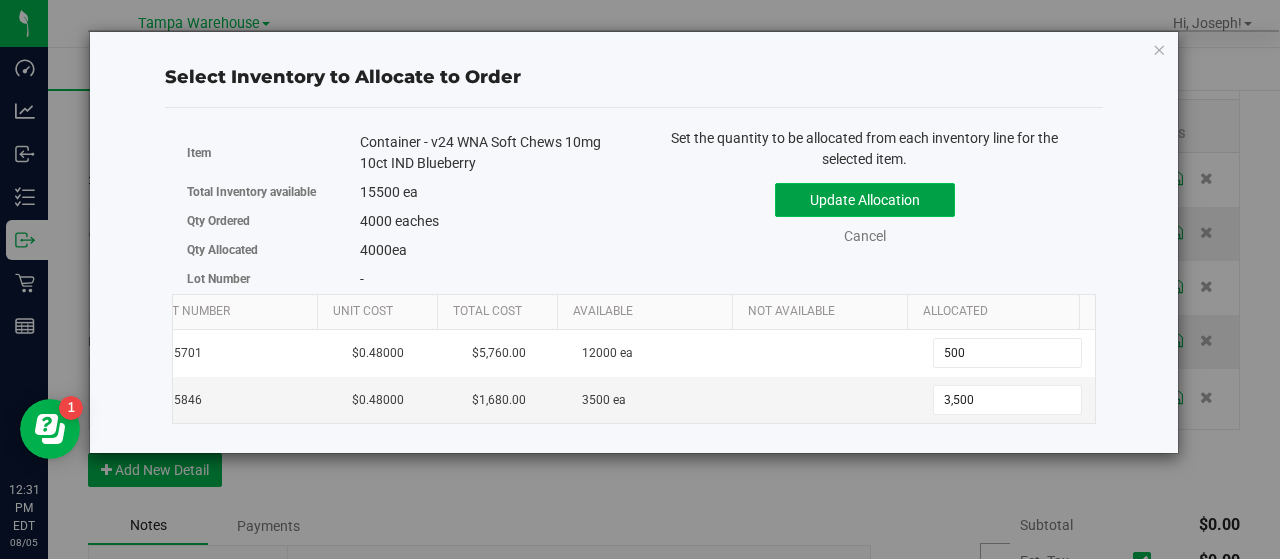 click on "Update Allocation" at bounding box center (865, 200) 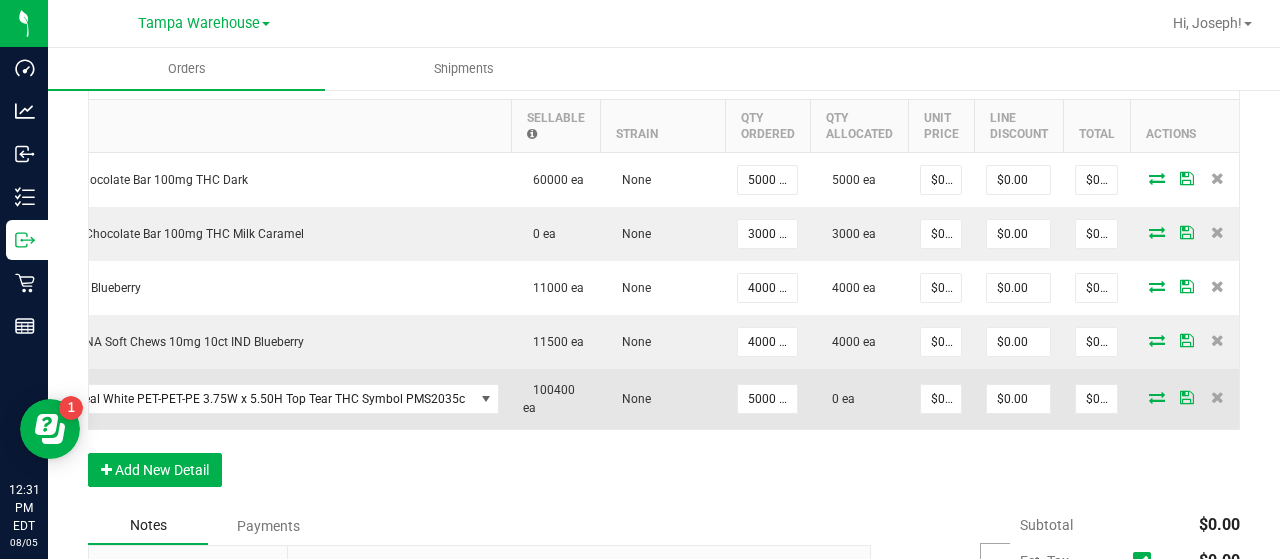 scroll, scrollTop: 0, scrollLeft: 134, axis: horizontal 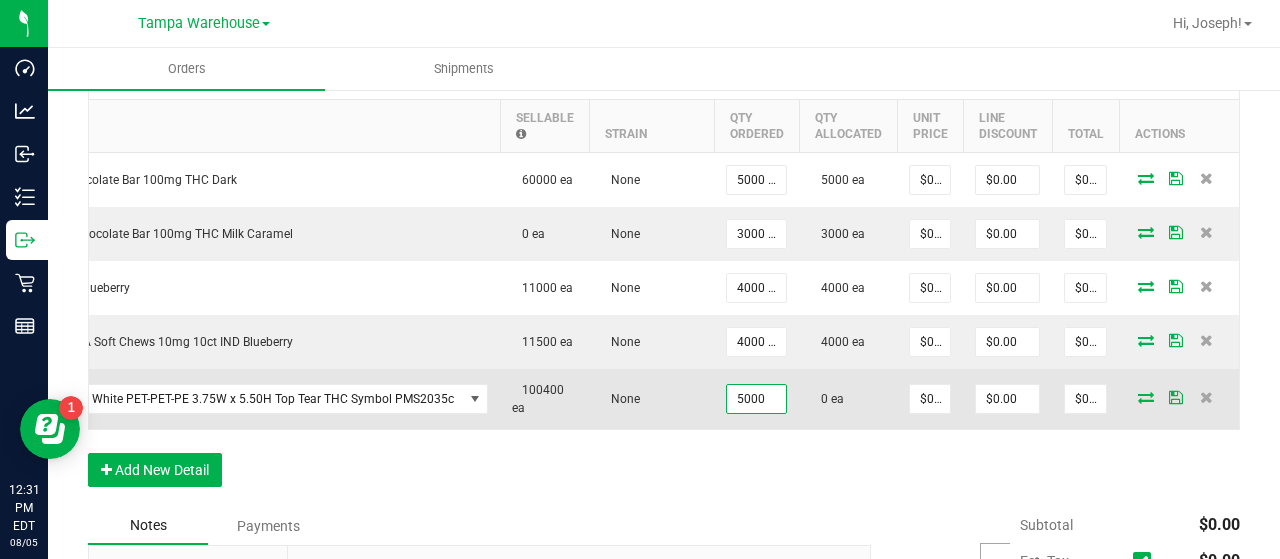 click on "5000" at bounding box center (756, 399) 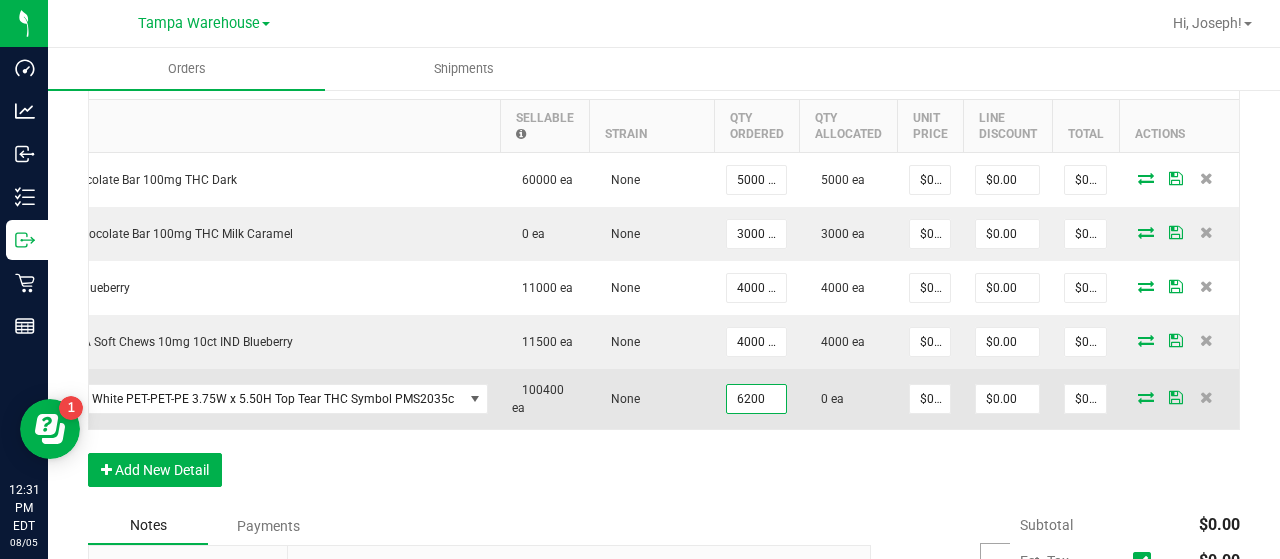 type on "6200 ea" 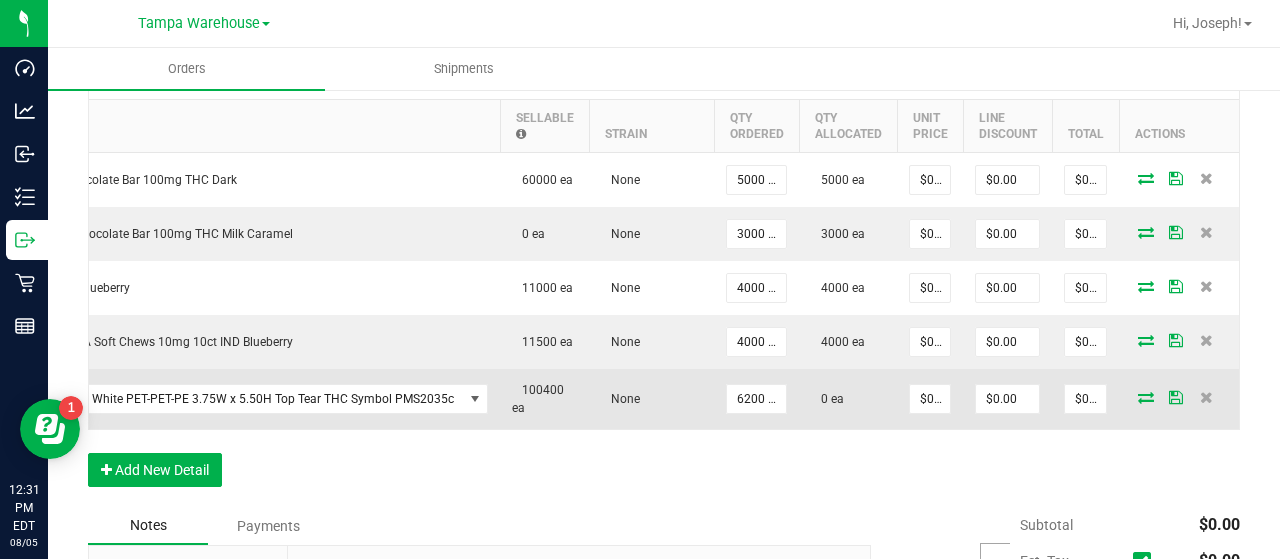 click on "0 ea" at bounding box center (848, 399) 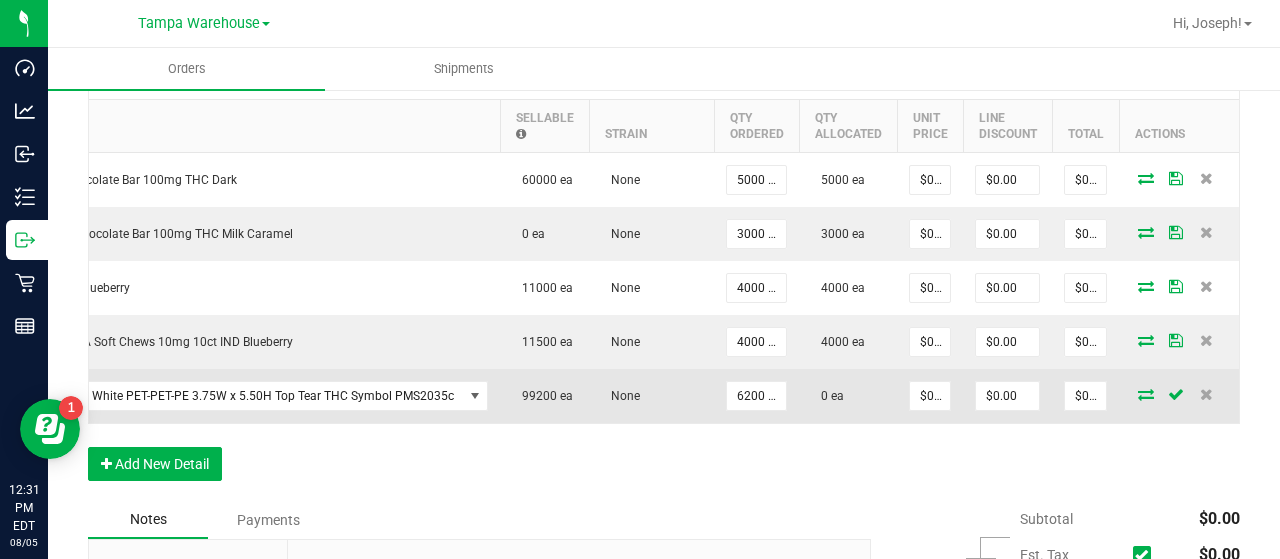 click at bounding box center (1146, 394) 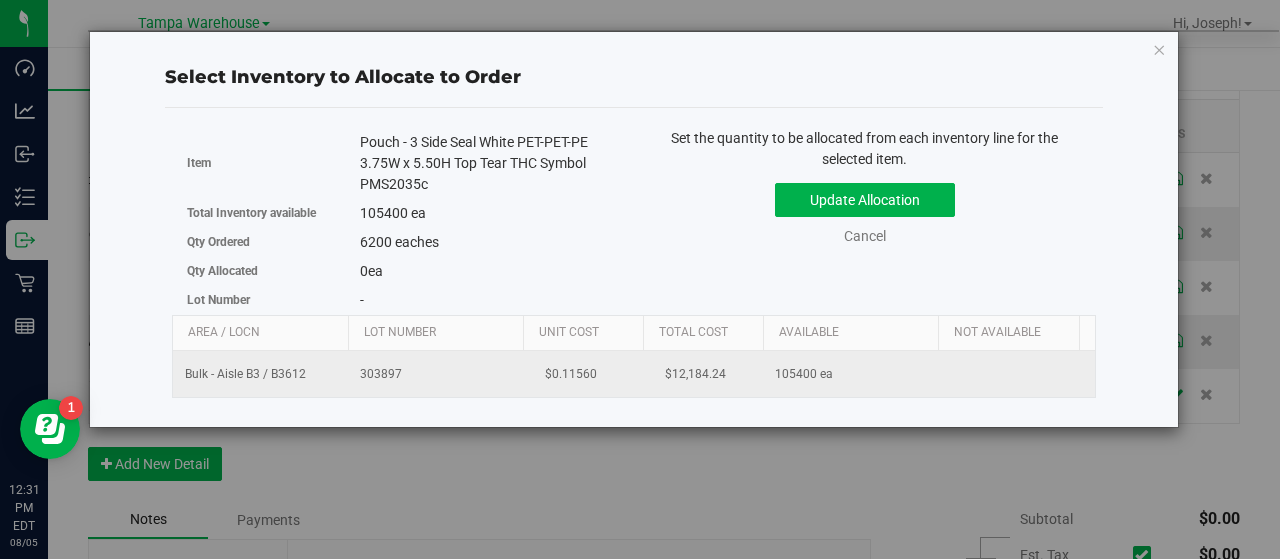 scroll, scrollTop: 0, scrollLeft: 206, axis: horizontal 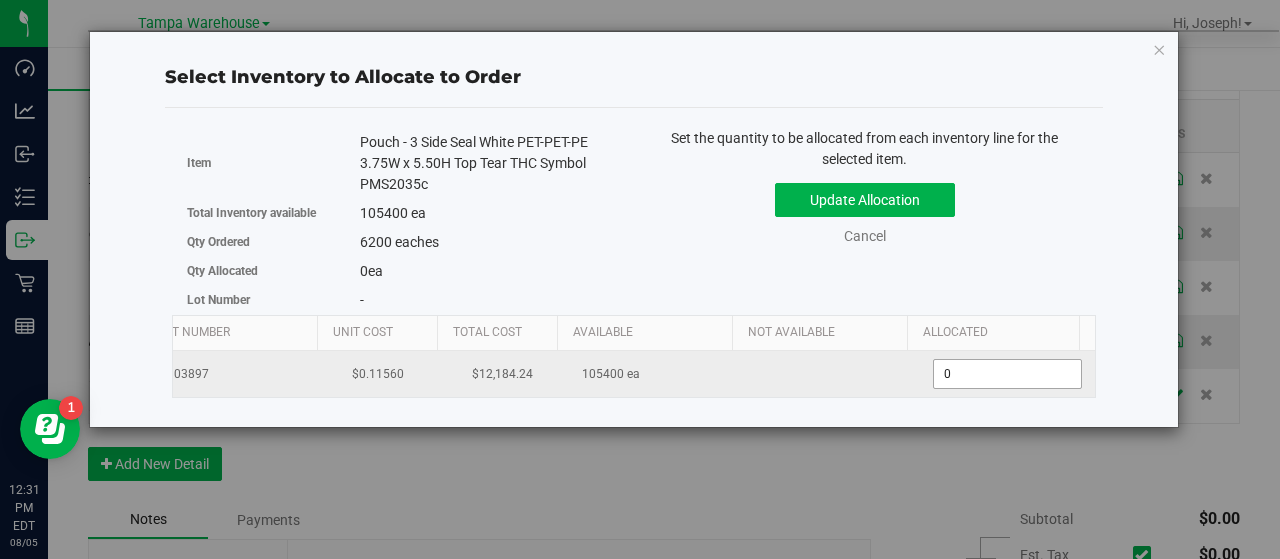click on "0 0" at bounding box center [1007, 374] 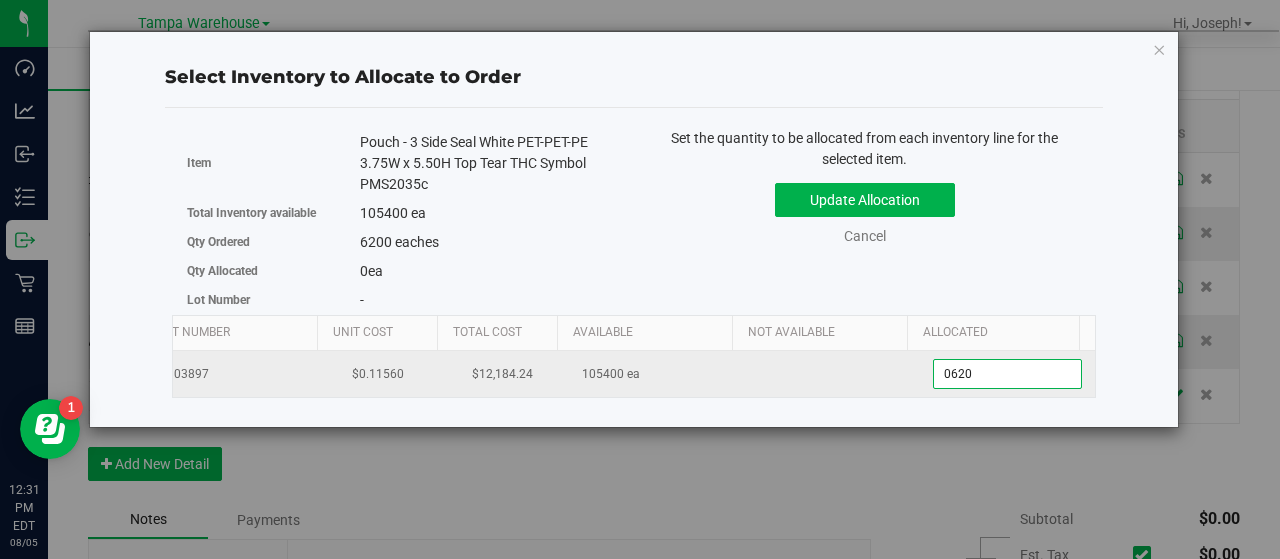 type on "06200" 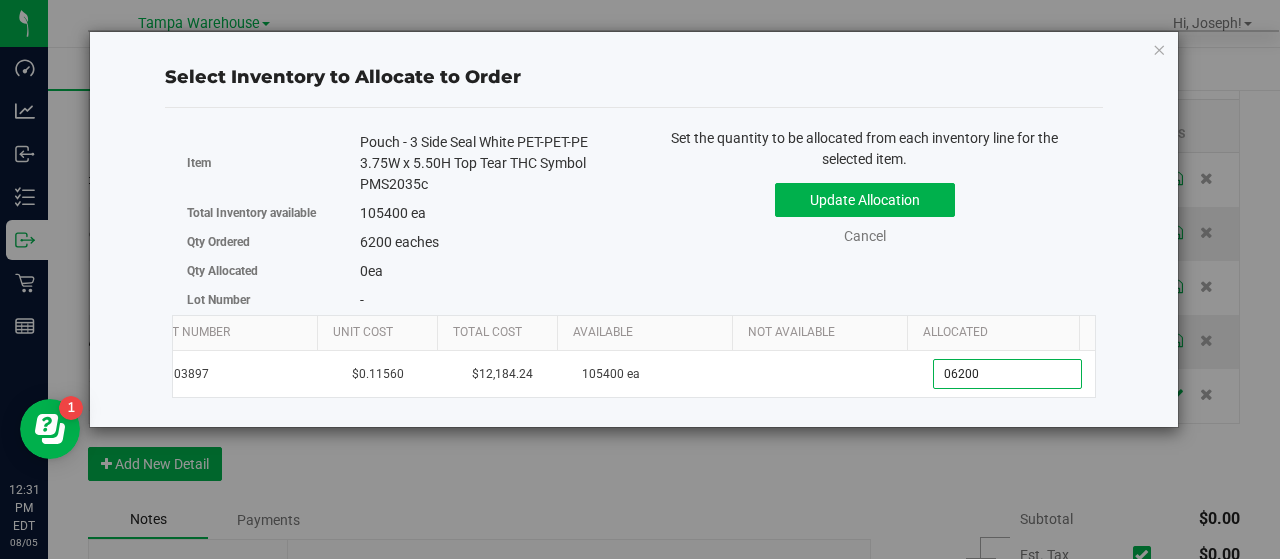 type on "6,200" 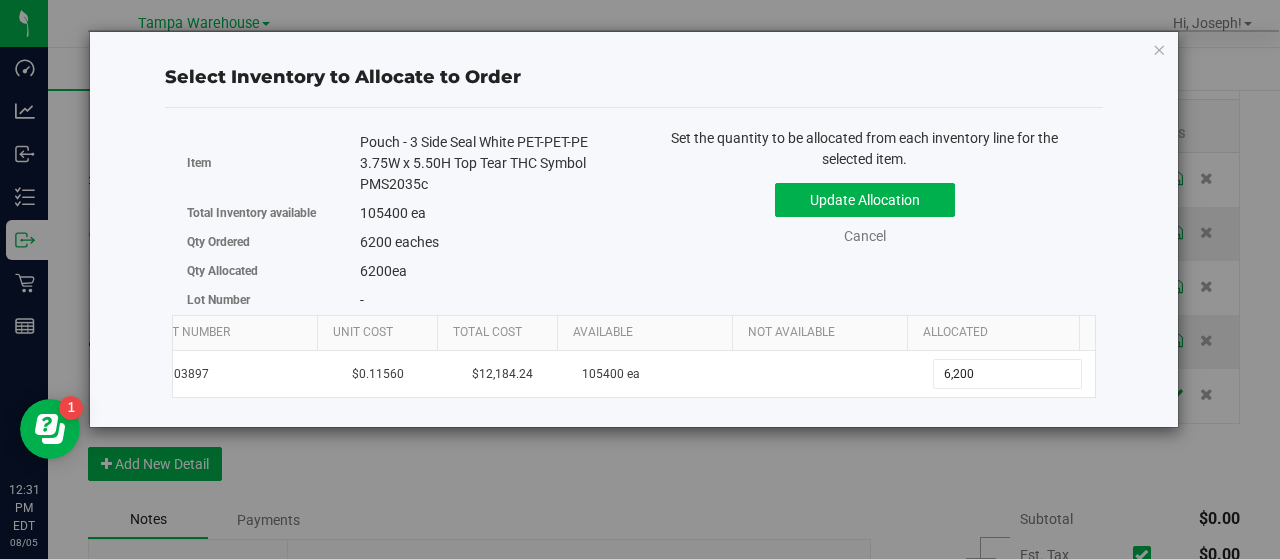 click on "Update Allocation
Cancel" at bounding box center (865, 210) 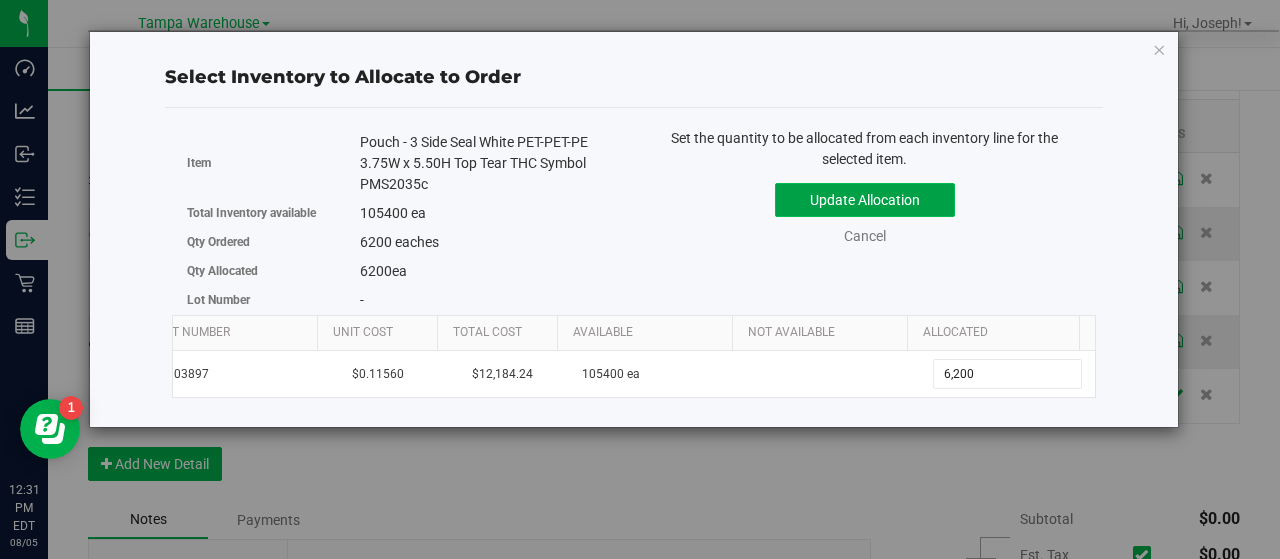click on "Update Allocation" at bounding box center [865, 200] 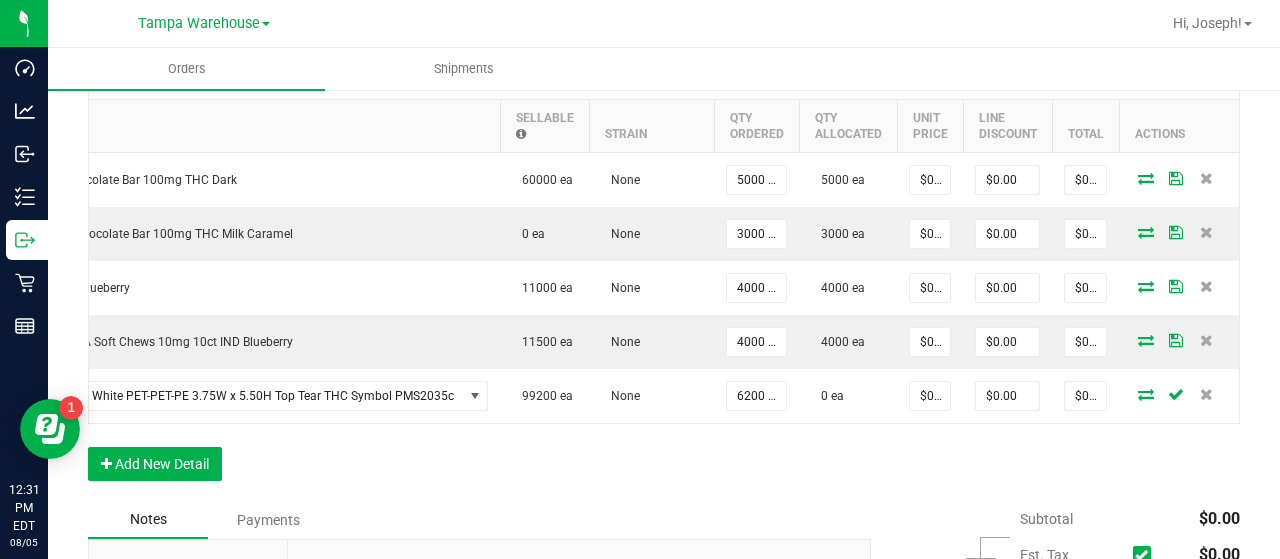 scroll, scrollTop: 0, scrollLeft: 0, axis: both 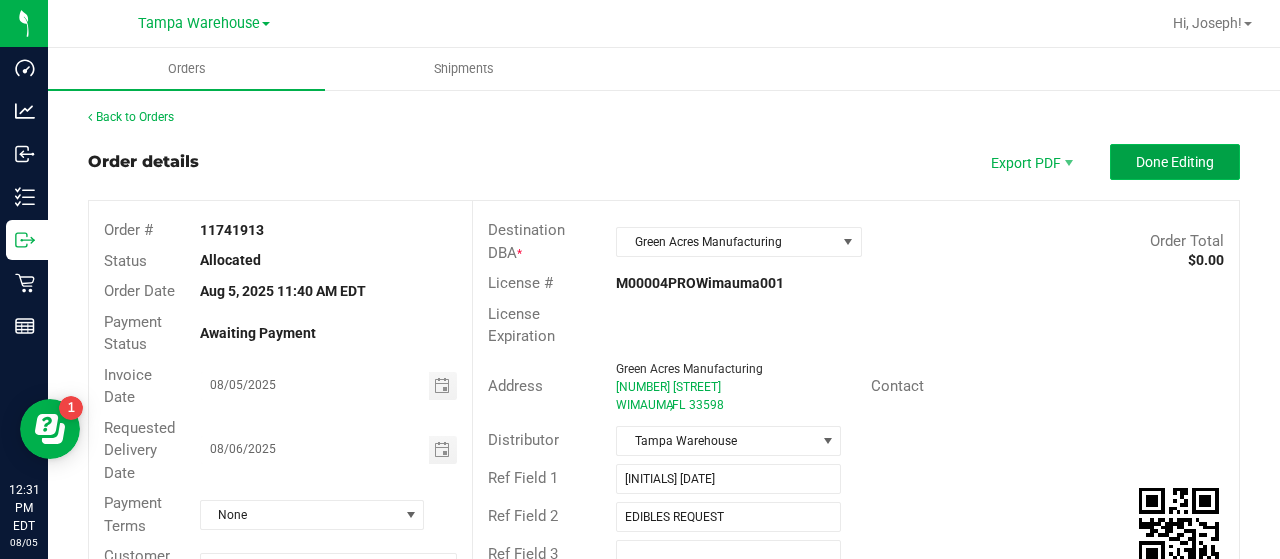 click on "Done Editing" at bounding box center (1175, 162) 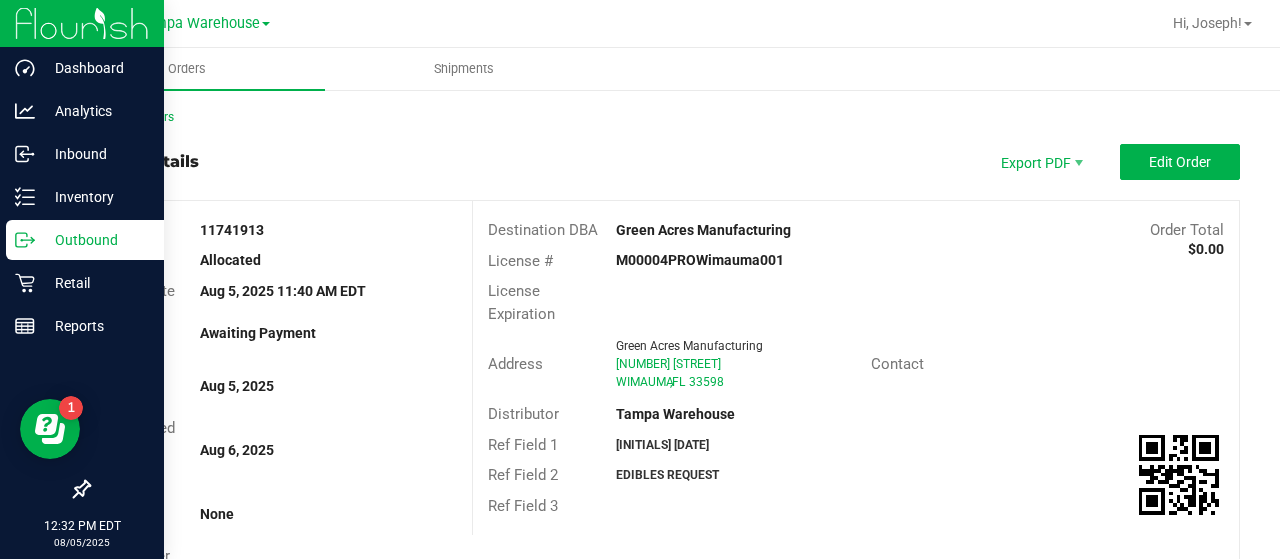 click on "Outbound" at bounding box center [95, 240] 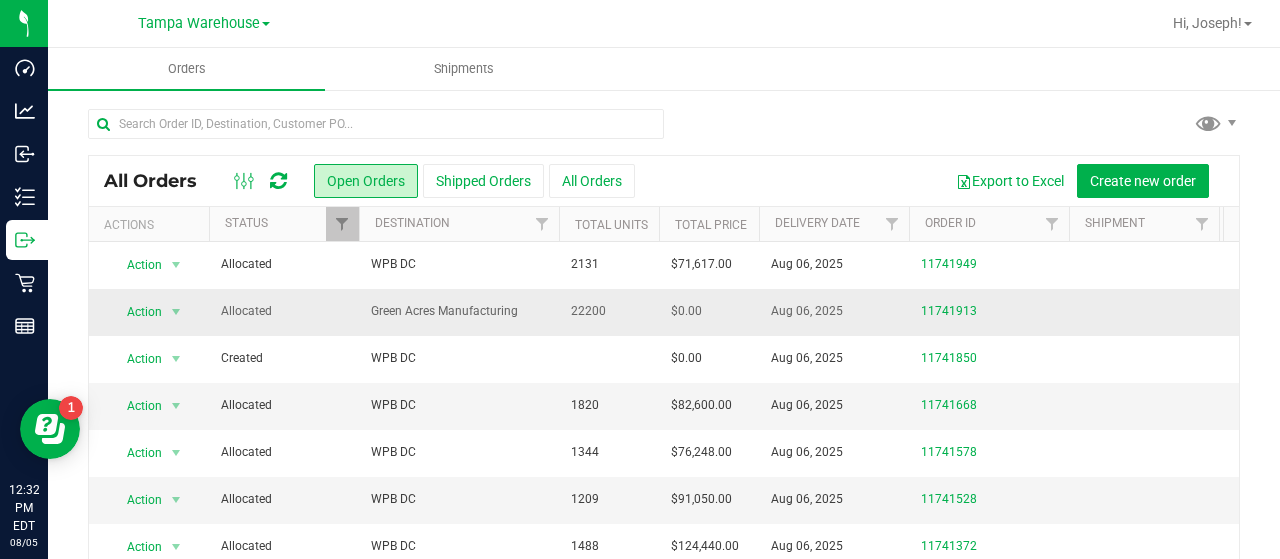 click on "Allocated" at bounding box center (284, 311) 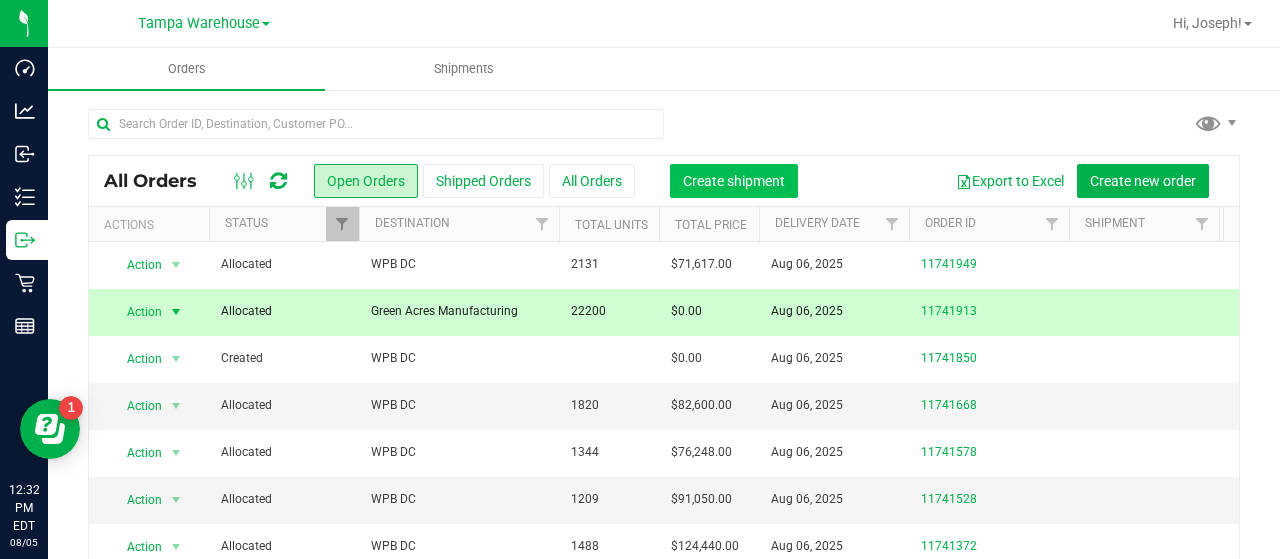 click on "Create shipment" at bounding box center (734, 181) 